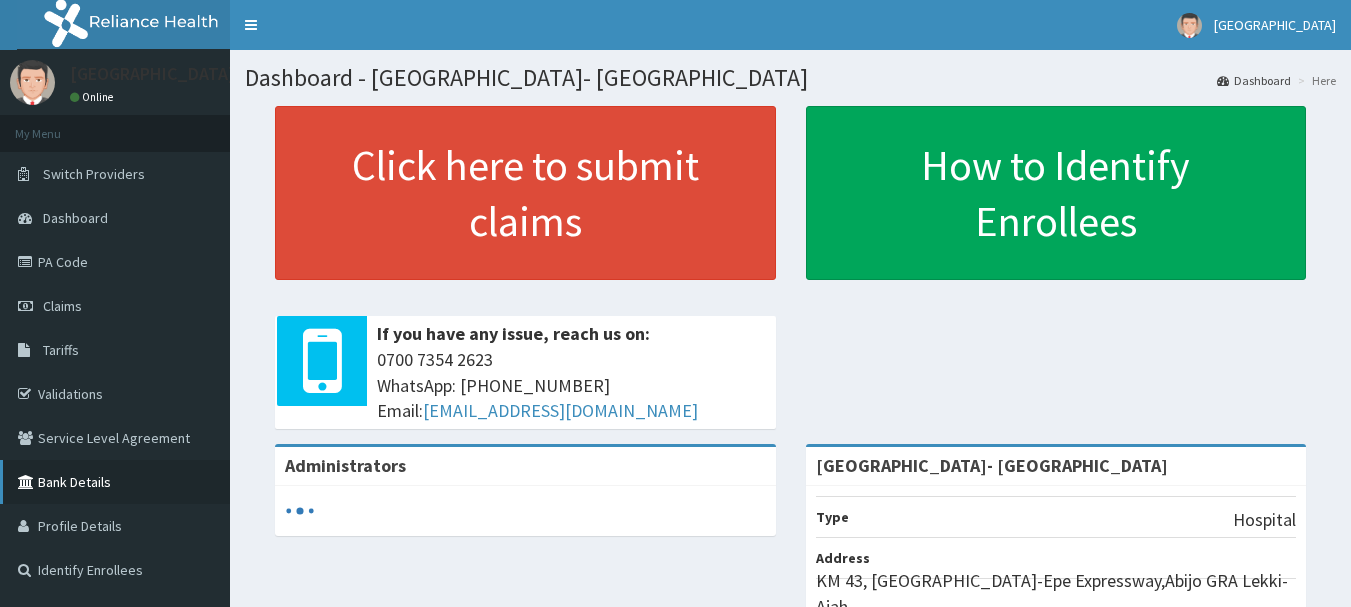 scroll, scrollTop: 0, scrollLeft: 0, axis: both 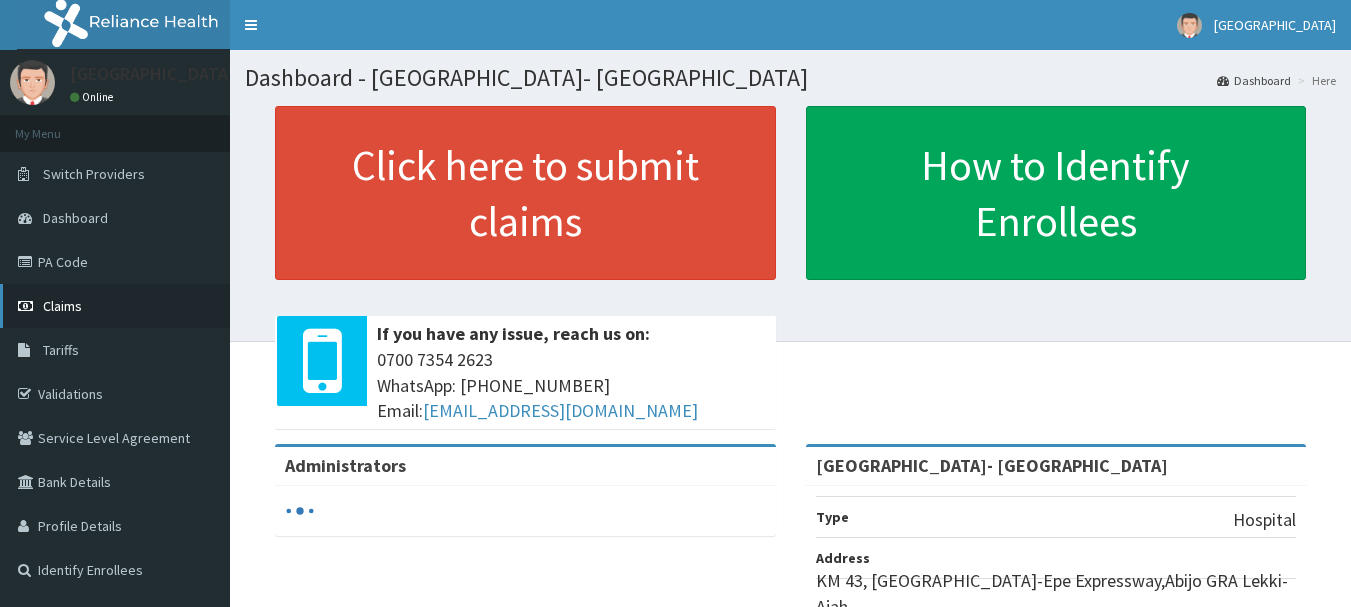 click on "Claims" at bounding box center [62, 306] 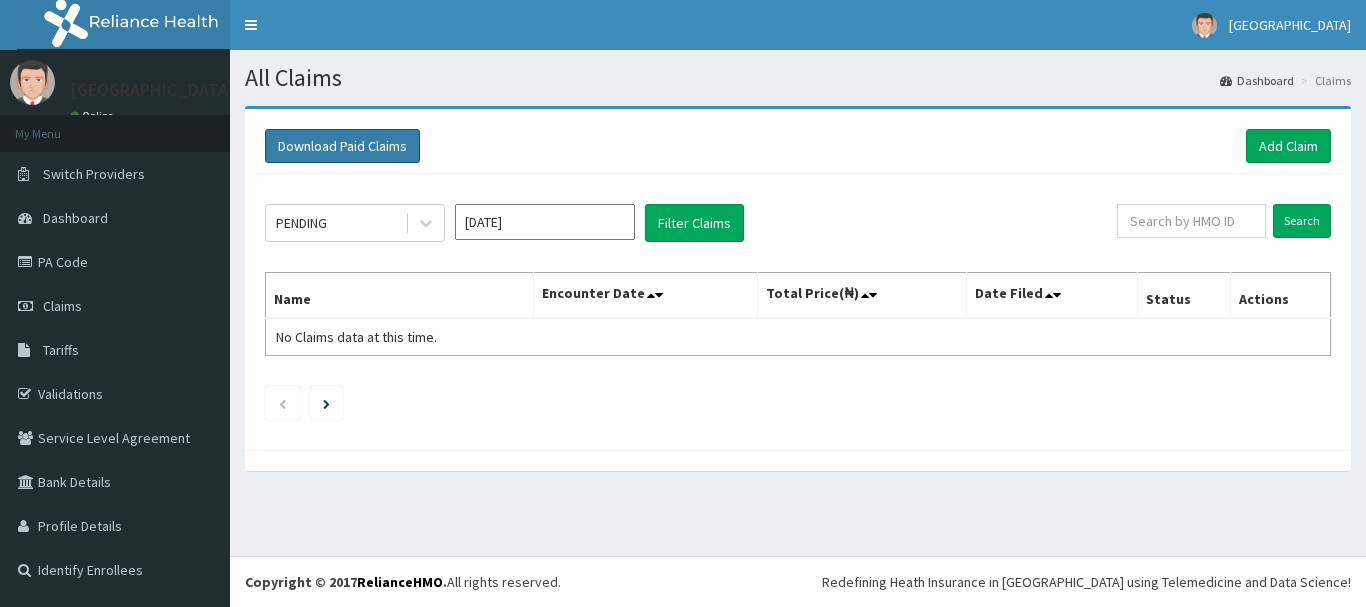 scroll, scrollTop: 0, scrollLeft: 0, axis: both 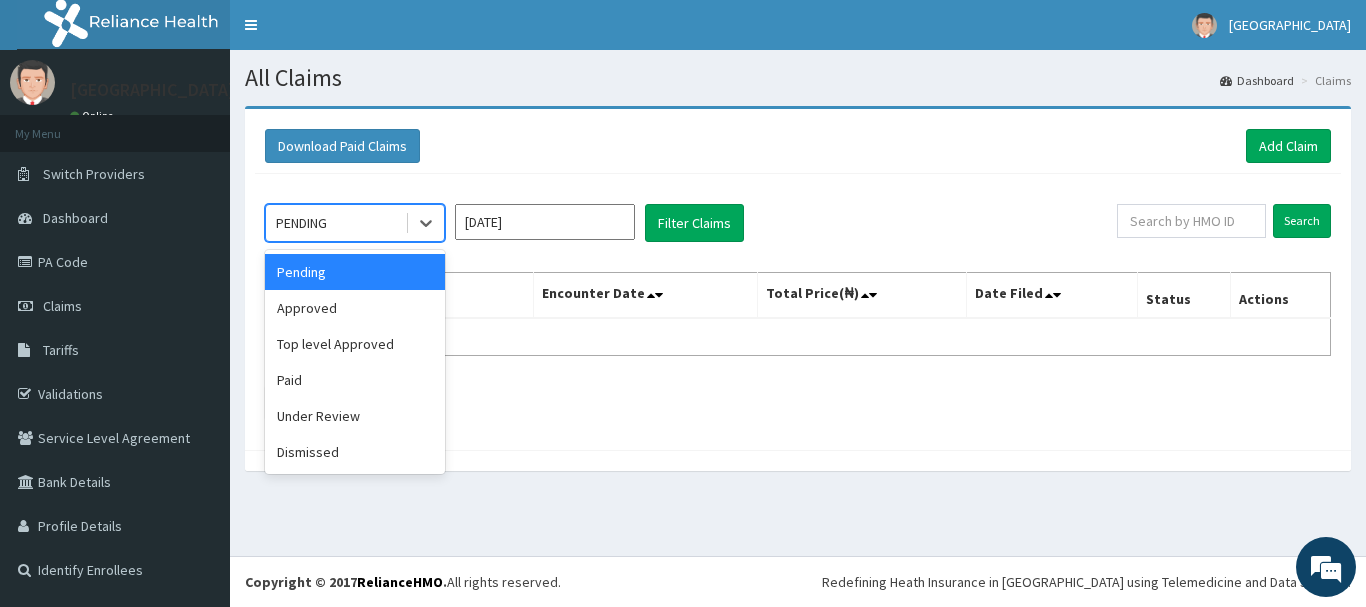 click on "PENDING" at bounding box center [335, 223] 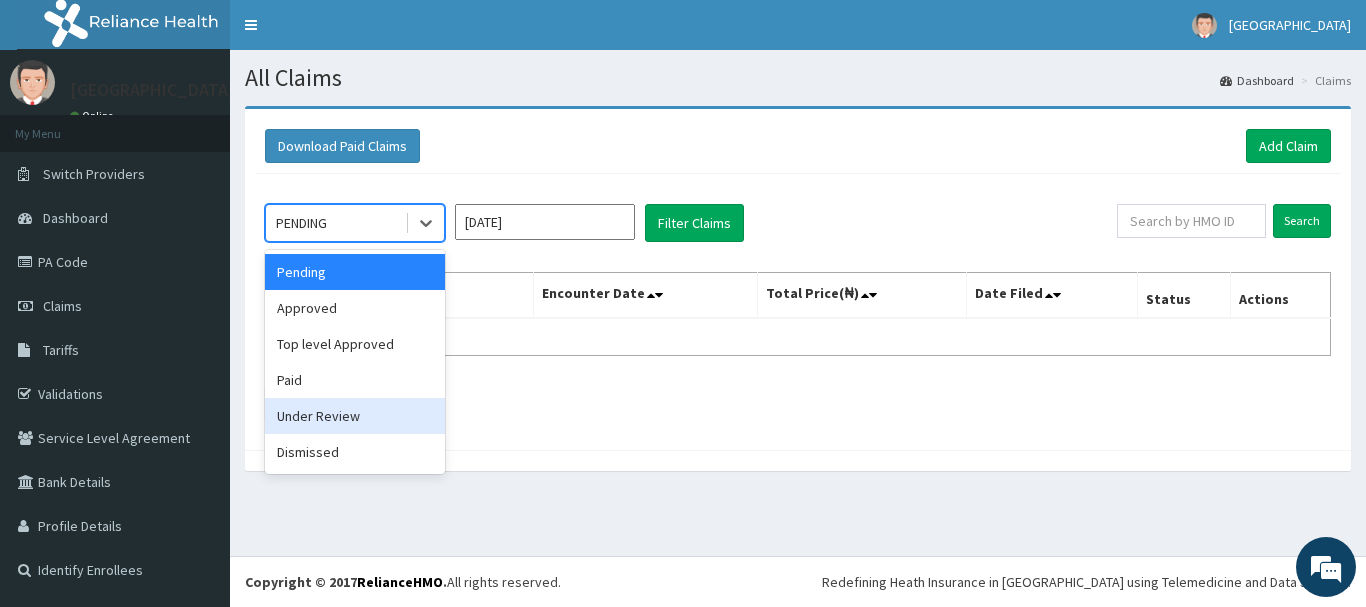 click on "Under Review" at bounding box center [355, 416] 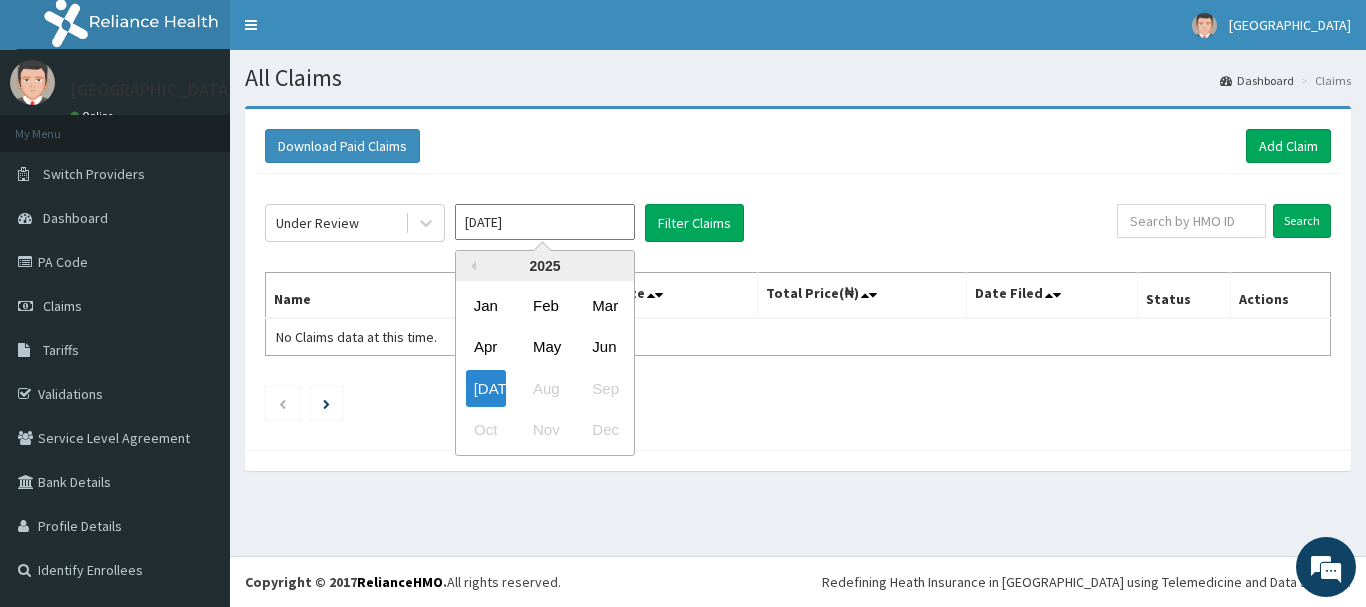 click on "[DATE]" at bounding box center (545, 222) 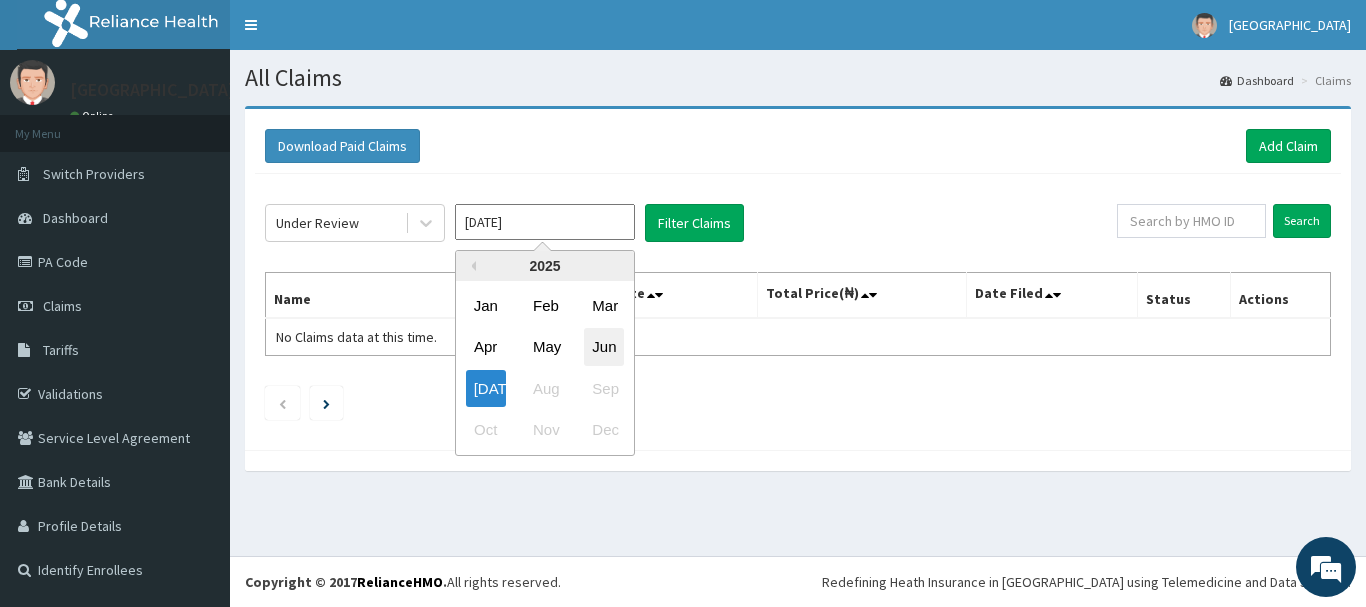 click on "Jun" at bounding box center [604, 347] 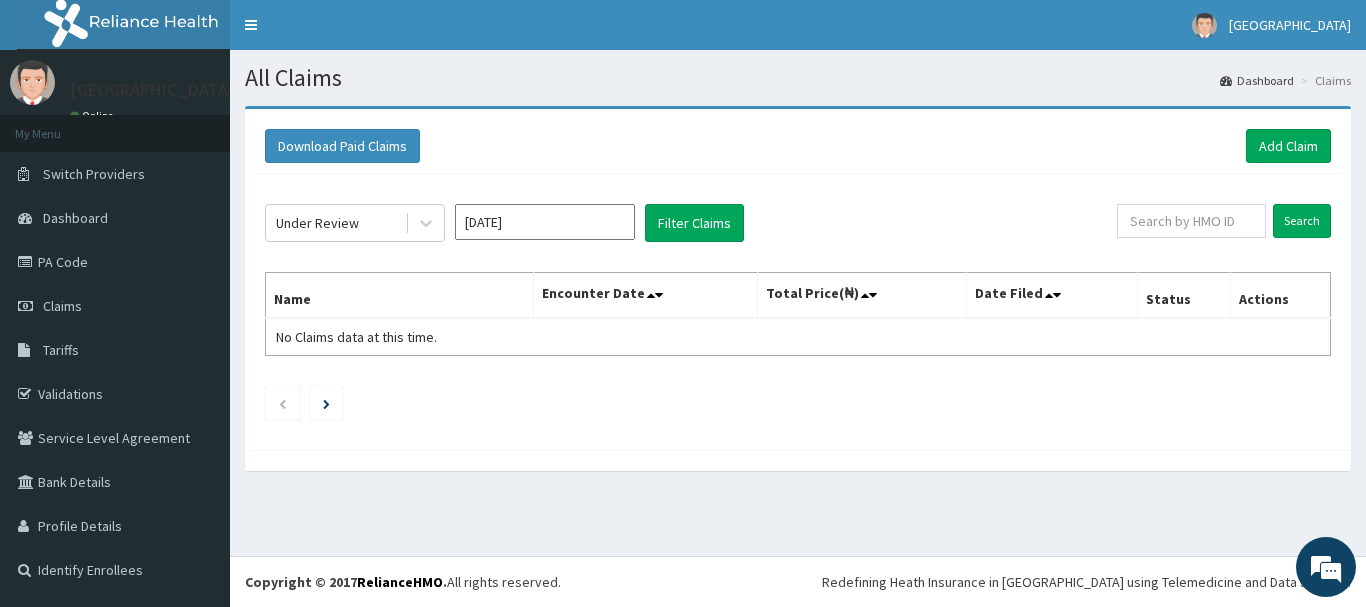 click on "Name Encounter Date Total Price(₦) Date Filed Status Actions No Claims data at this time." at bounding box center [798, 314] 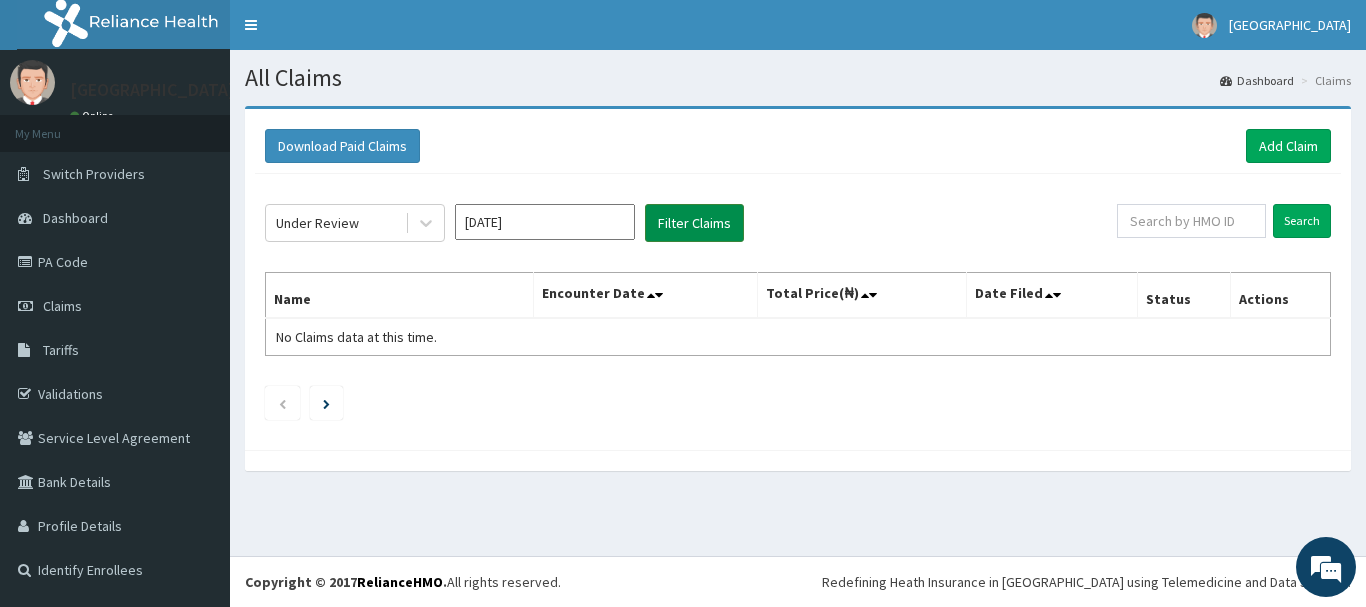 scroll, scrollTop: 0, scrollLeft: 0, axis: both 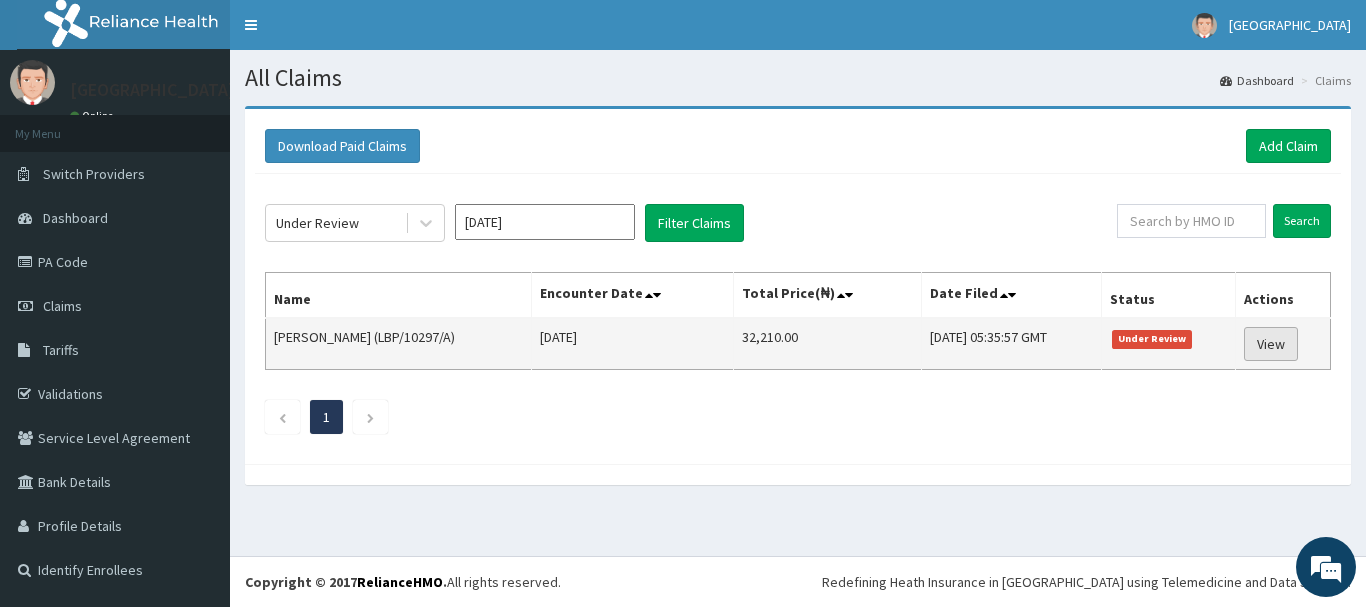 click on "View" at bounding box center (1271, 344) 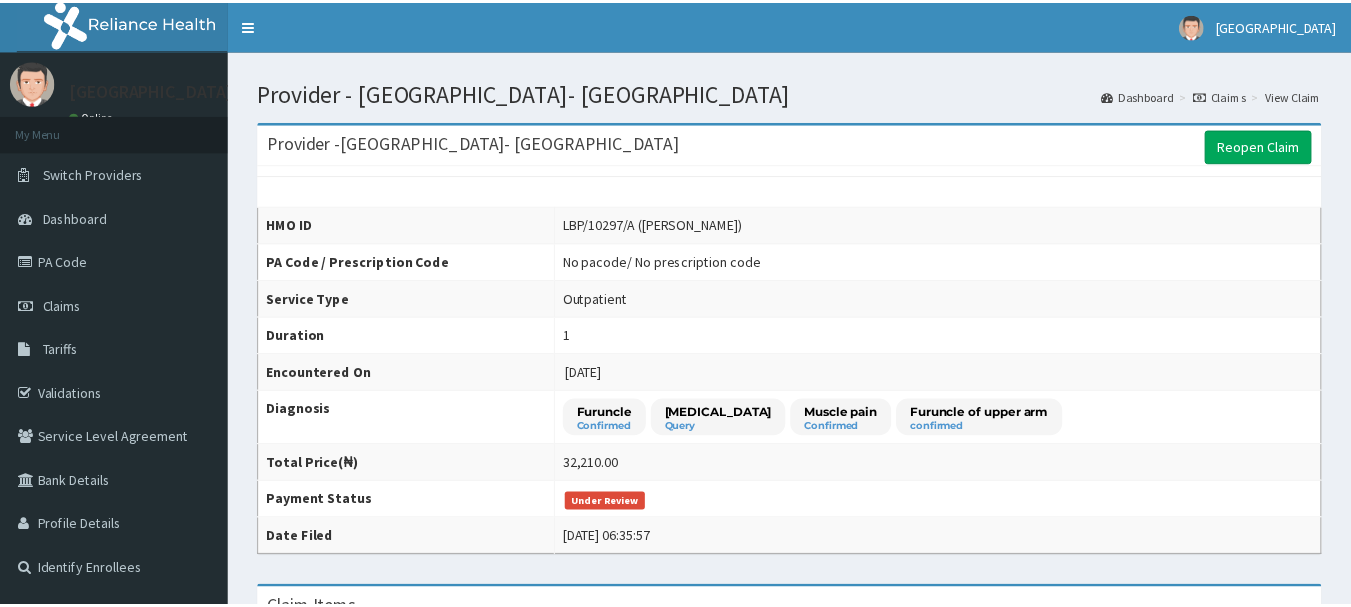 scroll, scrollTop: 0, scrollLeft: 0, axis: both 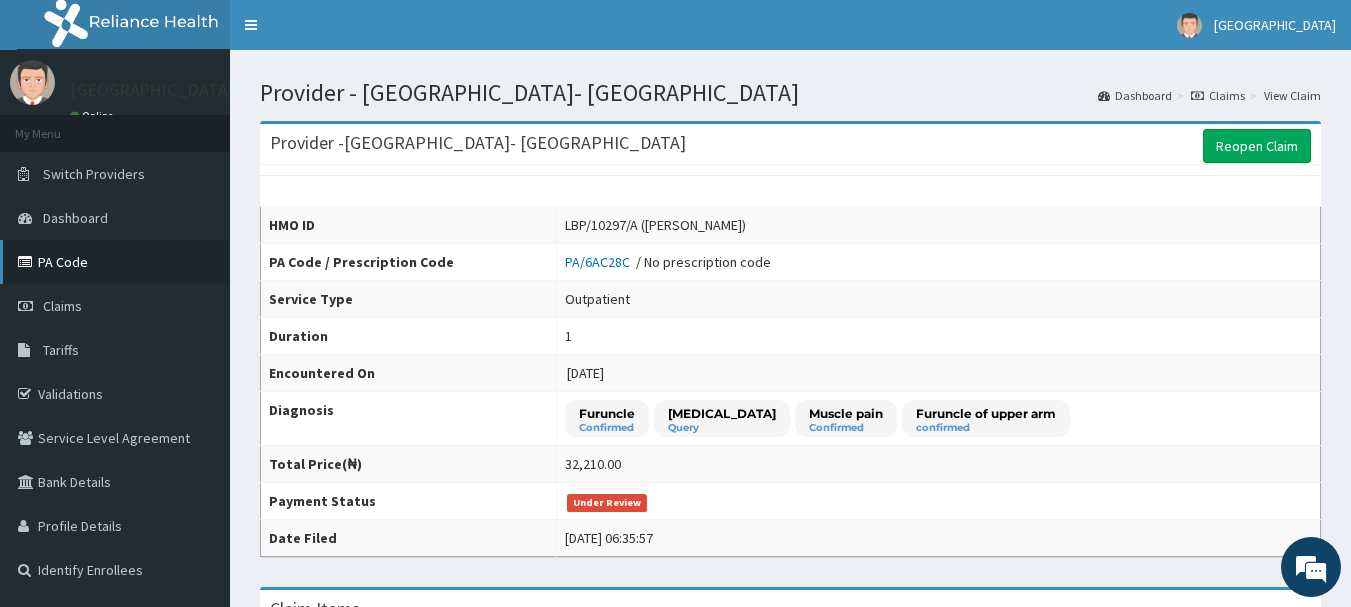 click on "PA Code" at bounding box center [115, 262] 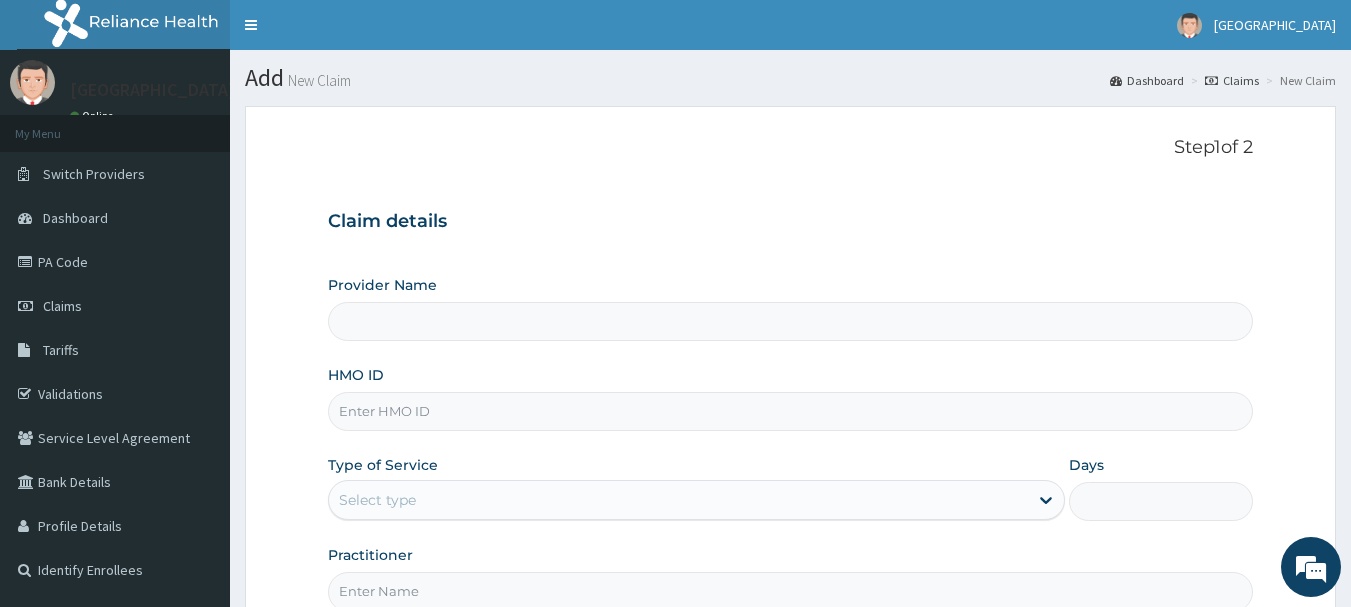 scroll, scrollTop: 0, scrollLeft: 0, axis: both 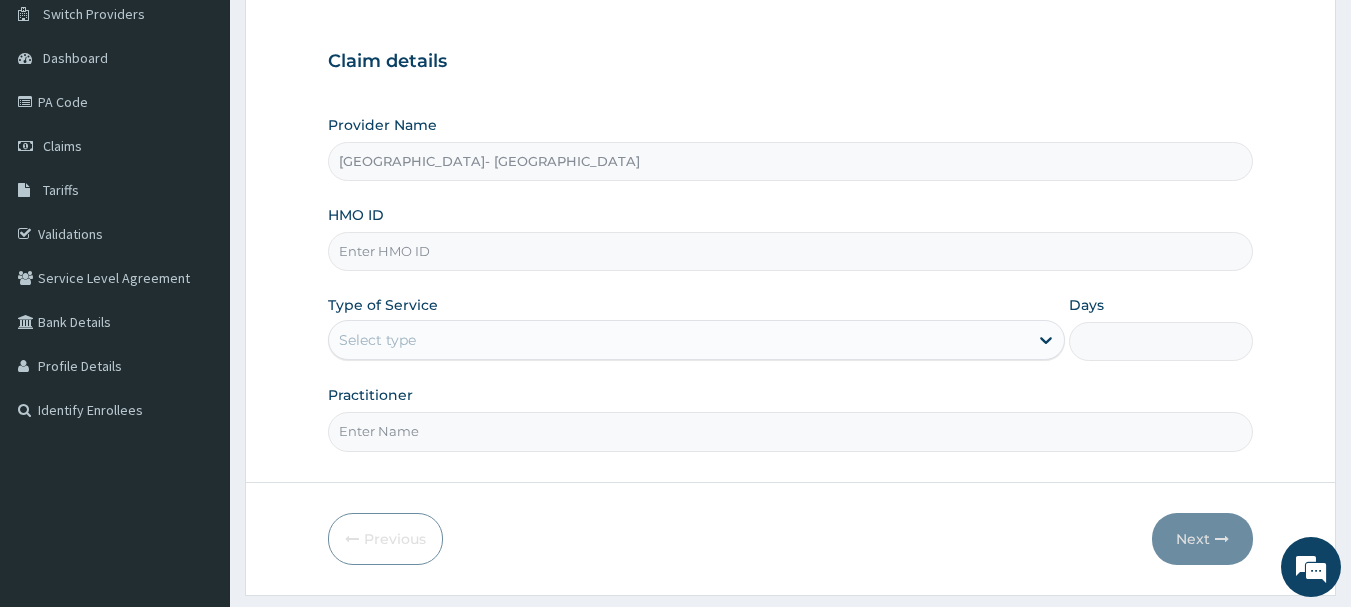 click on "HMO ID" at bounding box center (791, 251) 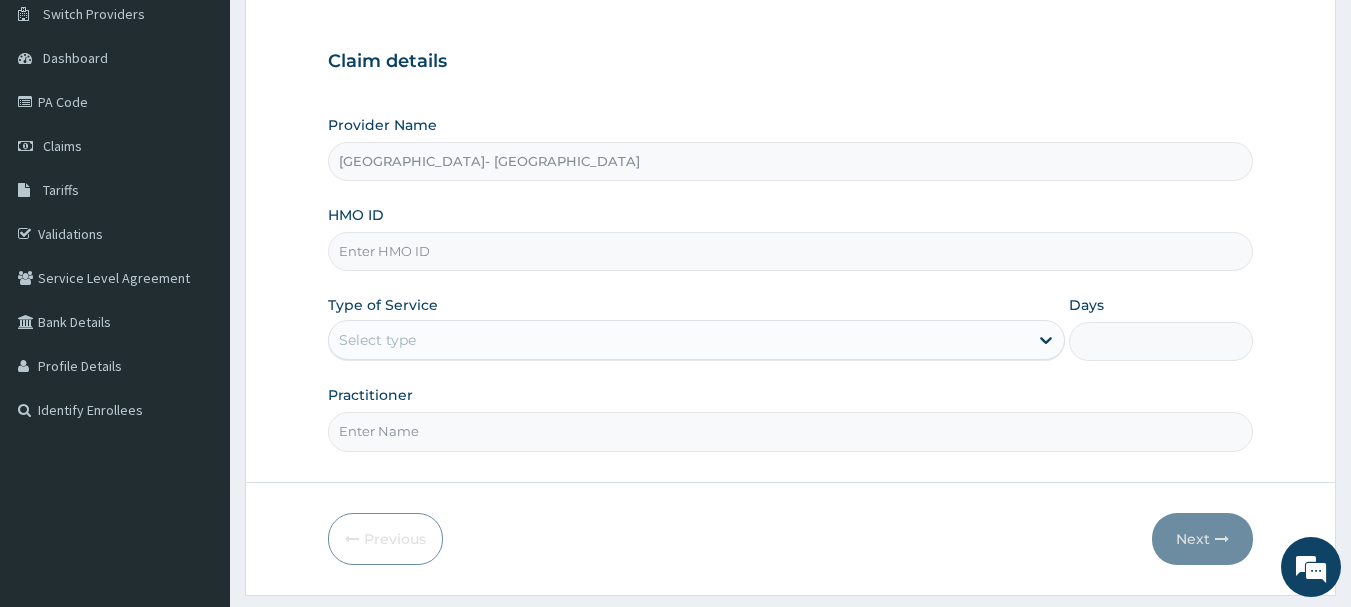 scroll, scrollTop: 0, scrollLeft: 0, axis: both 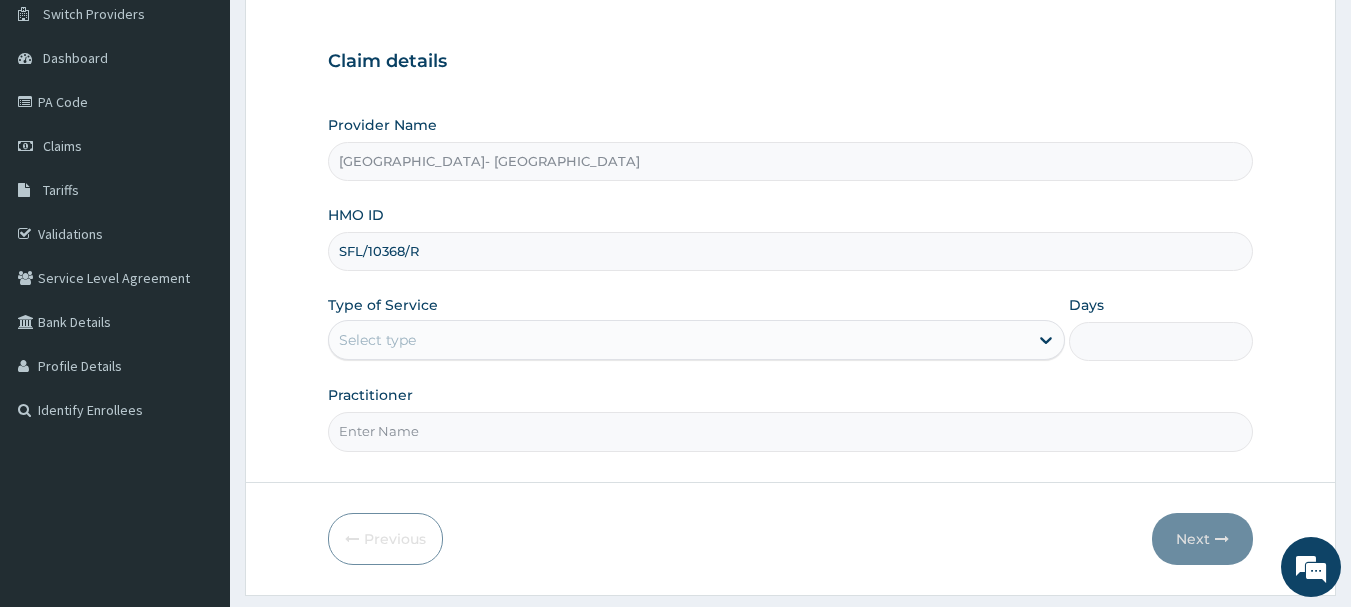 type on "SFL/10368/R" 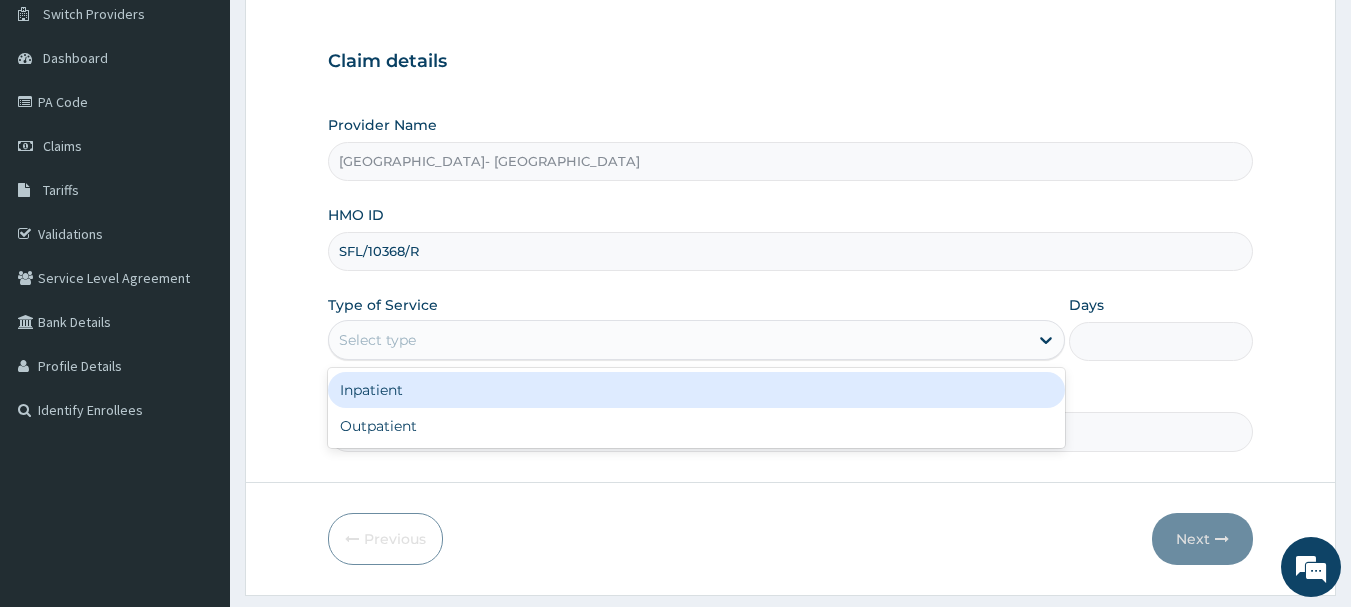 click on "Select type" at bounding box center [678, 340] 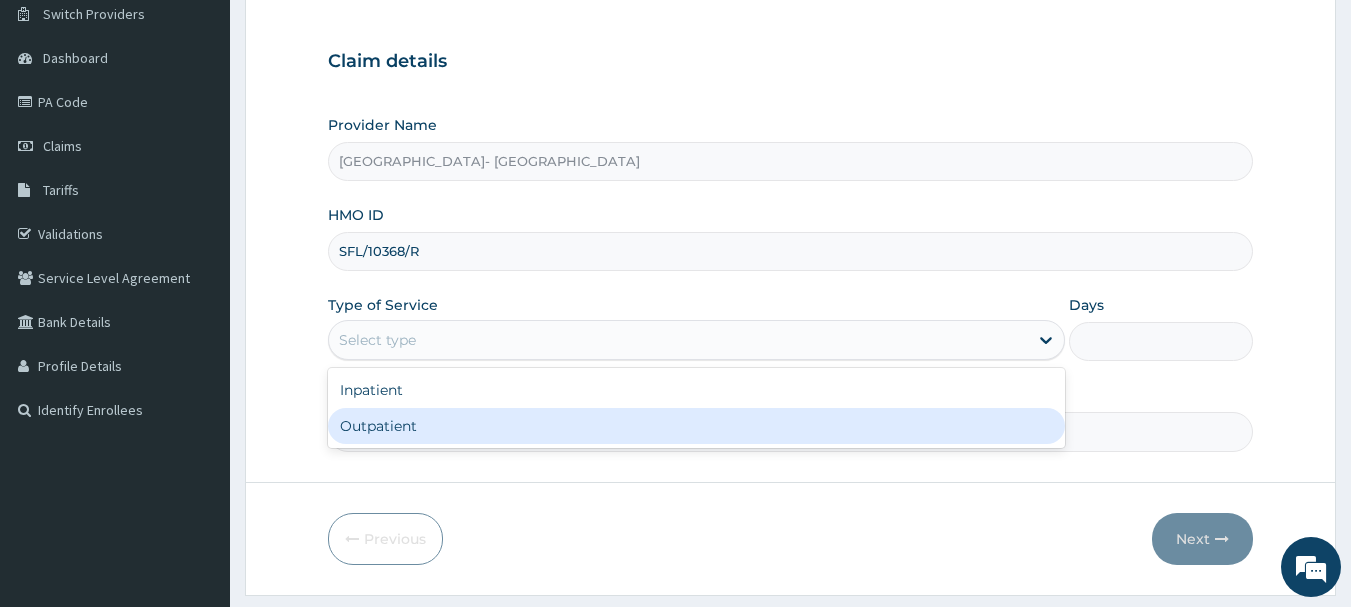 click on "Outpatient" at bounding box center [696, 426] 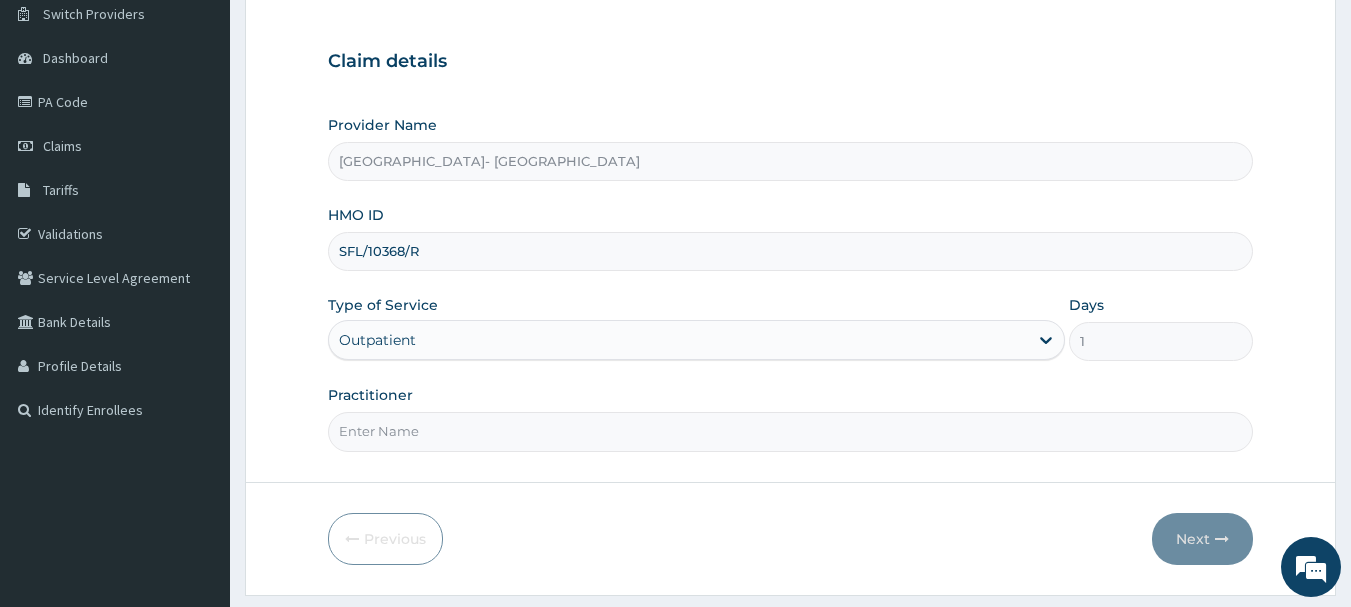 click on "Practitioner" at bounding box center (791, 431) 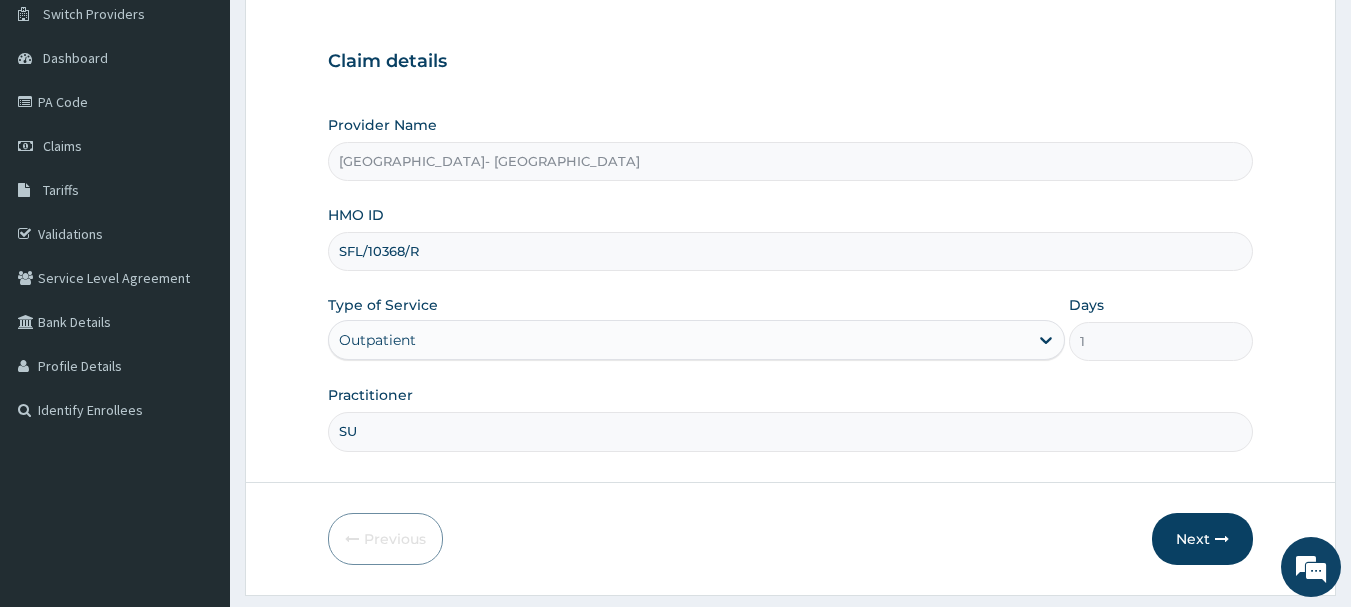 type on "S" 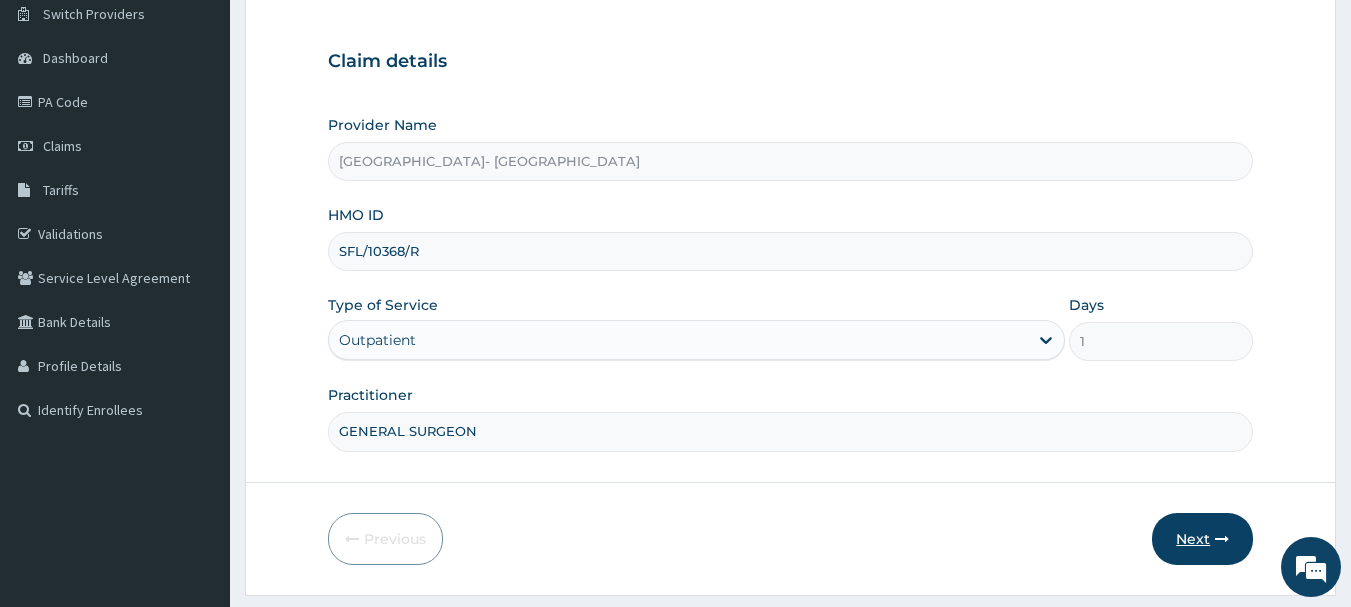 type on "GENERAL SURGEON" 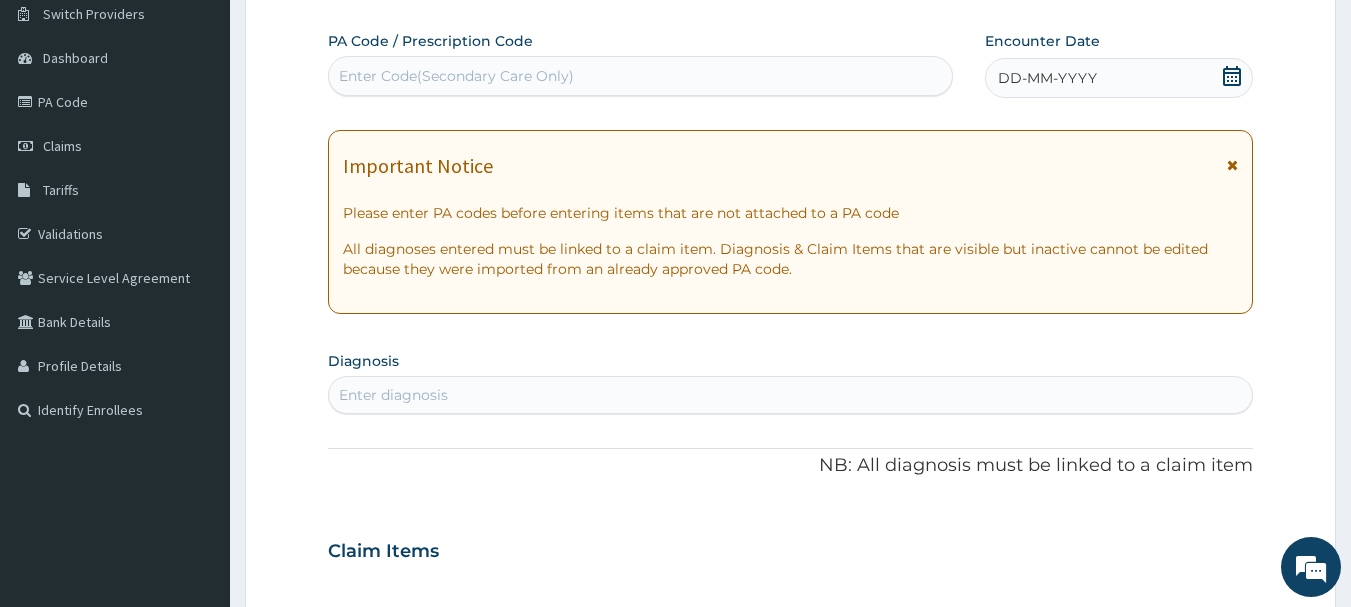 click on "DD-MM-YYYY" at bounding box center [1119, 78] 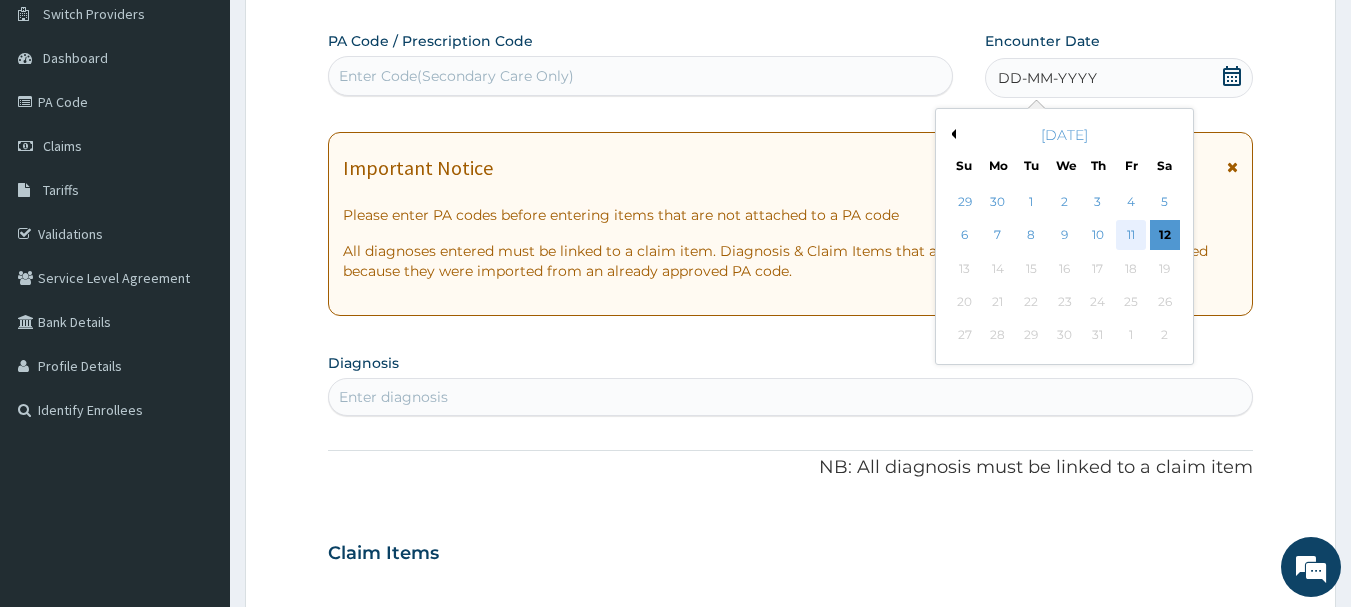 click on "11" at bounding box center (1131, 236) 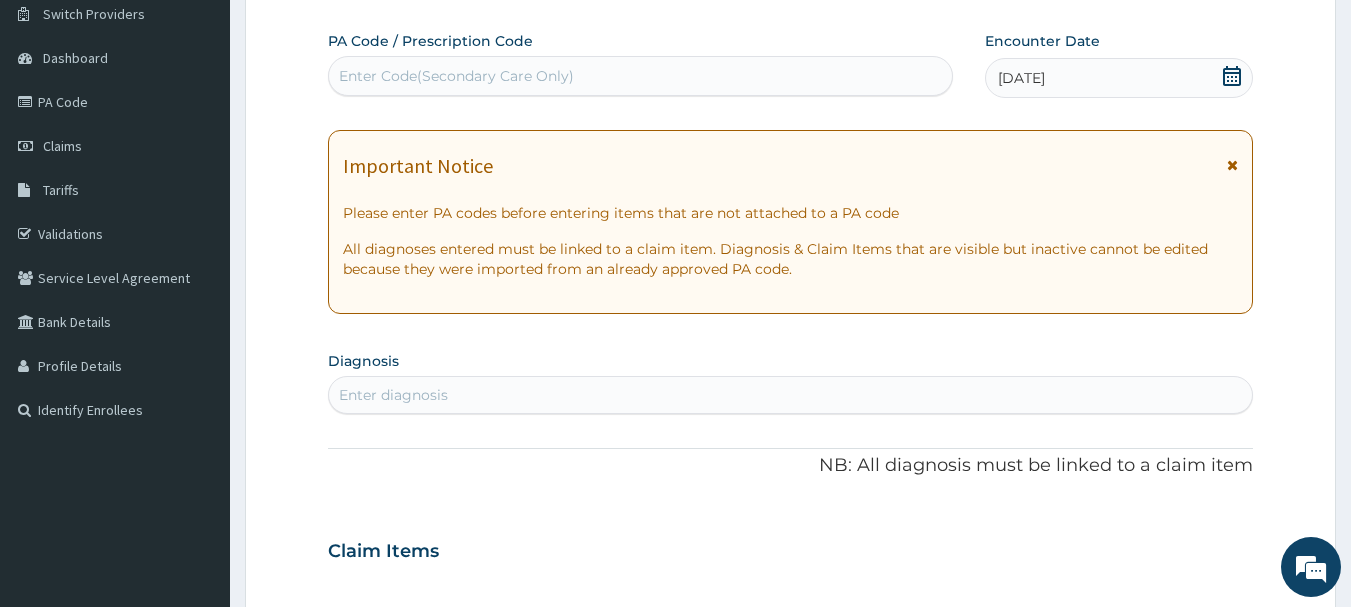 click on "Enter Code(Secondary Care Only)" at bounding box center [641, 76] 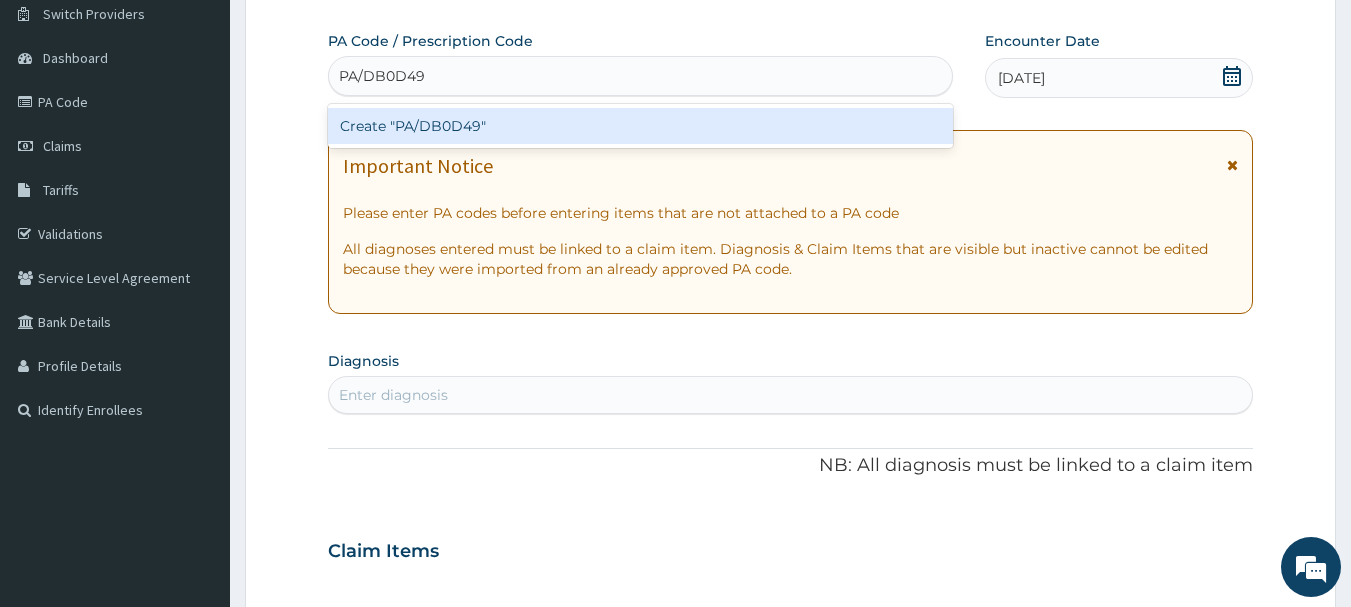type on "PA/DB0D49" 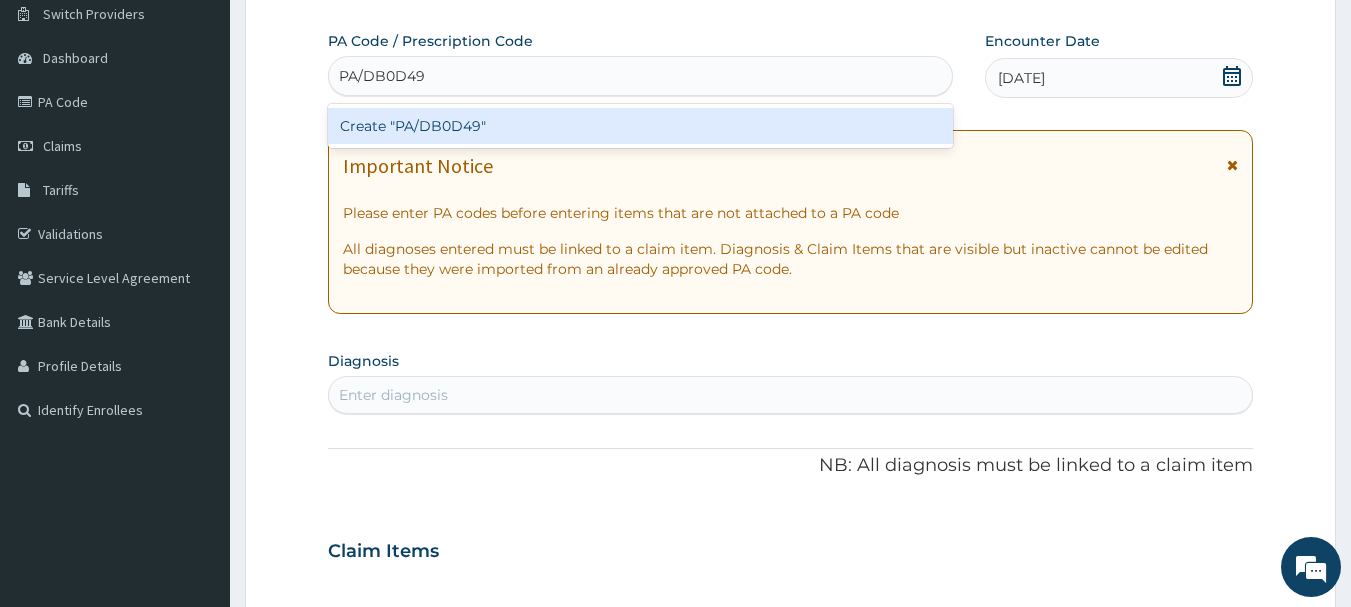 click on "Create "PA/DB0D49"" at bounding box center (641, 126) 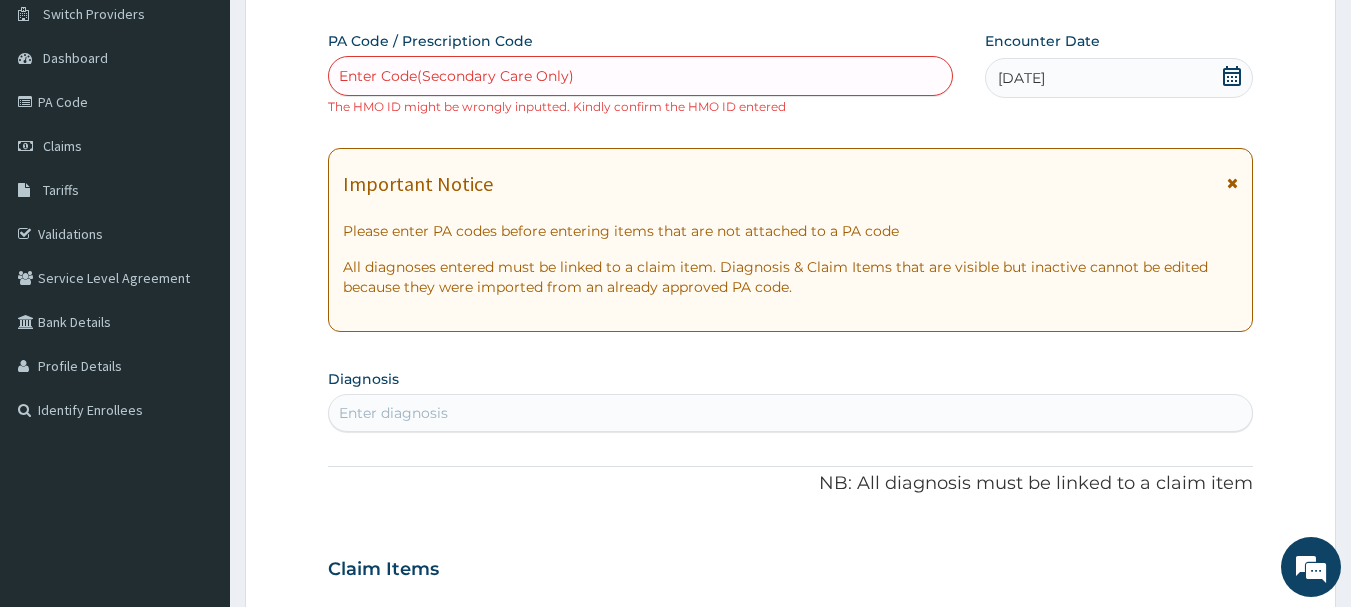 click on "Enter Code(Secondary Care Only)" at bounding box center [641, 76] 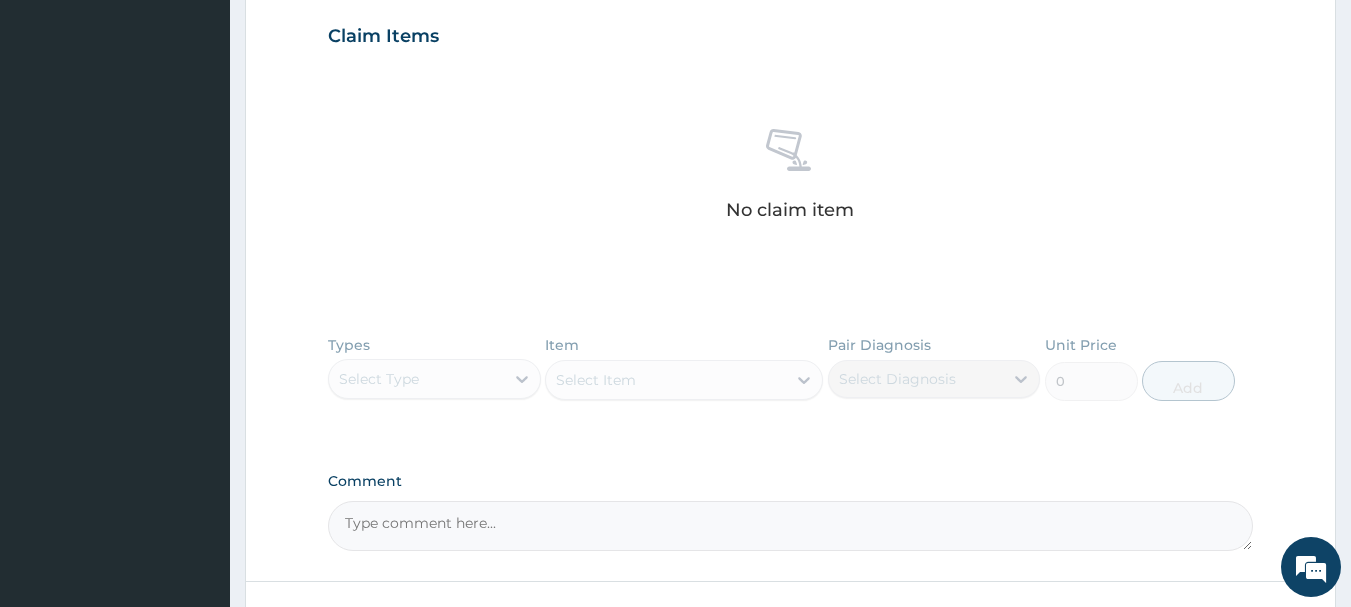 scroll, scrollTop: 843, scrollLeft: 0, axis: vertical 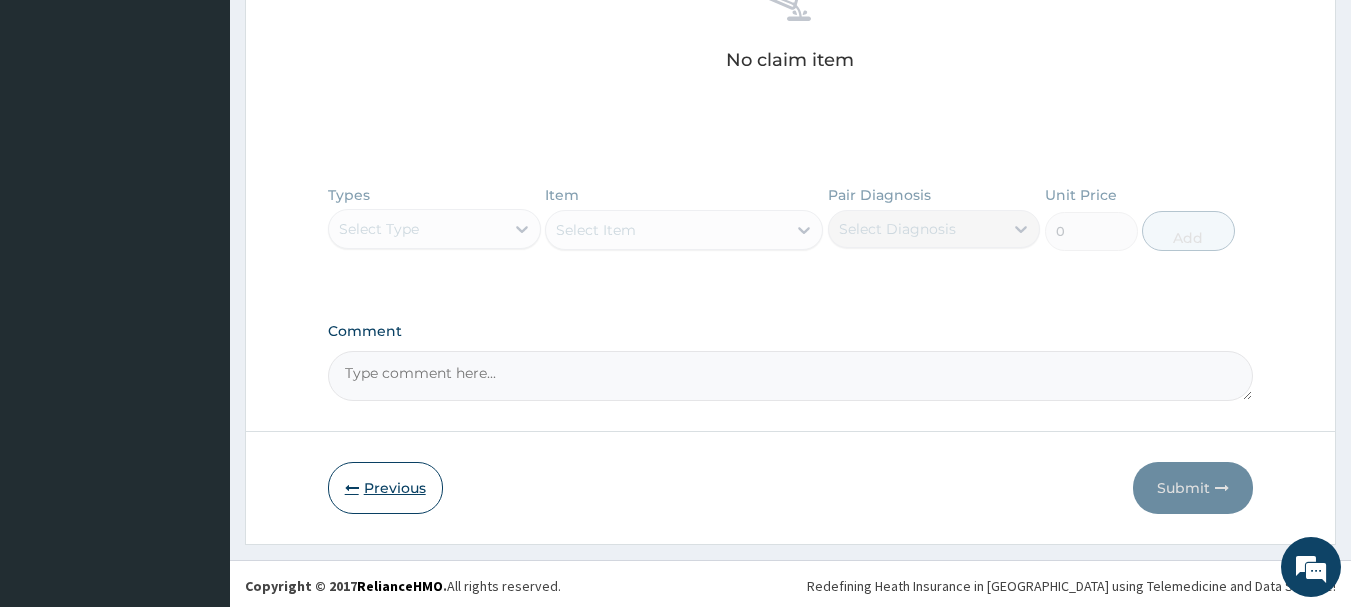 click on "Previous" at bounding box center (385, 488) 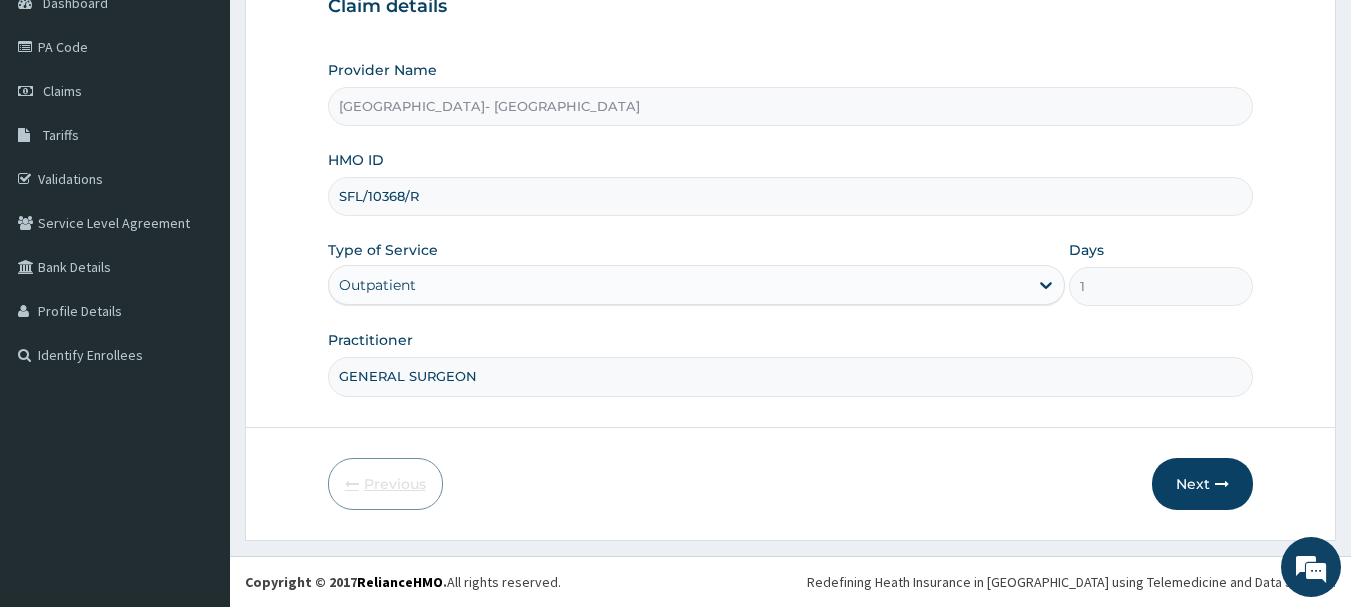 scroll, scrollTop: 215, scrollLeft: 0, axis: vertical 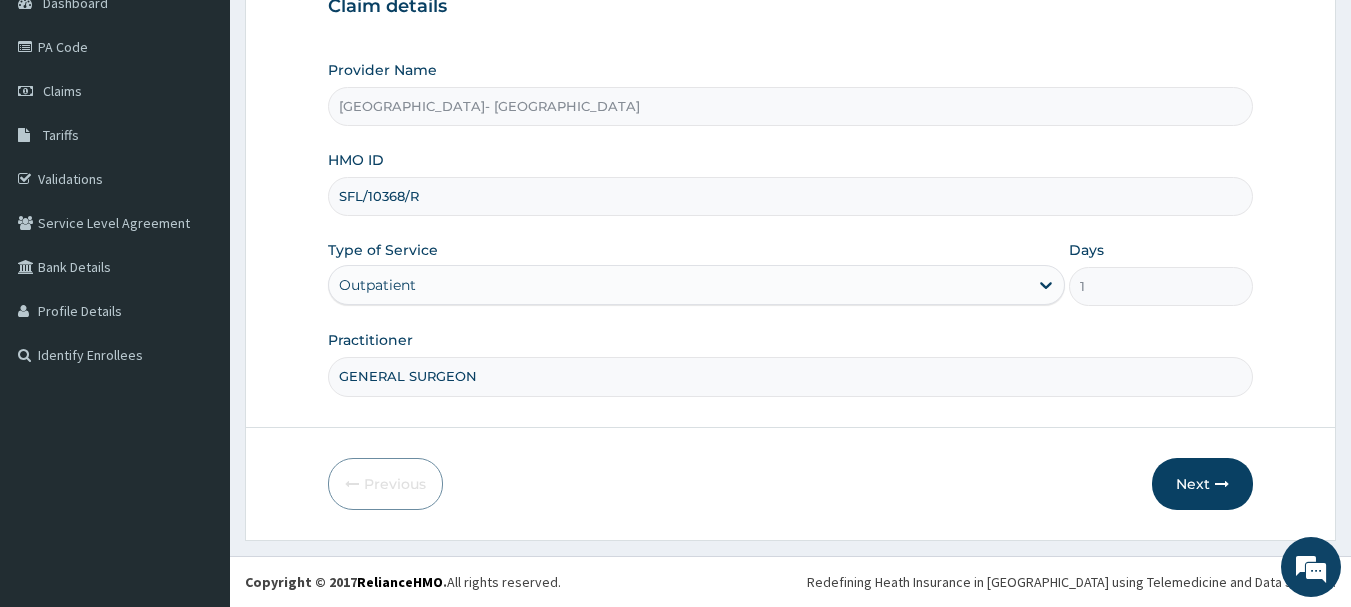 click on "Provider Name First Graceland Hospitals- Ajah HMO ID SFL/10368/R Type of Service Outpatient Days 1 Practitioner GENERAL SURGEON" at bounding box center [791, 228] 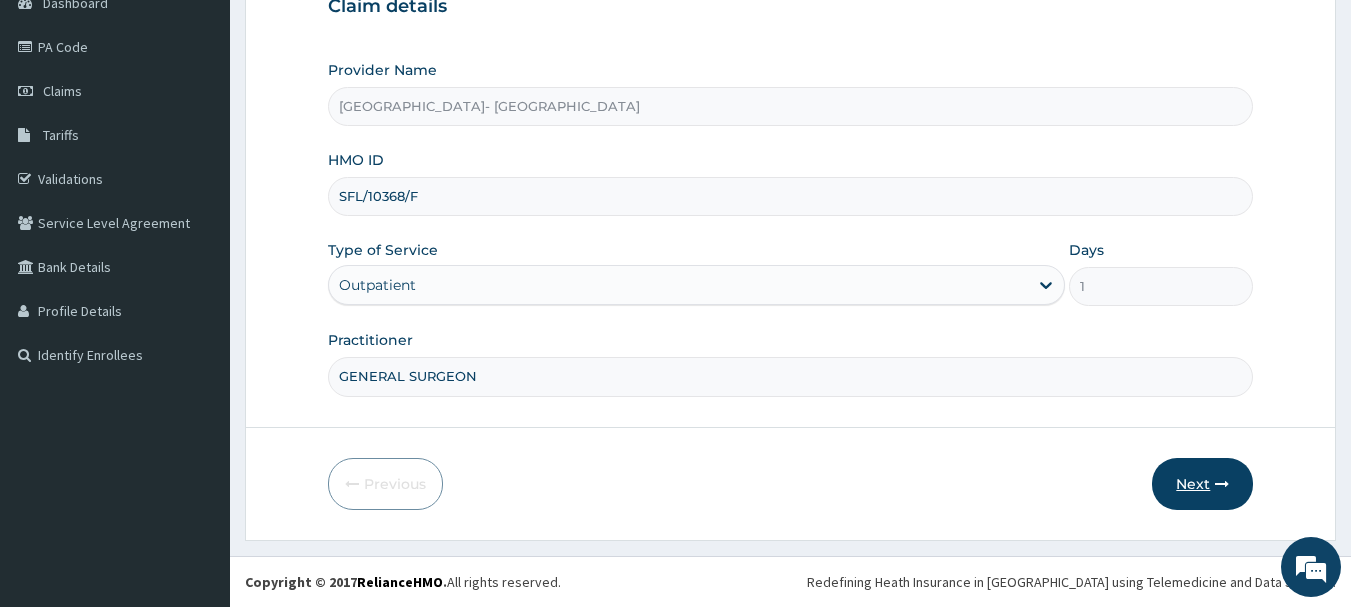 type on "SFL/10368/F" 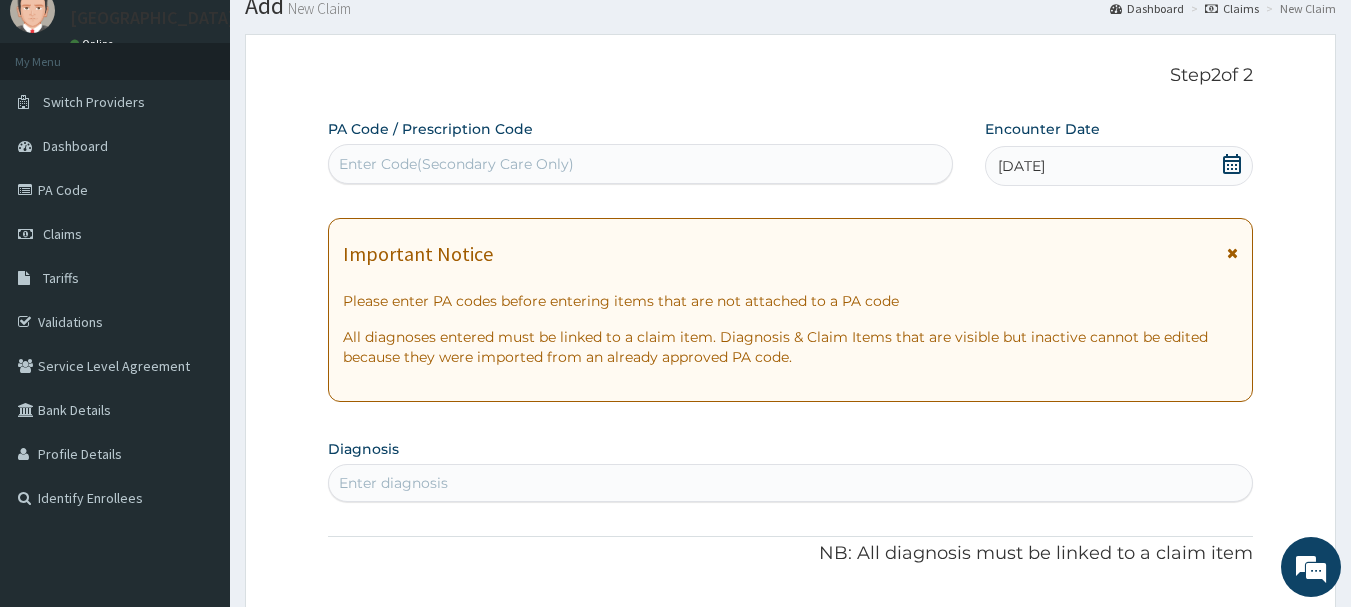 scroll, scrollTop: 55, scrollLeft: 0, axis: vertical 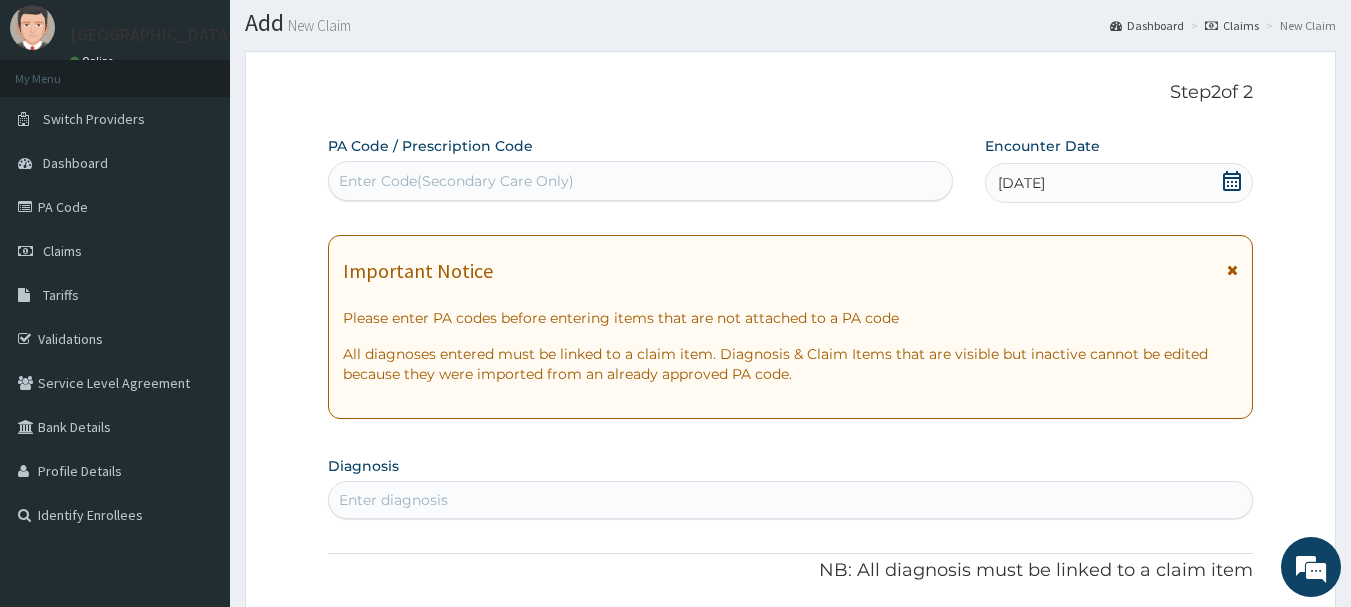 click on "Enter Code(Secondary Care Only)" at bounding box center [641, 181] 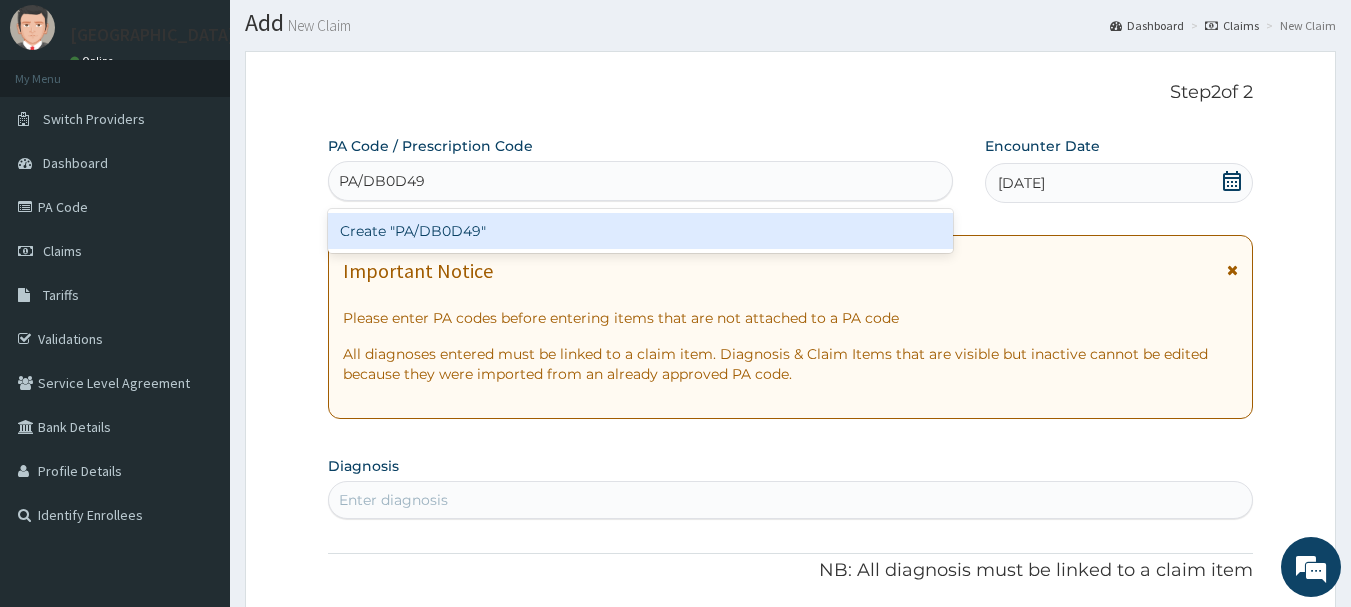 click on "Create "PA/DB0D49"" at bounding box center (641, 231) 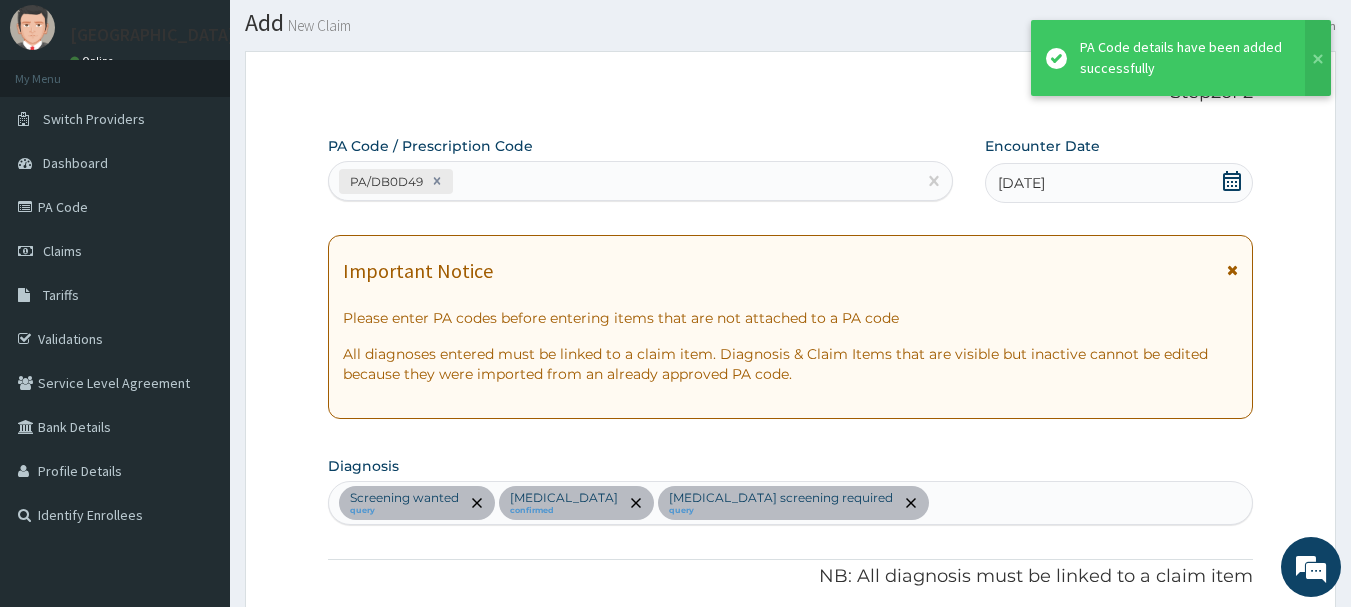 scroll, scrollTop: 533, scrollLeft: 0, axis: vertical 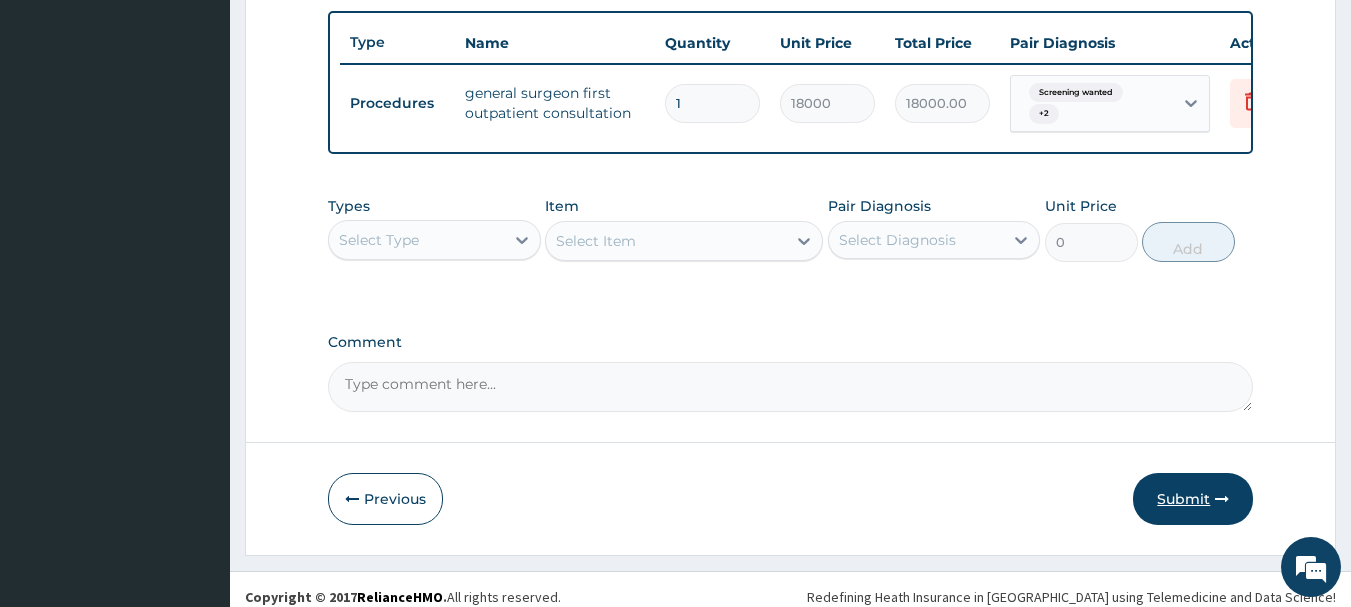 click on "Submit" at bounding box center [1193, 499] 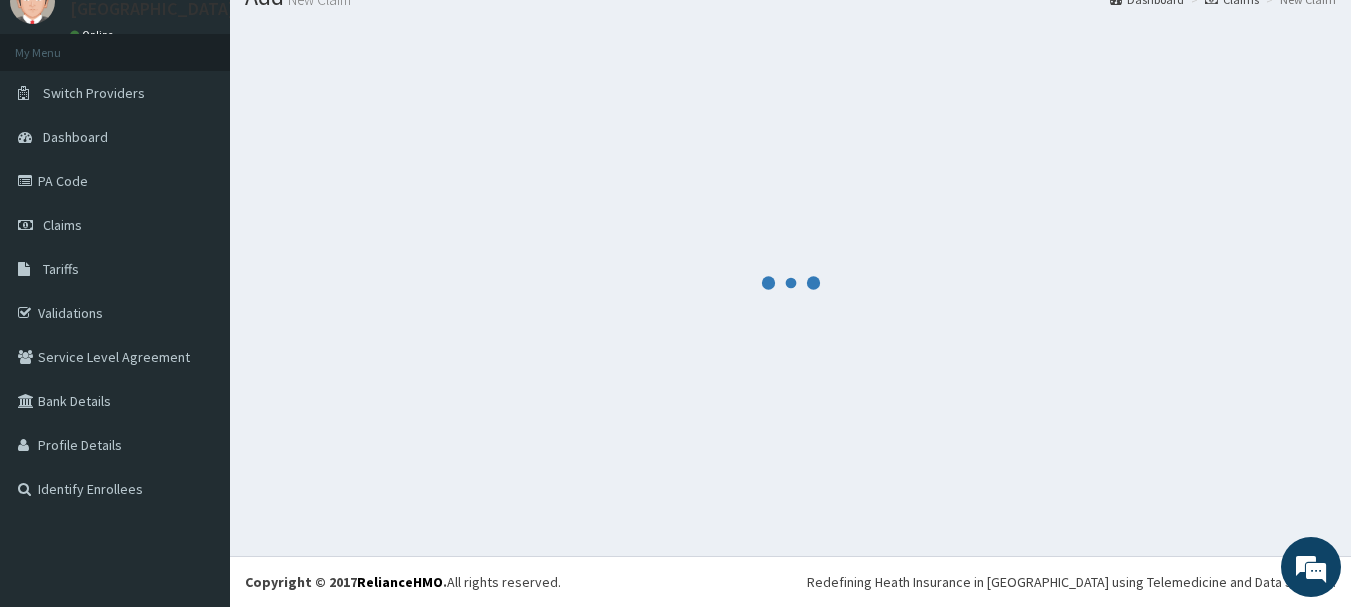 scroll, scrollTop: 81, scrollLeft: 0, axis: vertical 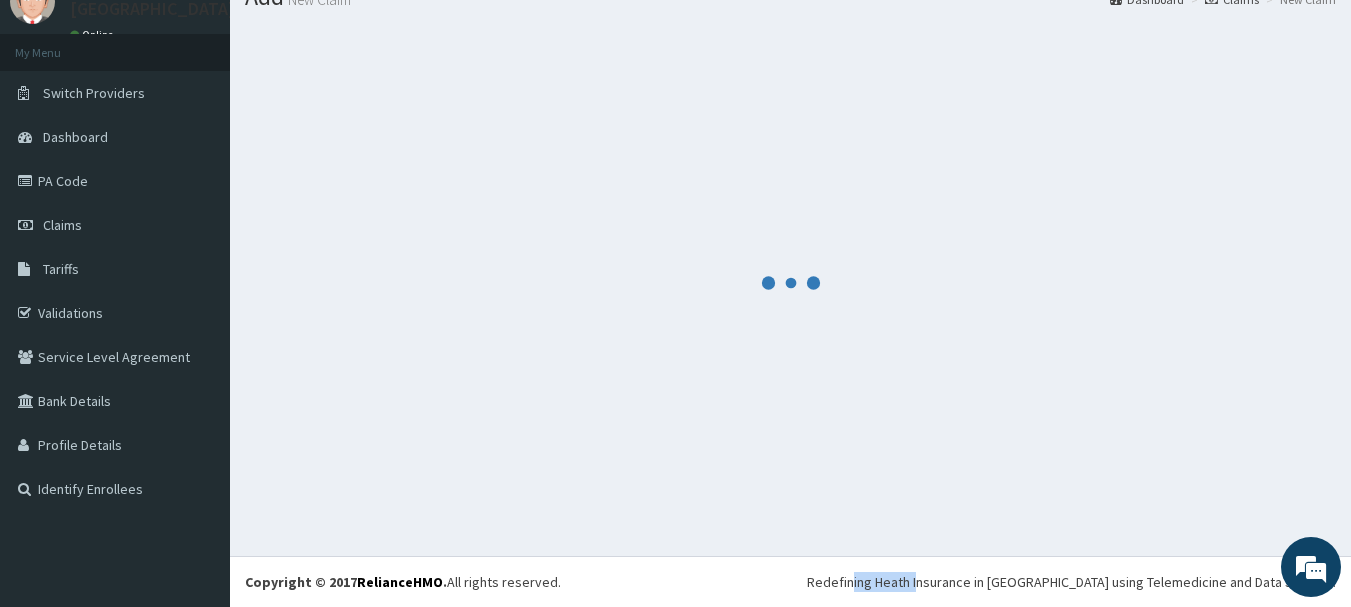 click at bounding box center (790, 283) 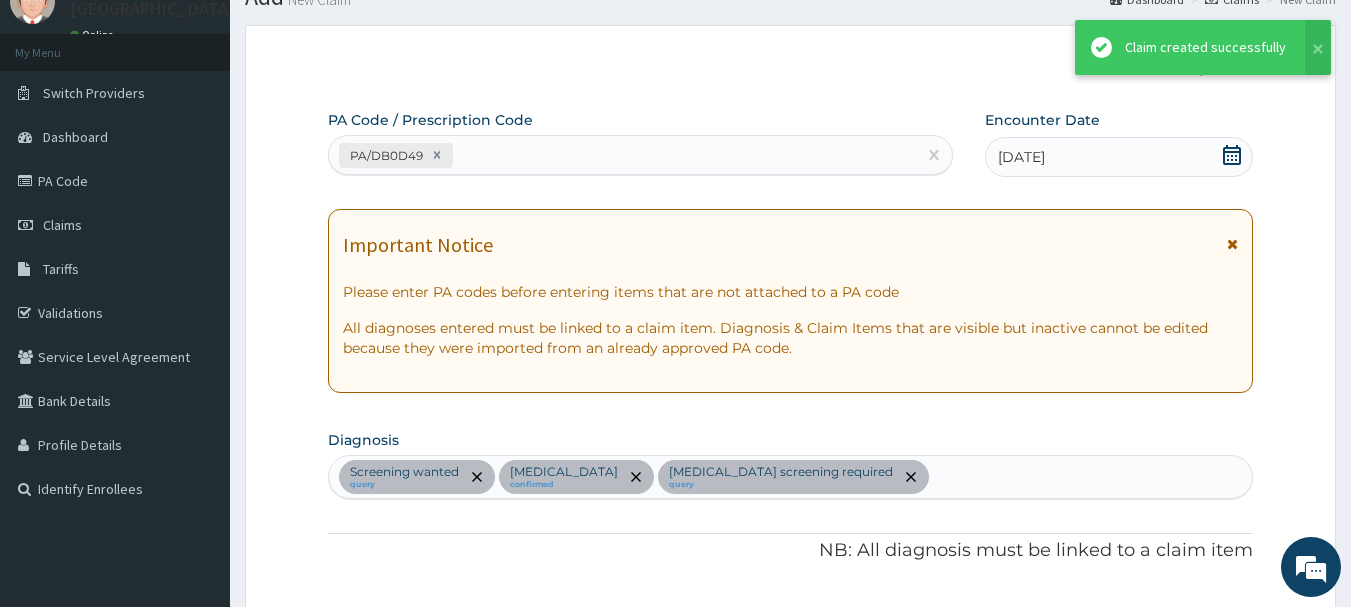 scroll, scrollTop: 733, scrollLeft: 0, axis: vertical 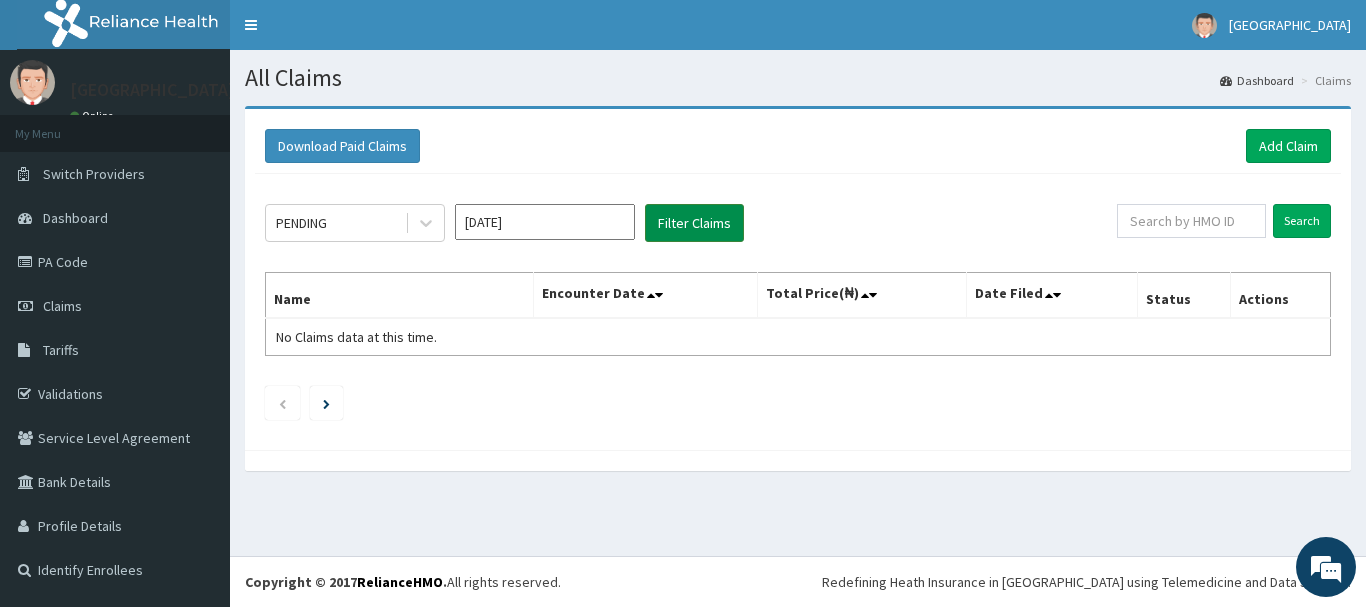 click on "Filter Claims" at bounding box center [694, 223] 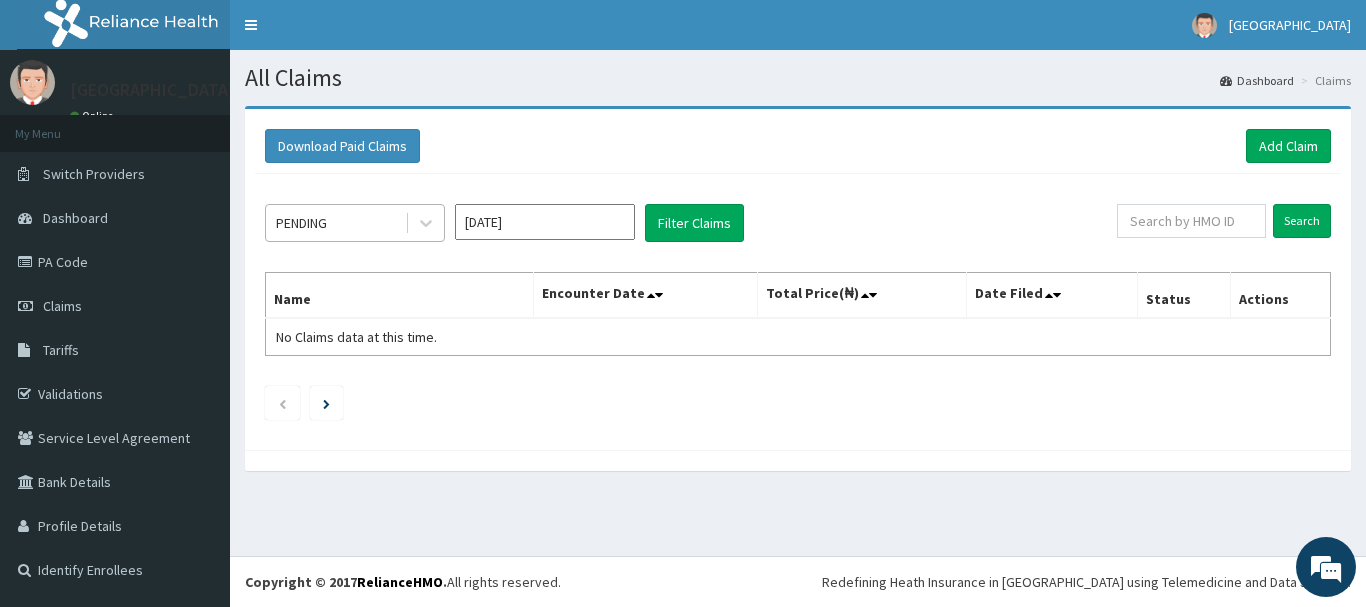 click on "PENDING" at bounding box center (335, 223) 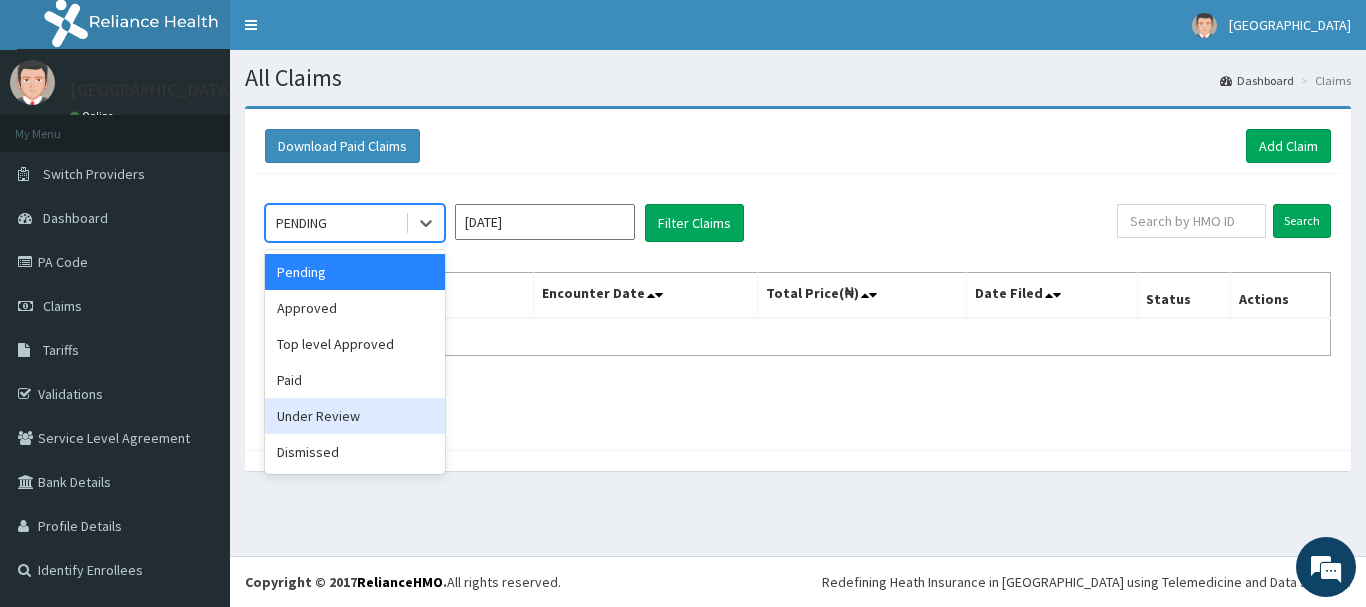 click on "Under Review" at bounding box center (355, 416) 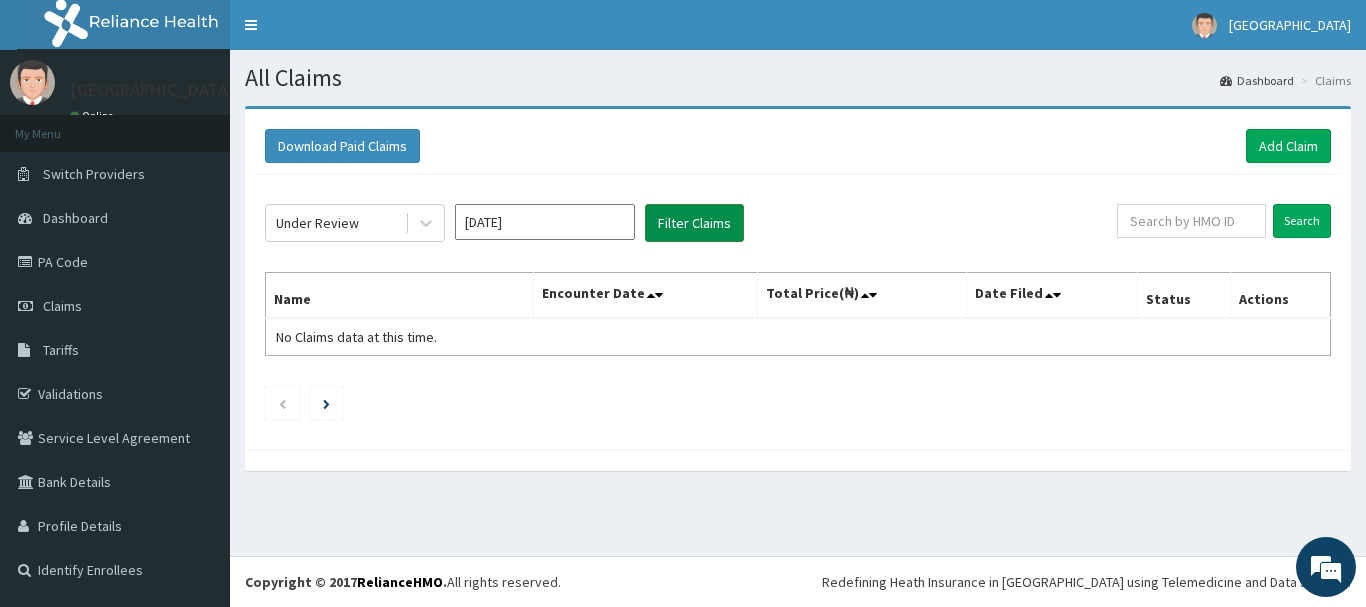 click on "Filter Claims" at bounding box center (694, 223) 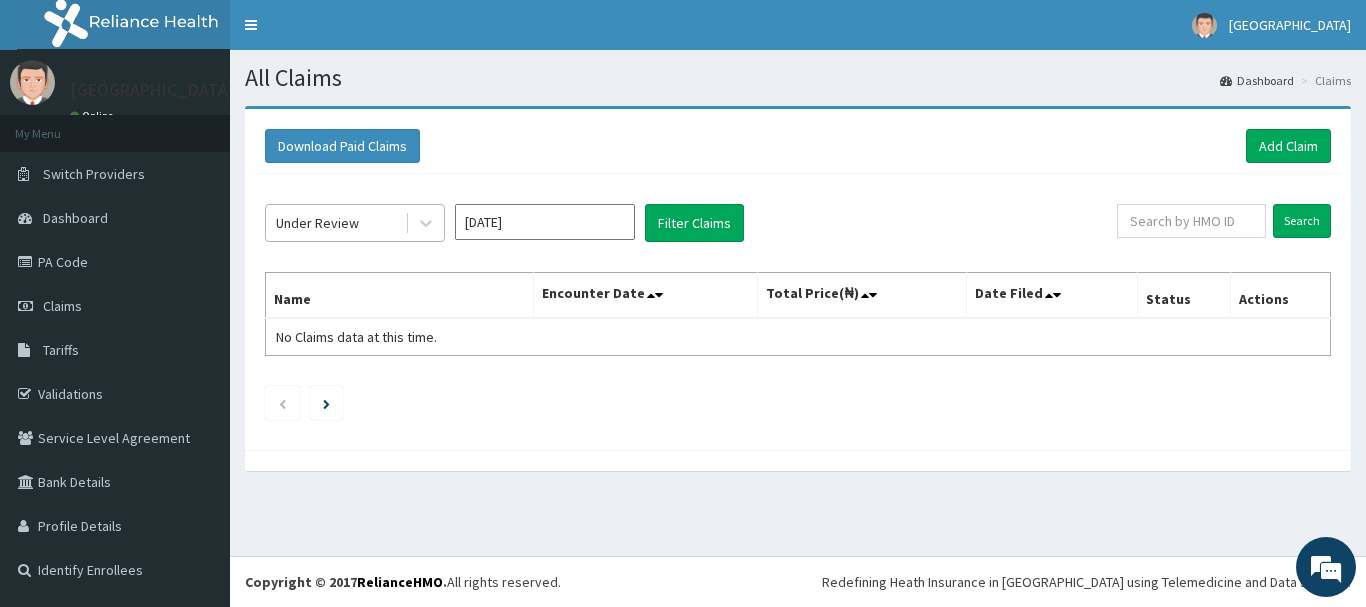 click on "Under Review" at bounding box center [335, 223] 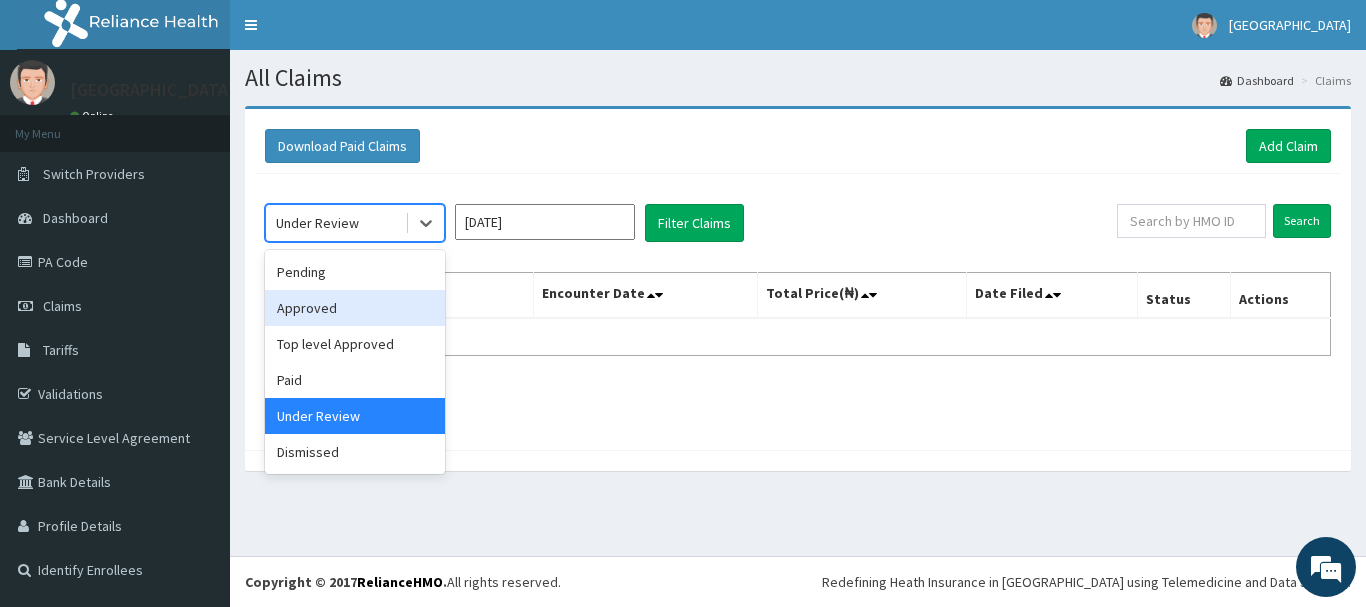 click on "Approved" at bounding box center [355, 308] 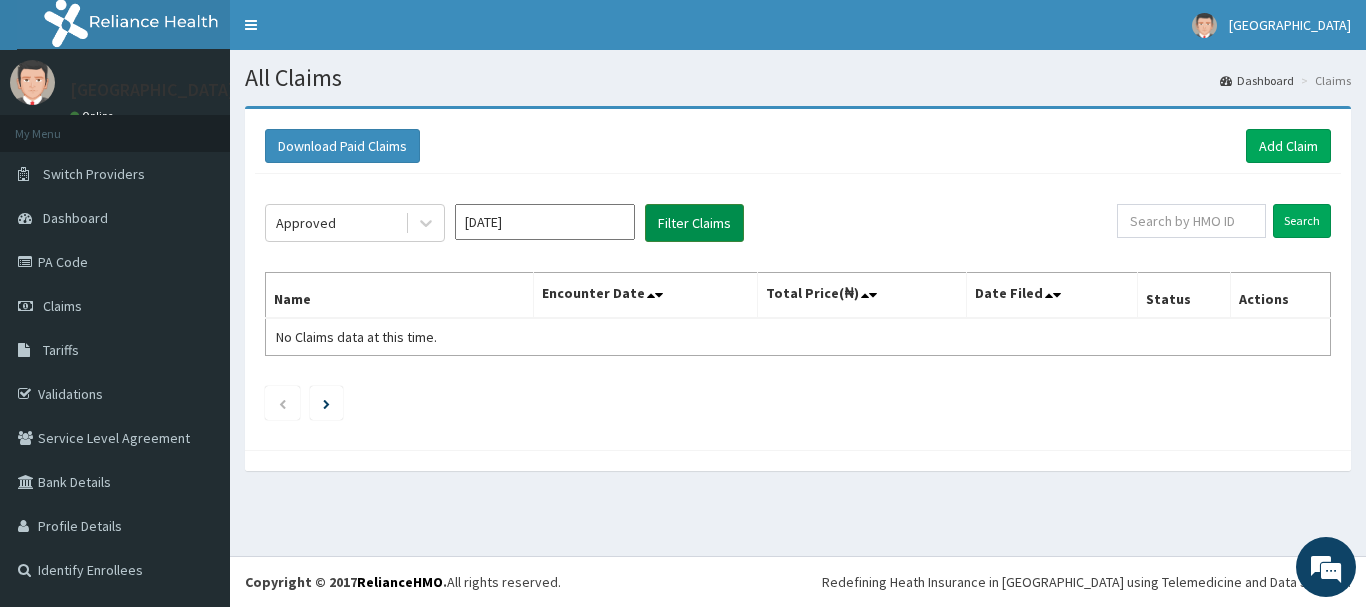 click on "Filter Claims" at bounding box center (694, 223) 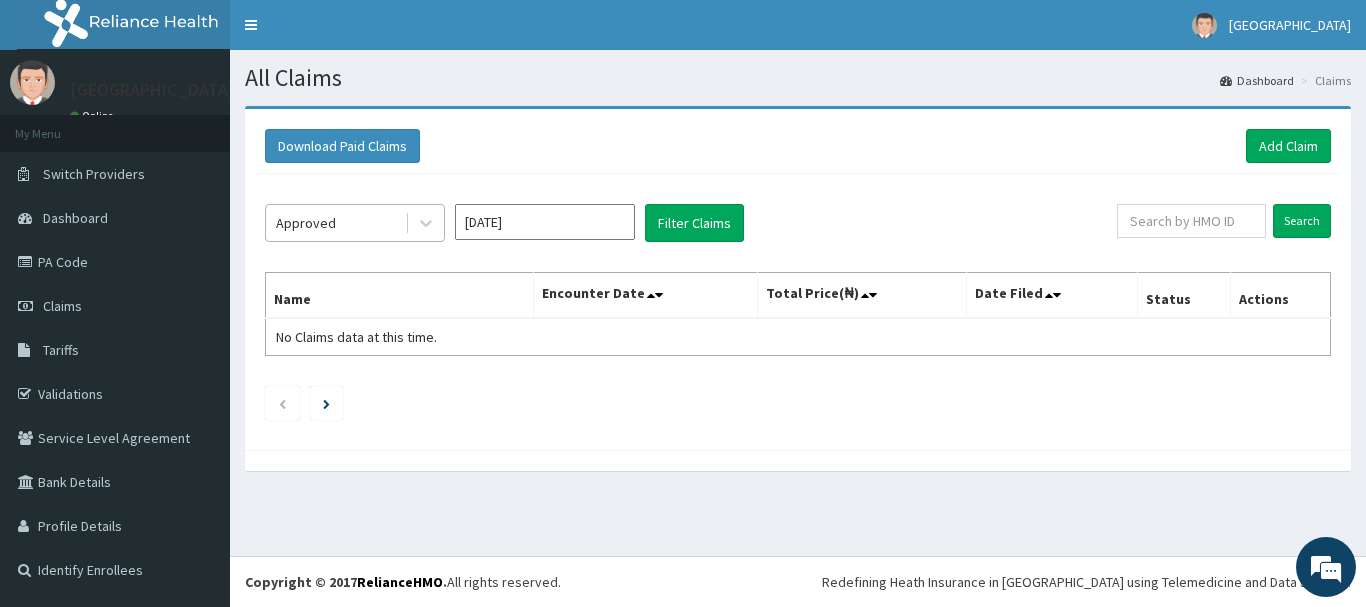 click on "Approved" at bounding box center [335, 223] 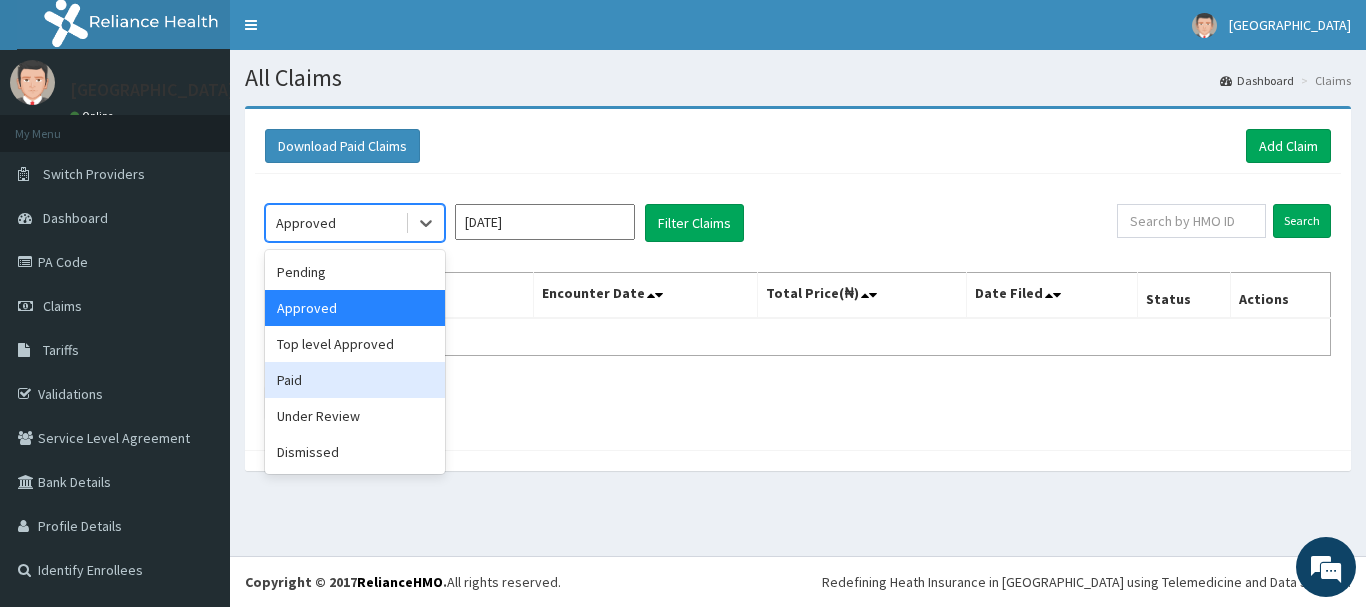 click on "Paid" at bounding box center [355, 380] 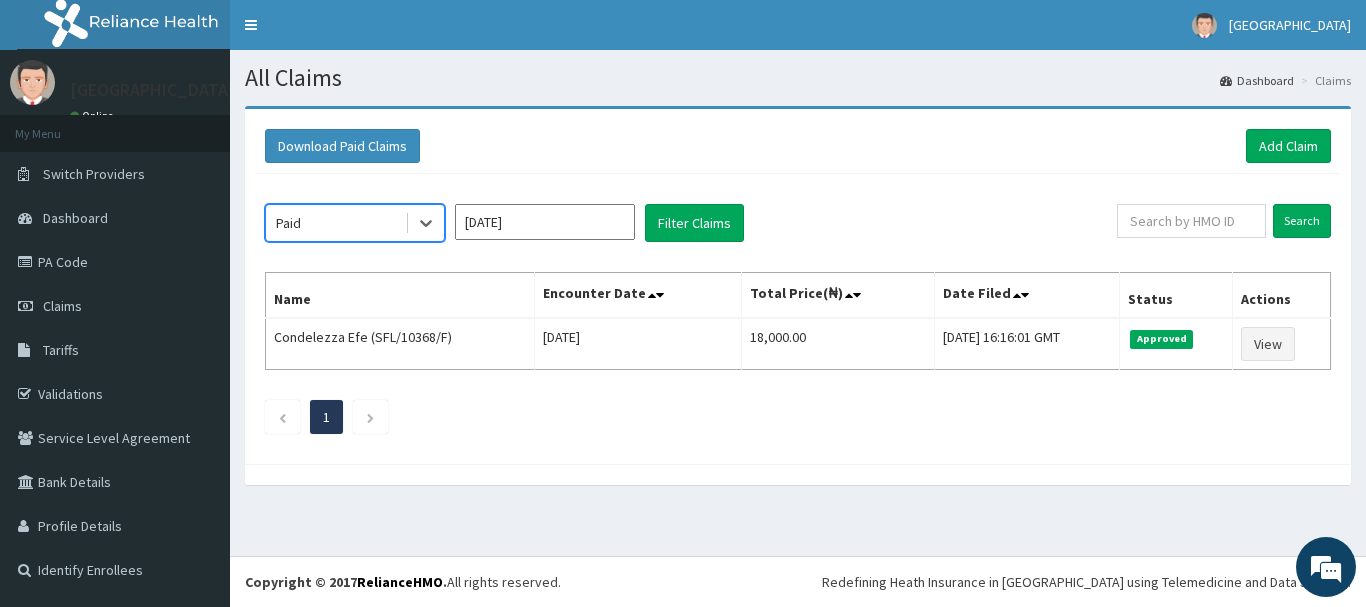 click on "Paid" at bounding box center [335, 223] 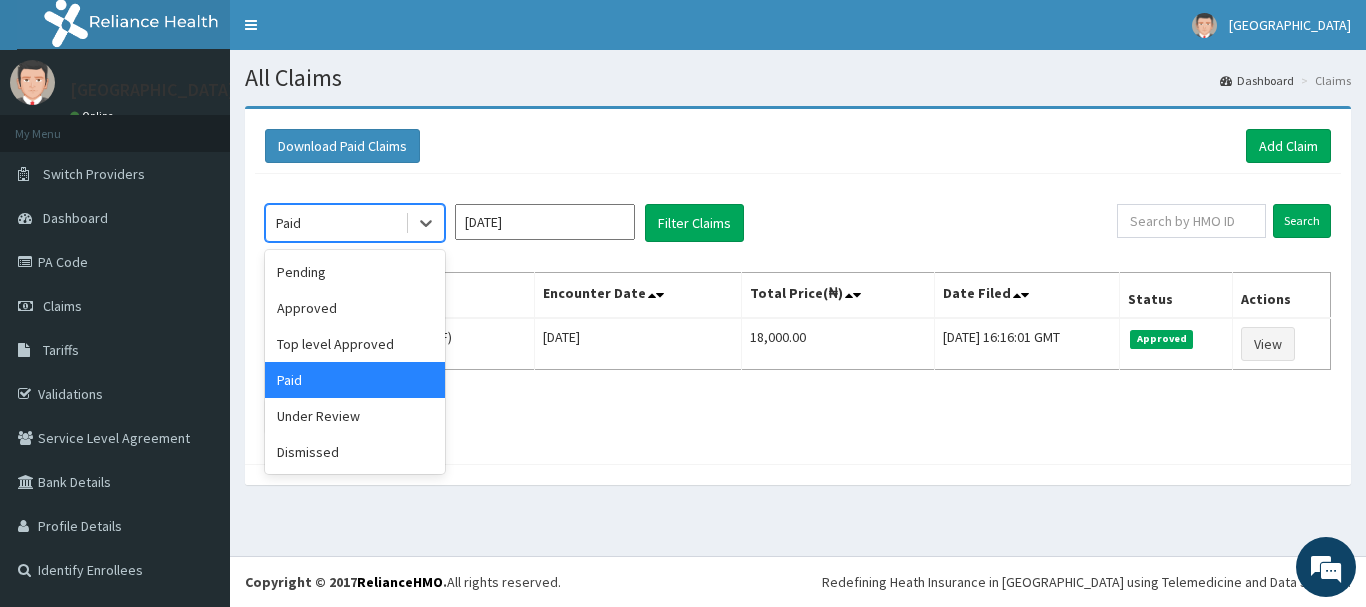 click on "Paid" at bounding box center (355, 380) 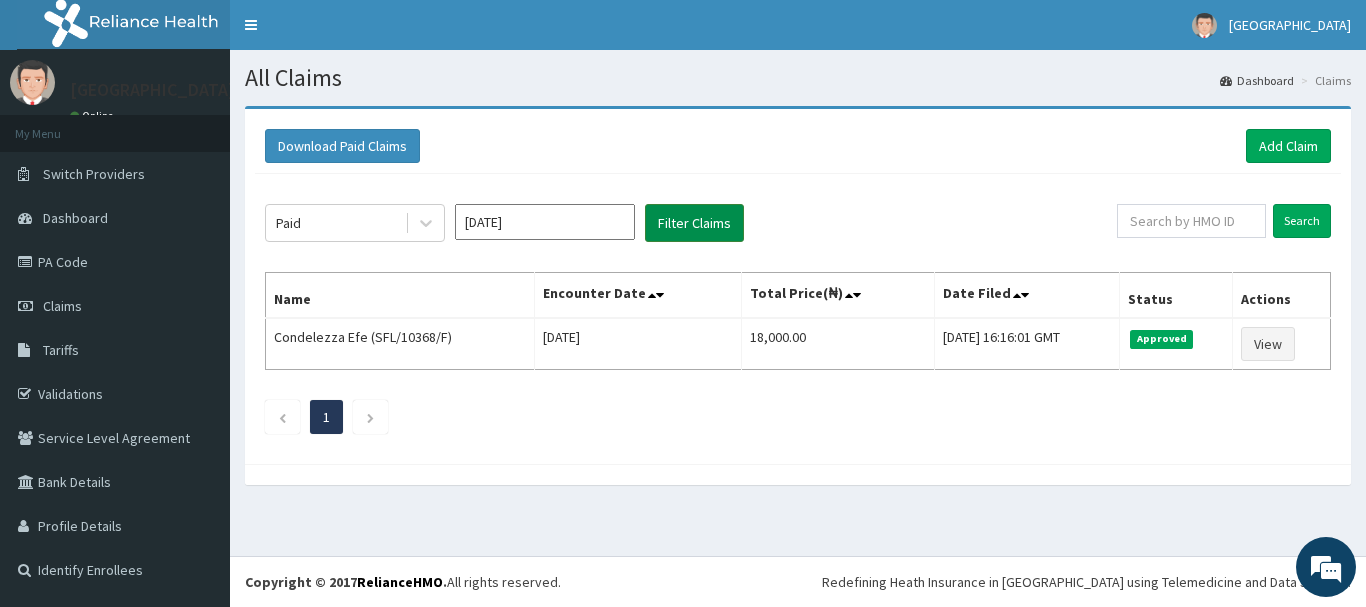 click on "Filter Claims" at bounding box center [694, 223] 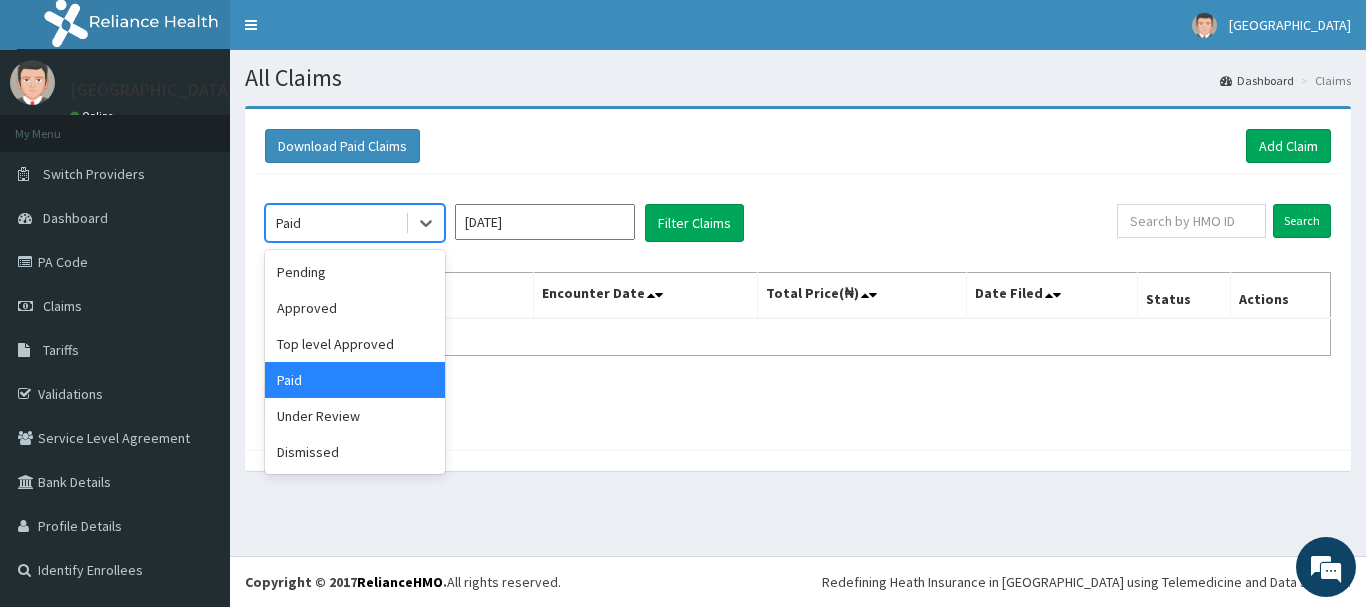 click on "Paid" at bounding box center [335, 223] 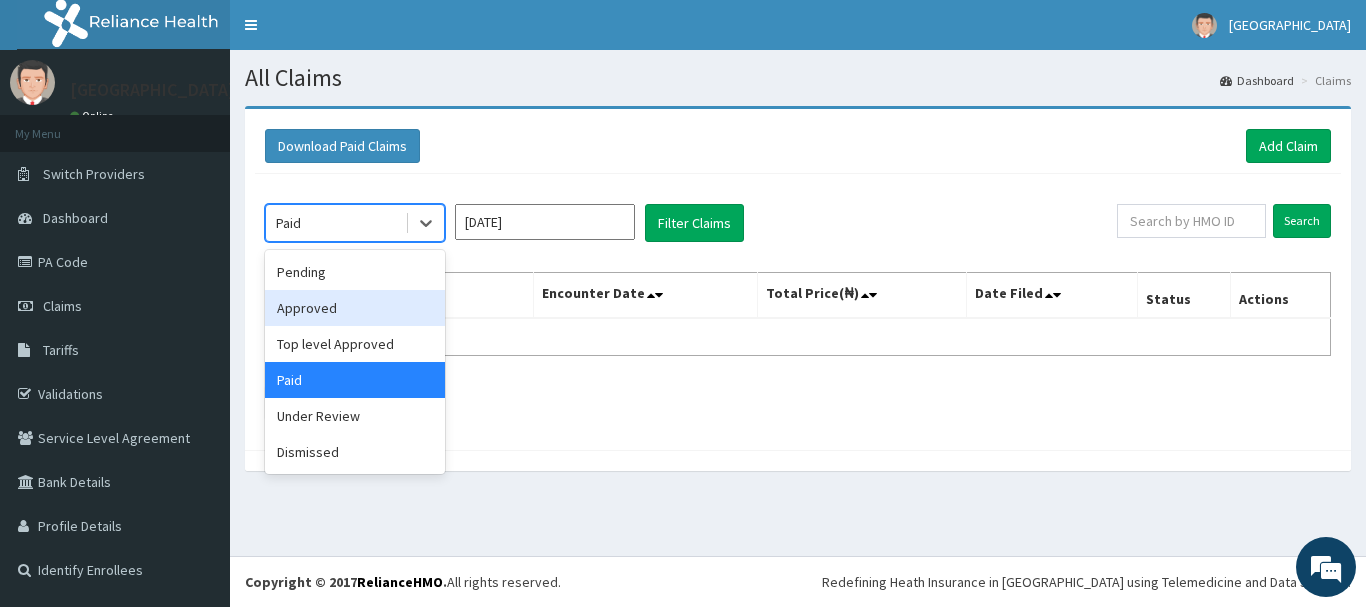click on "Approved" at bounding box center (355, 308) 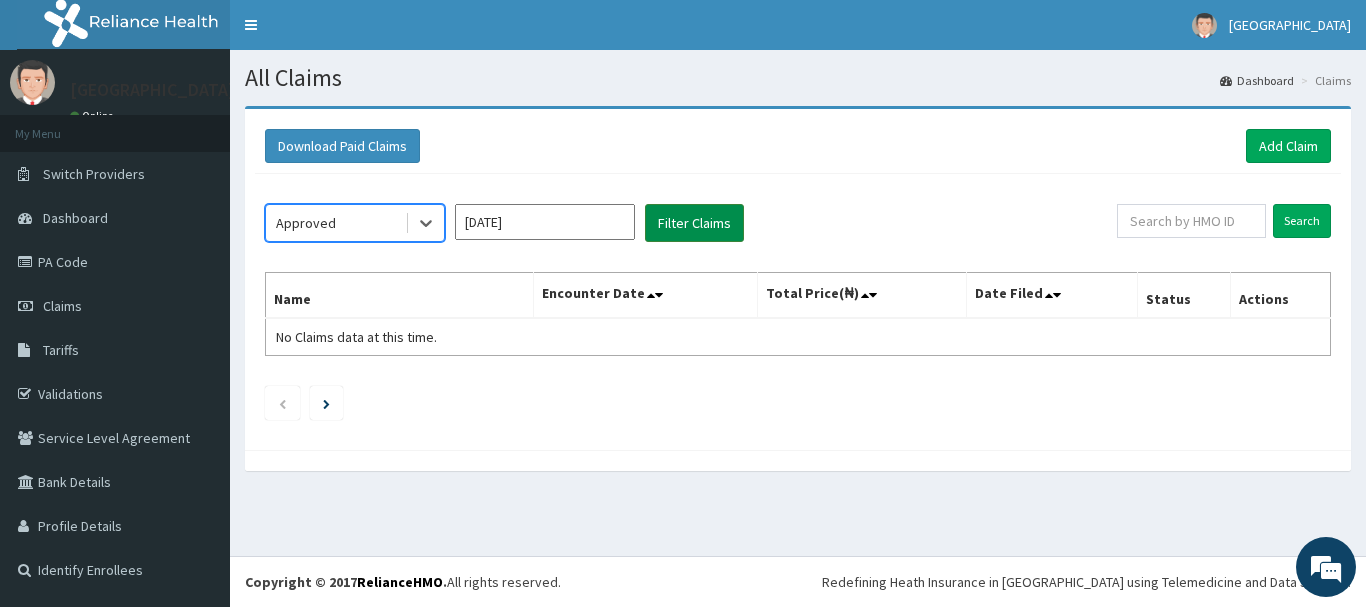 click on "Filter Claims" at bounding box center (694, 223) 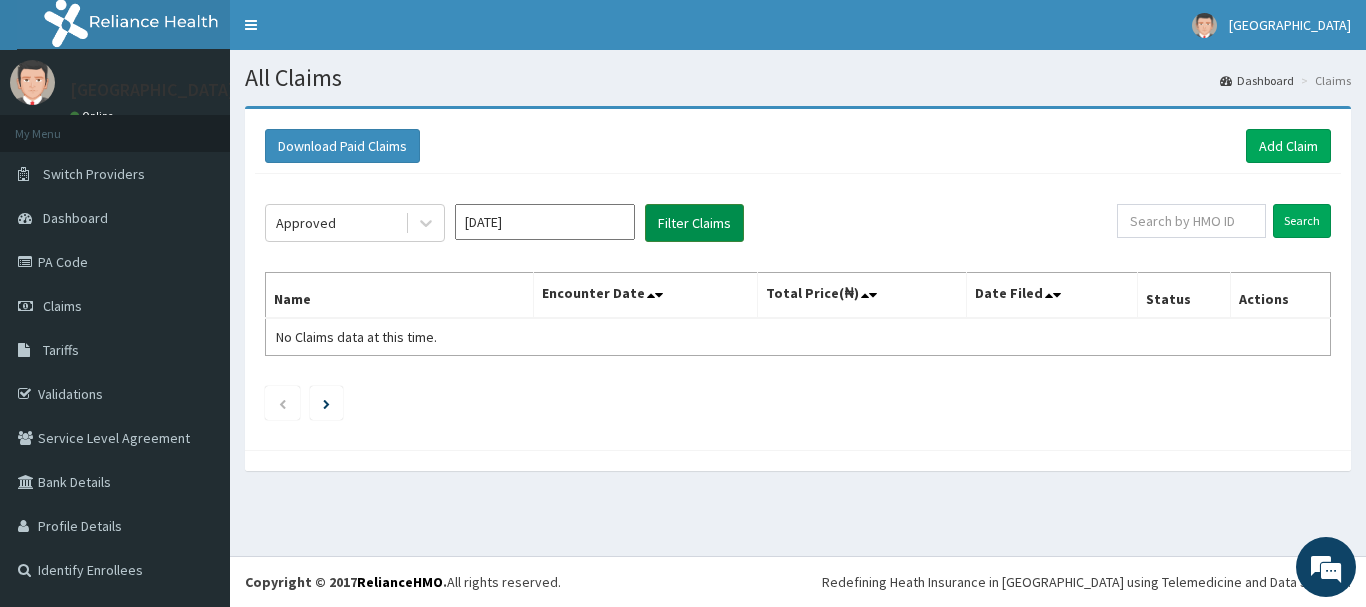 click on "Filter Claims" at bounding box center (694, 223) 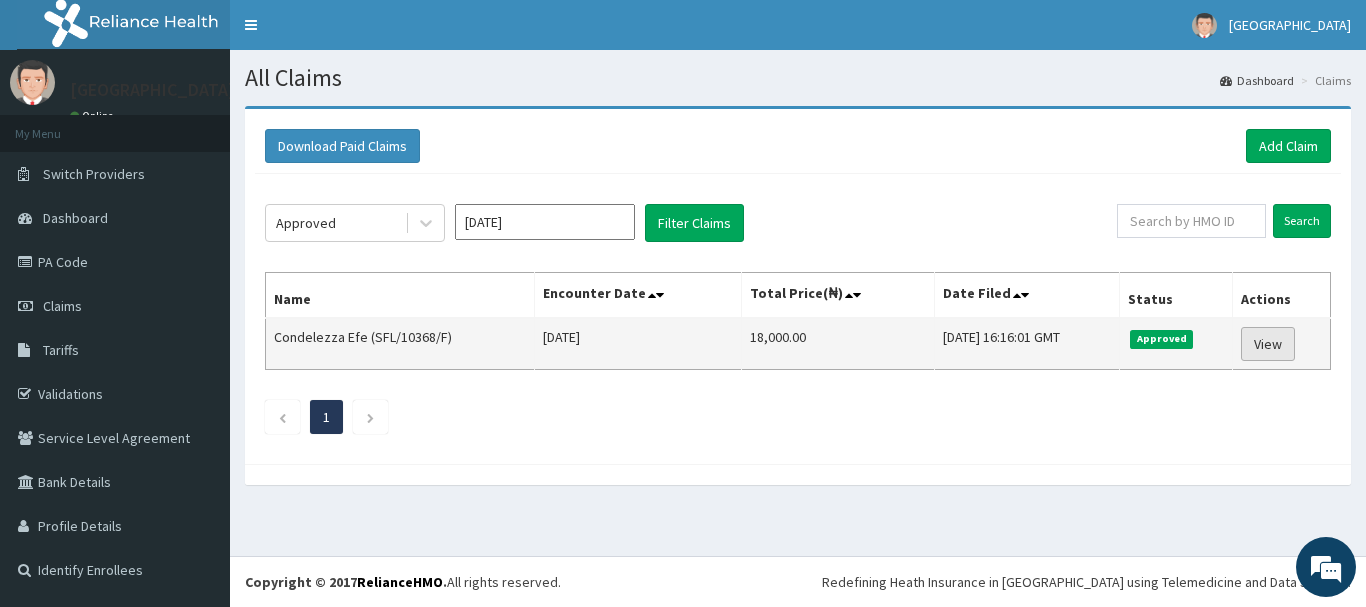 click on "View" at bounding box center [1268, 344] 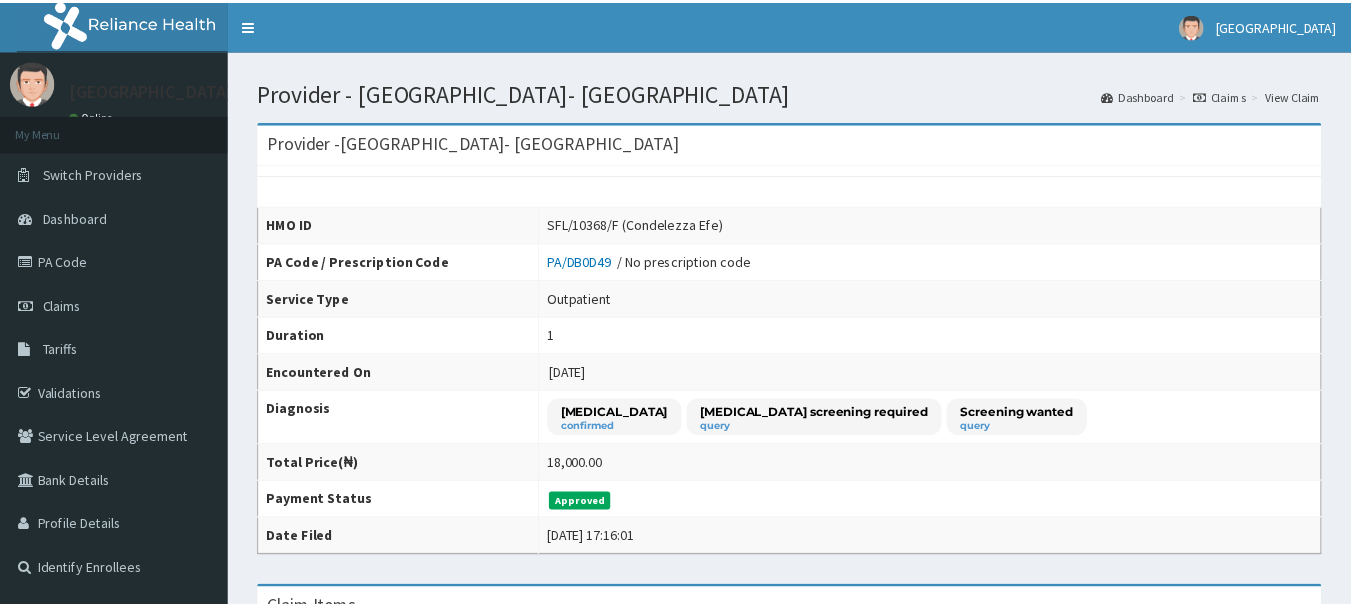 scroll, scrollTop: 0, scrollLeft: 0, axis: both 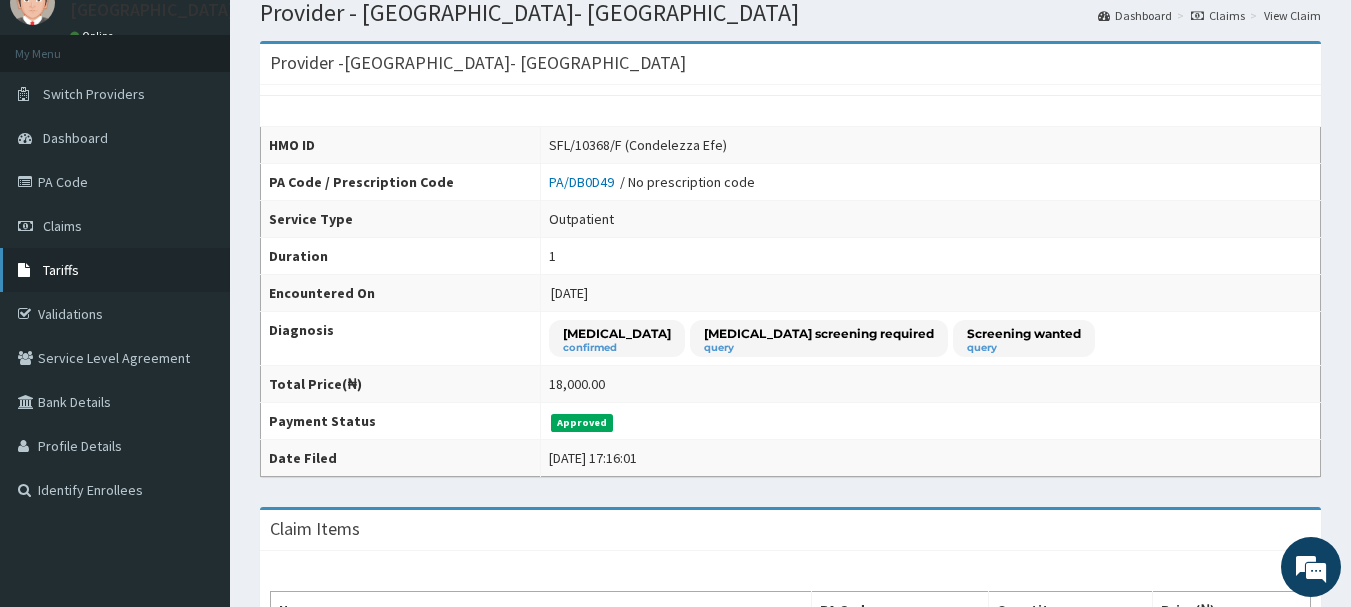 click on "Tariffs" at bounding box center [115, 270] 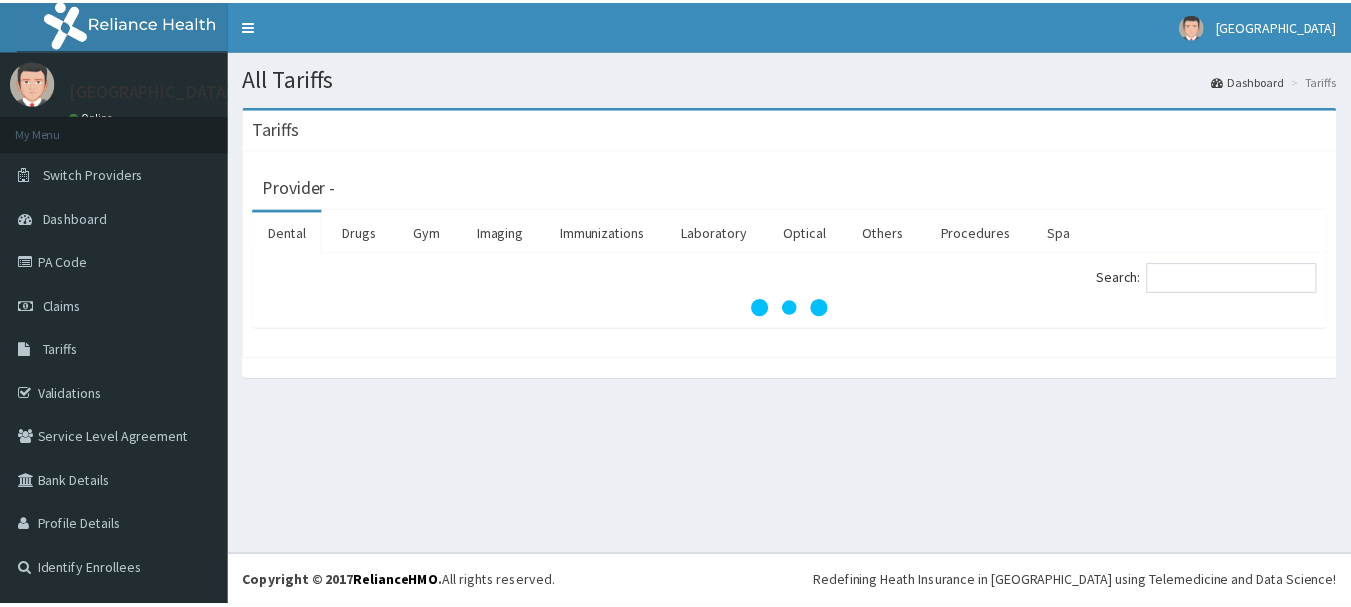 scroll, scrollTop: 0, scrollLeft: 0, axis: both 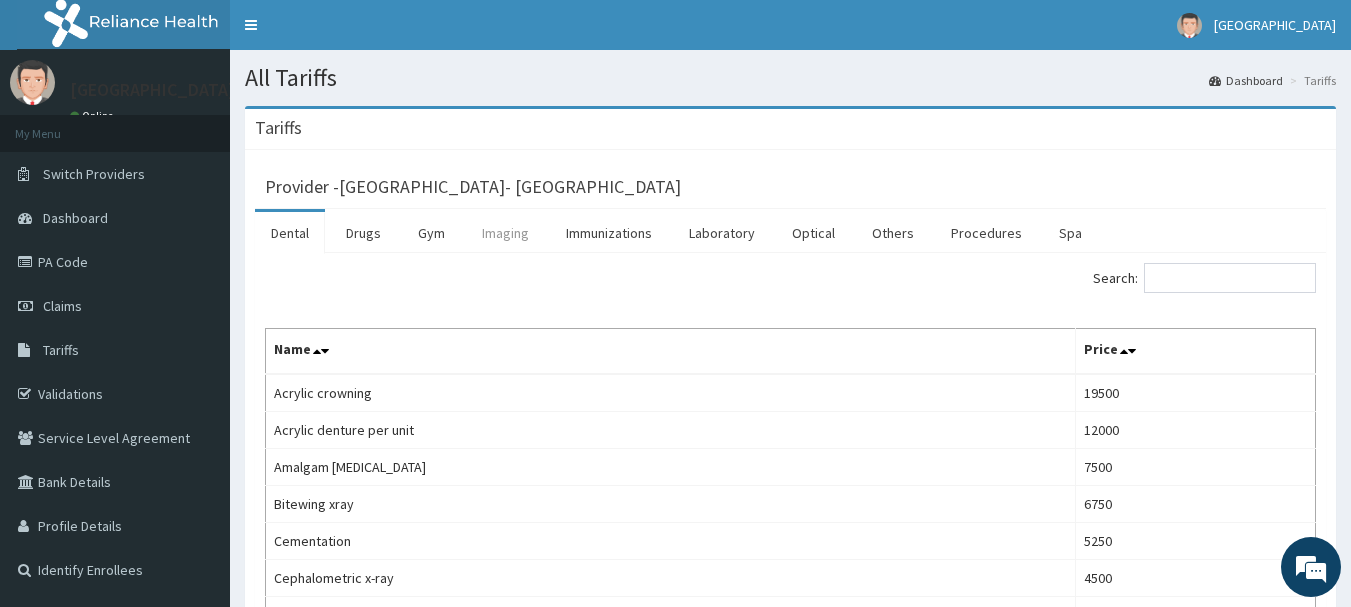 click on "Imaging" at bounding box center [505, 233] 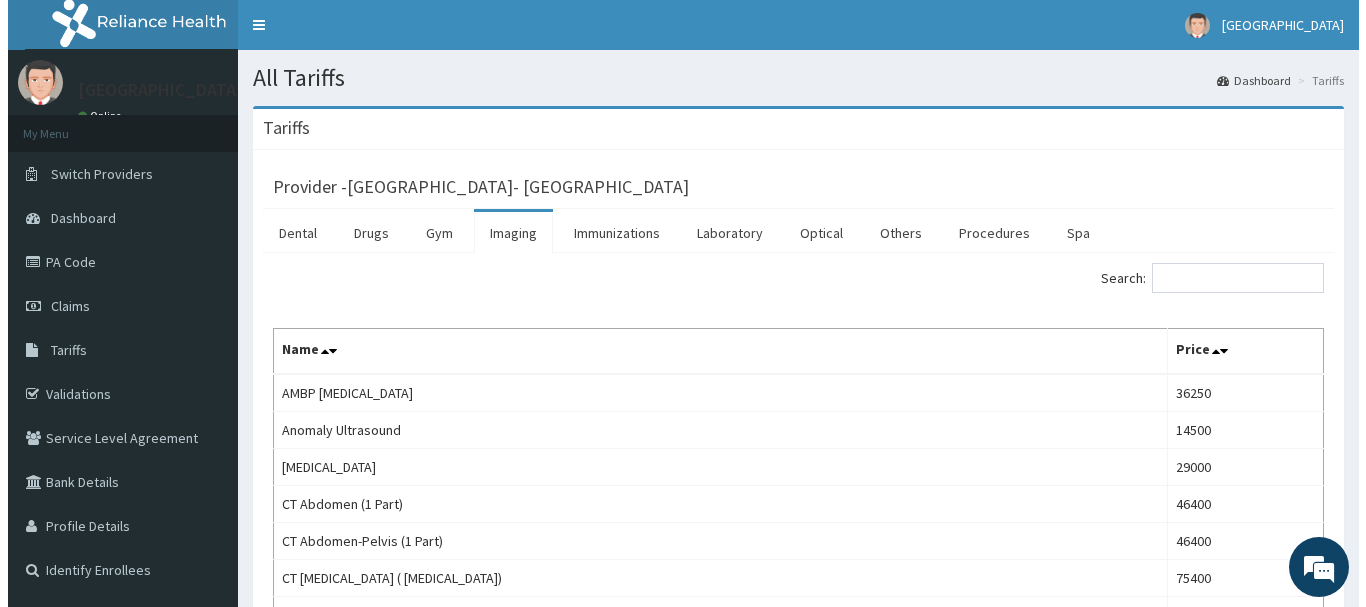 scroll, scrollTop: 0, scrollLeft: 0, axis: both 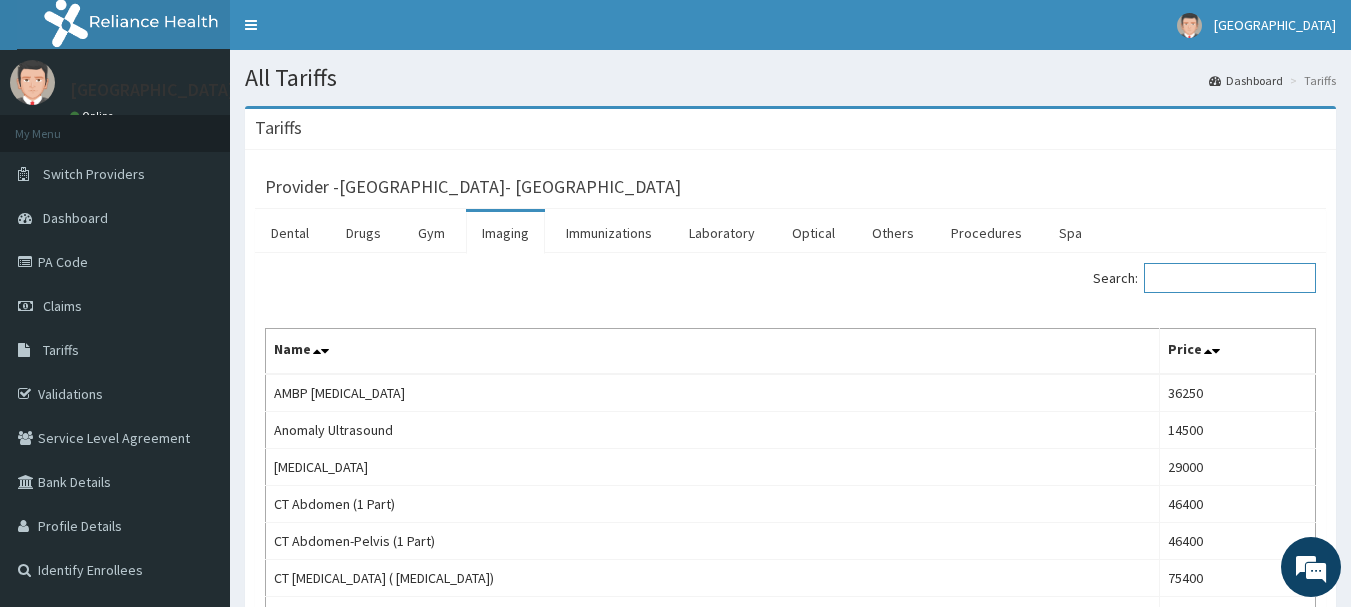 click on "Search:" at bounding box center [1230, 278] 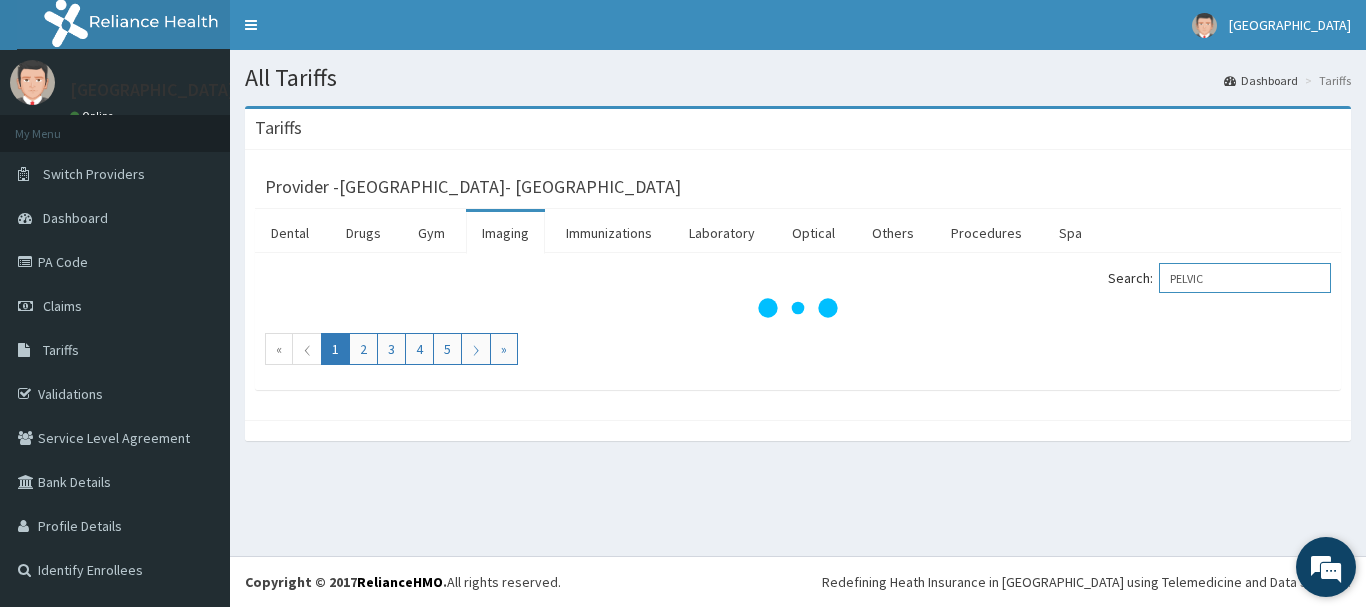type on "PELVIC" 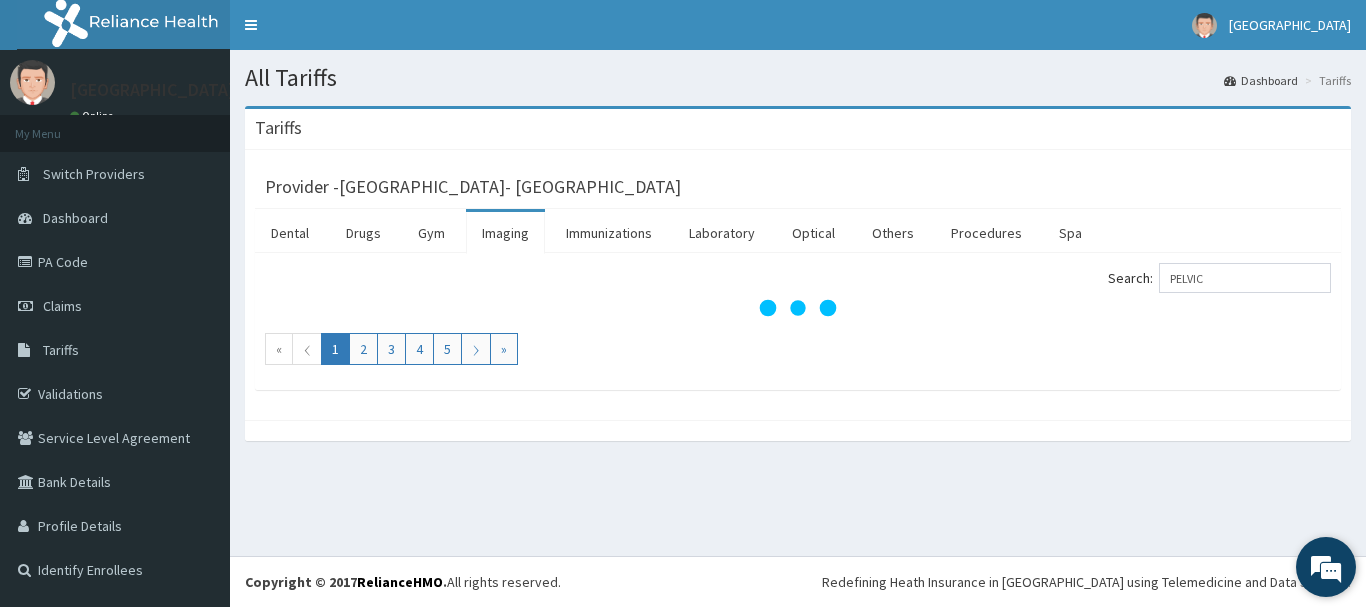 click on "We're Online! How may I help you today?" at bounding box center [1326, 567] 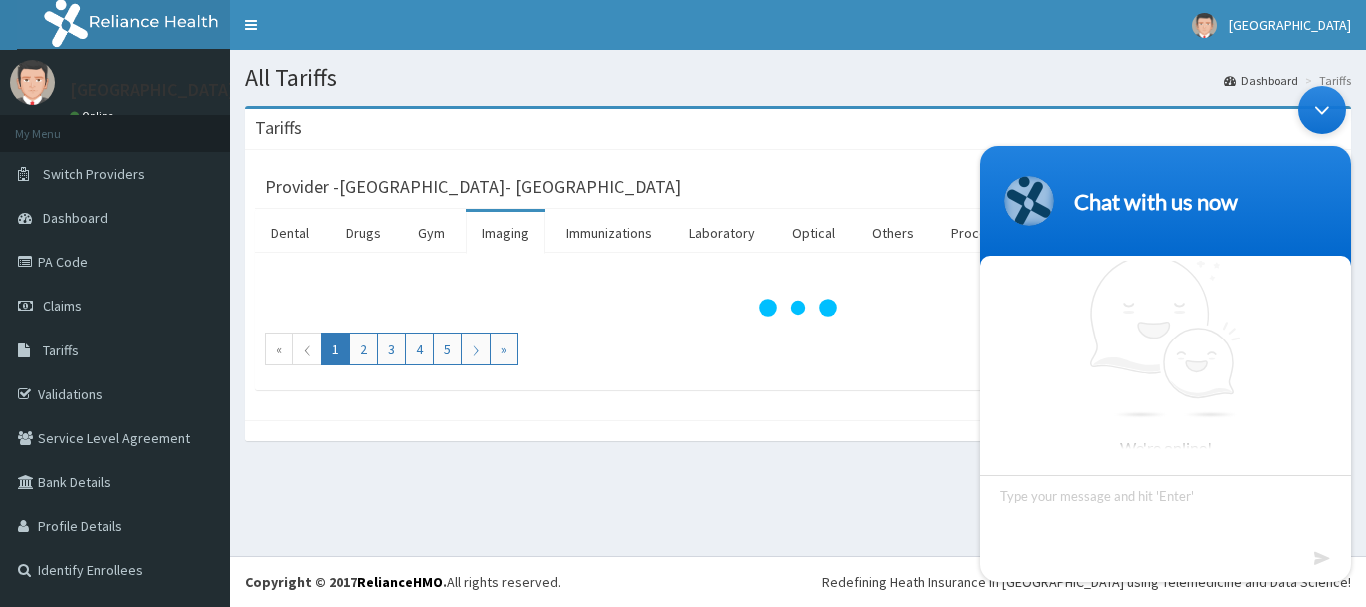 click on "Chat with us now We're online!" at bounding box center [1165, 334] 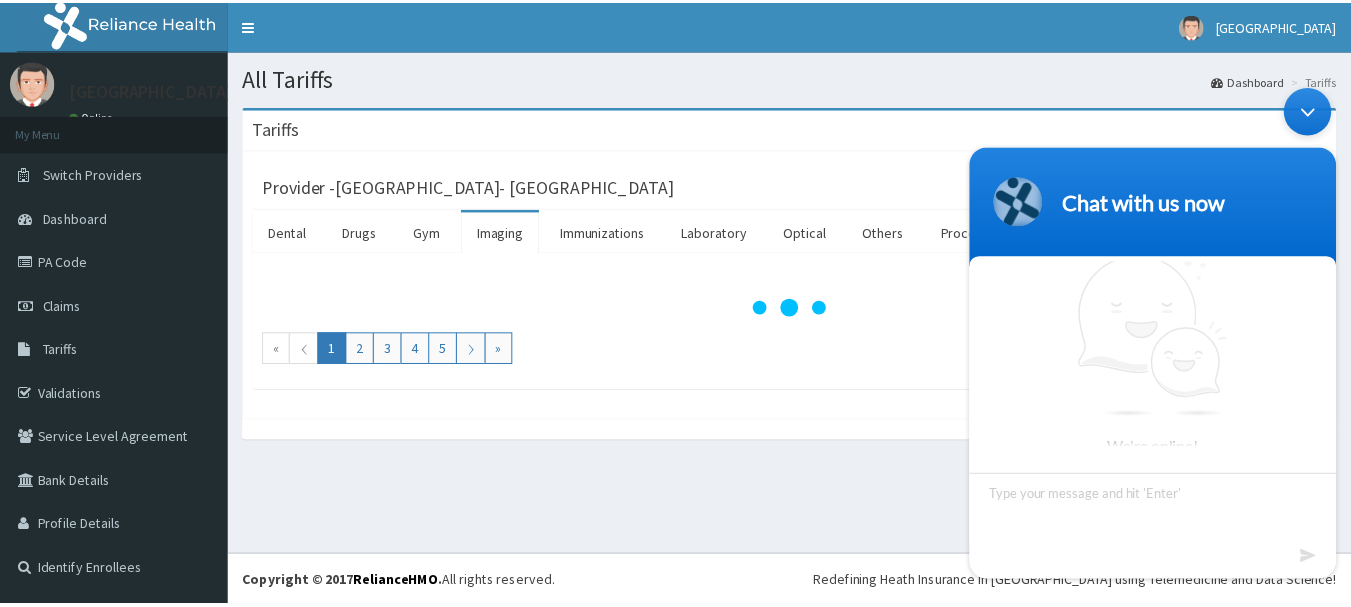 scroll, scrollTop: 7, scrollLeft: 0, axis: vertical 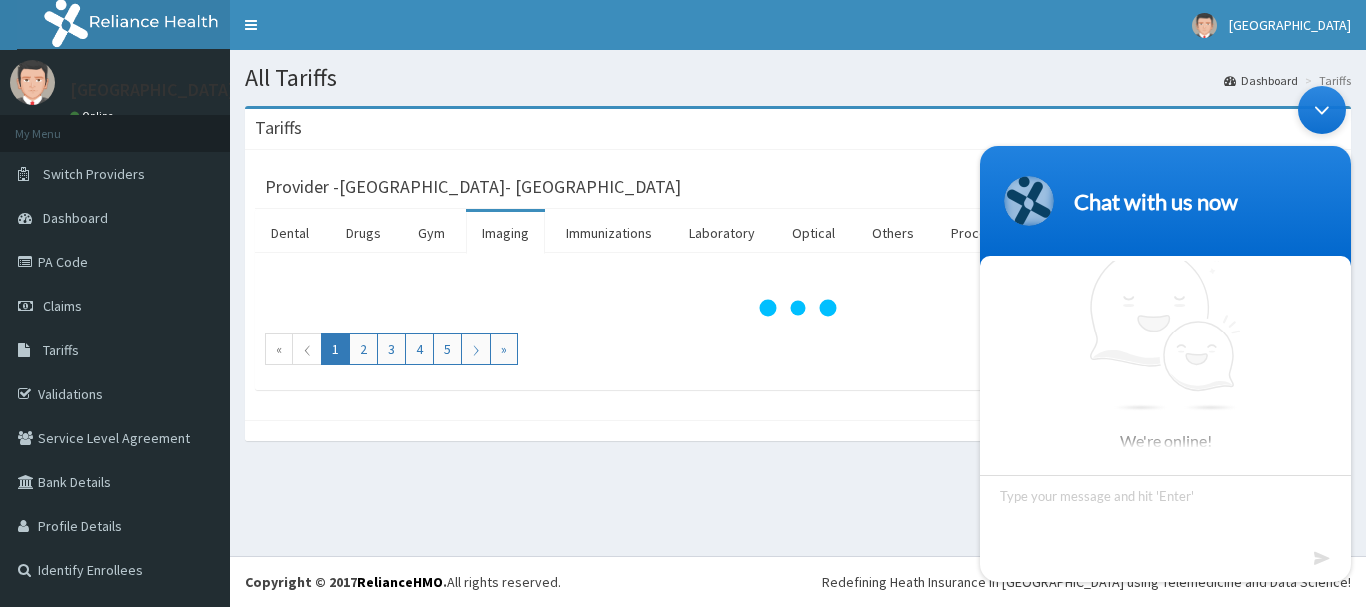 click on "Provider -  First Graceland Hospitals- Ajah   Dental Drugs Gym Imaging Immunizations Laboratory Optical Others Procedures Spa Search: PELVIC « ⟨ 1 2 3 4 5 ⟩ »" at bounding box center (798, 285) 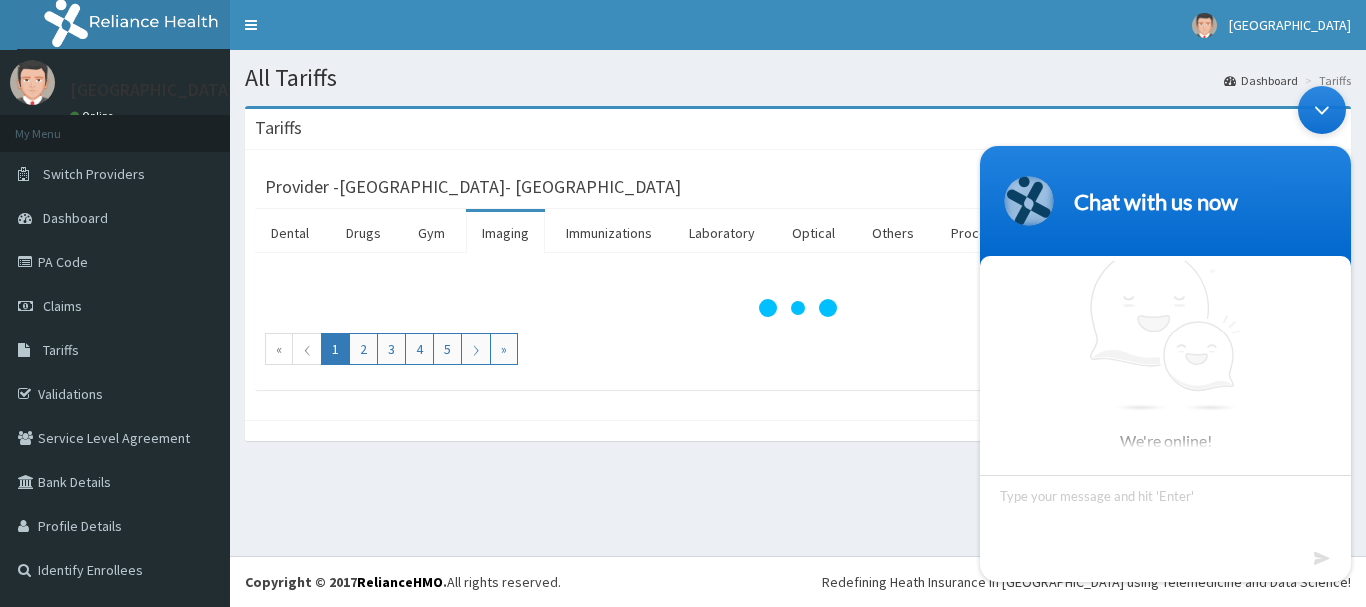 click at bounding box center (1322, 110) 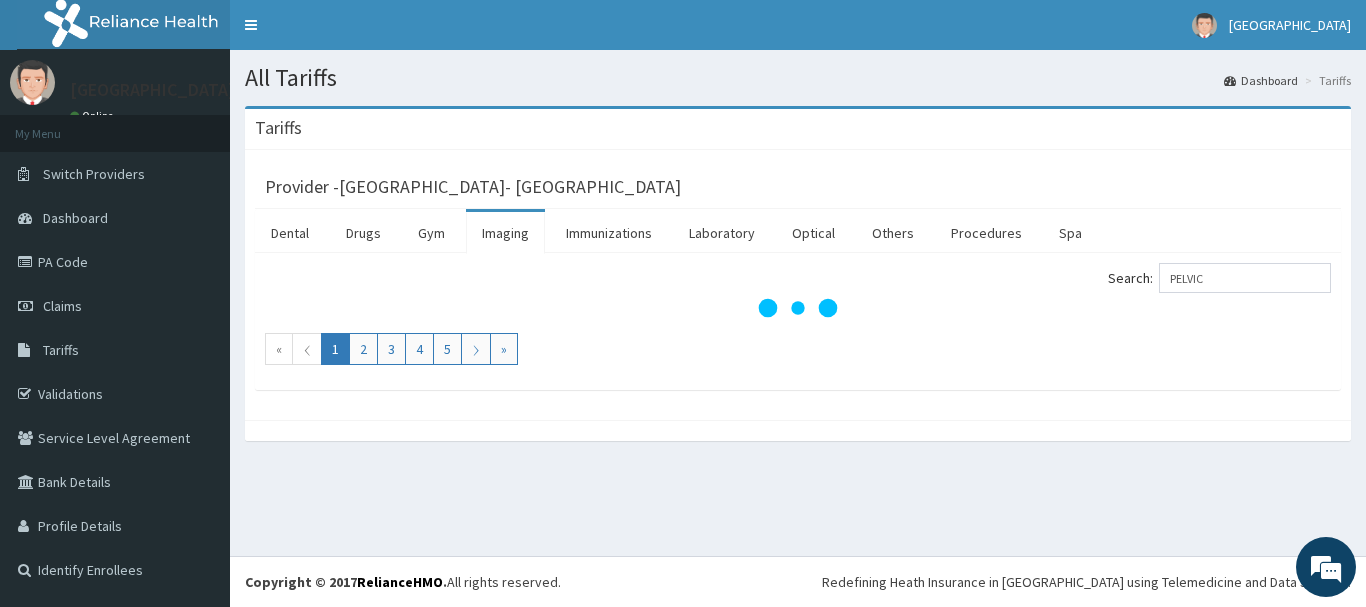 click on "Imaging" at bounding box center [505, 233] 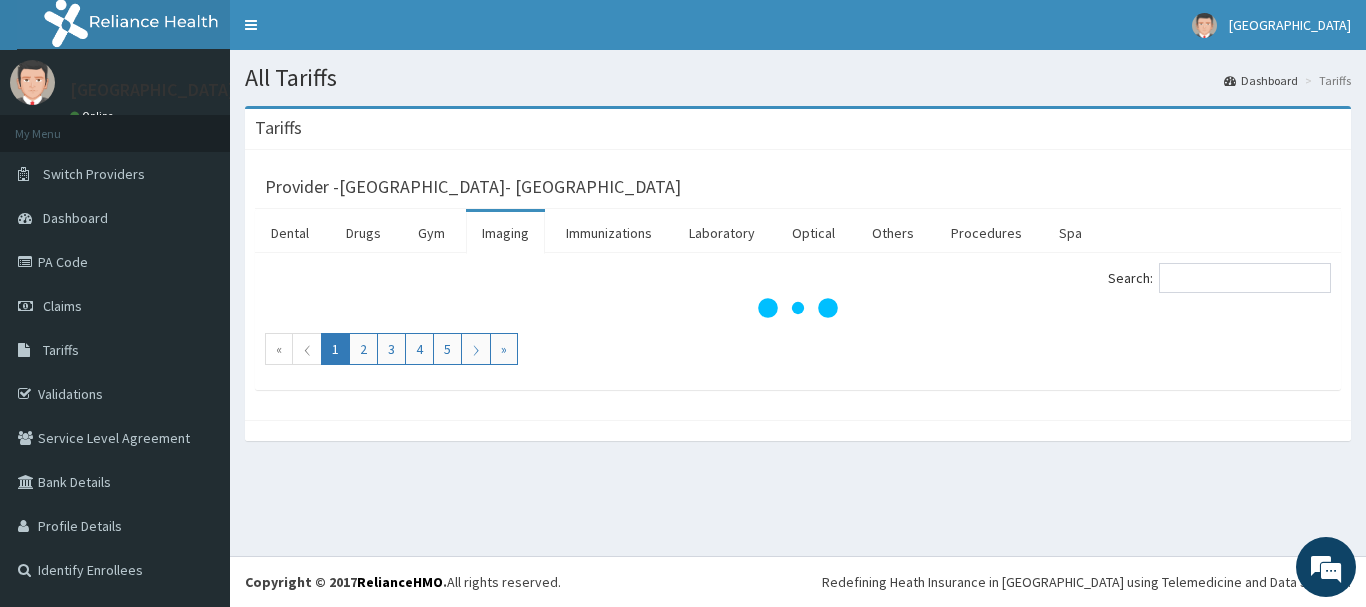 click on "Imaging" at bounding box center (505, 233) 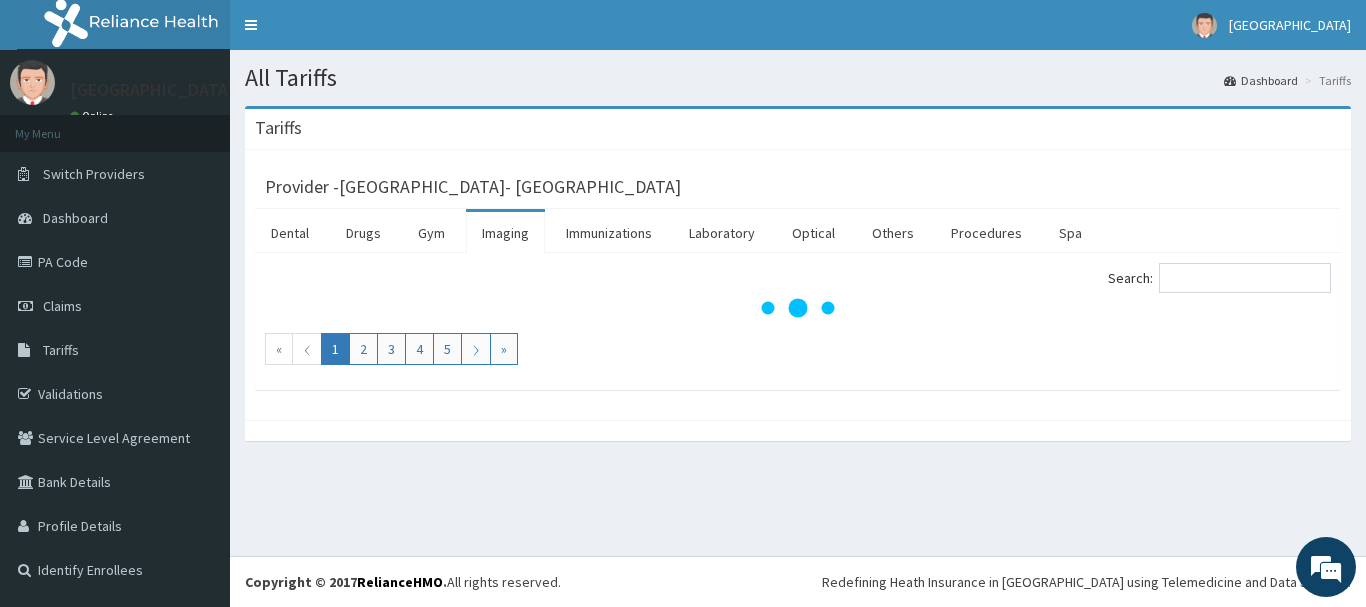 click on "Imaging" at bounding box center [505, 233] 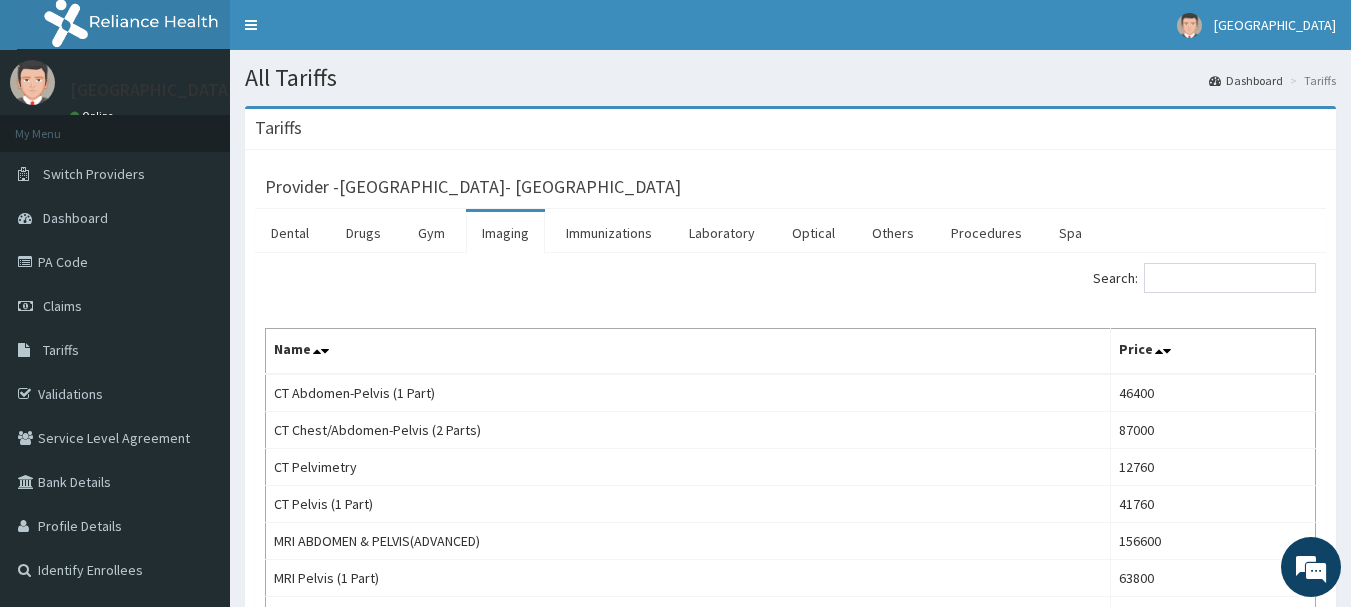 scroll, scrollTop: 389, scrollLeft: 0, axis: vertical 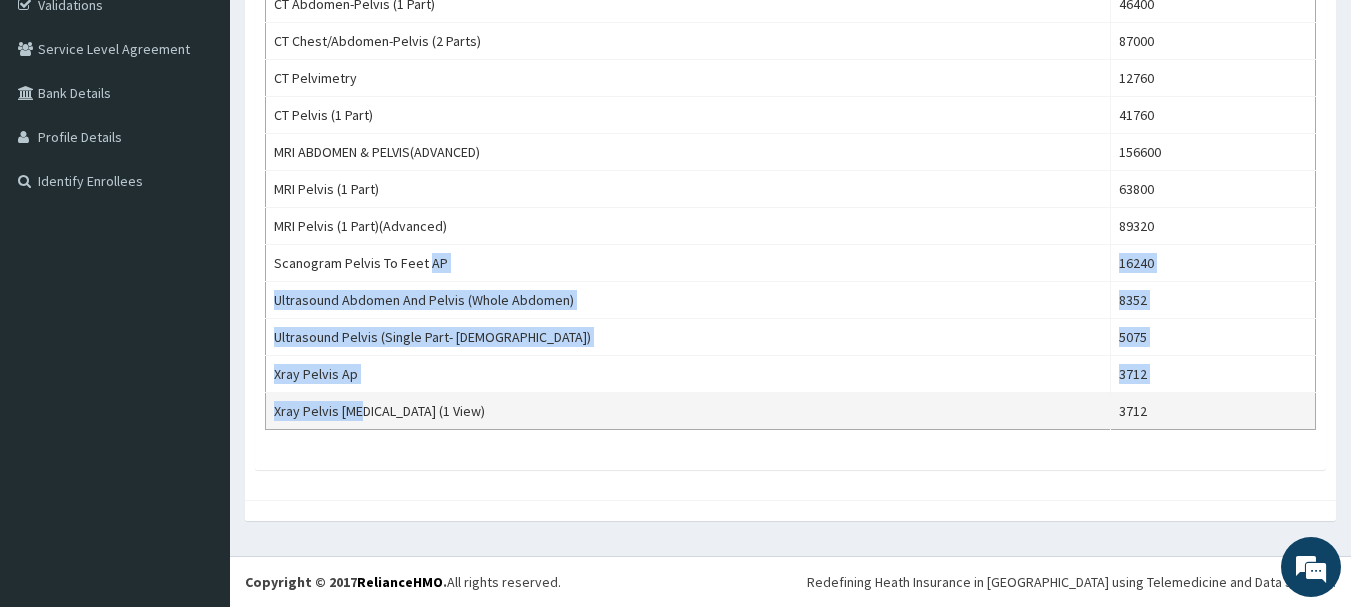 drag, startPoint x: 427, startPoint y: 269, endPoint x: 360, endPoint y: 426, distance: 170.69856 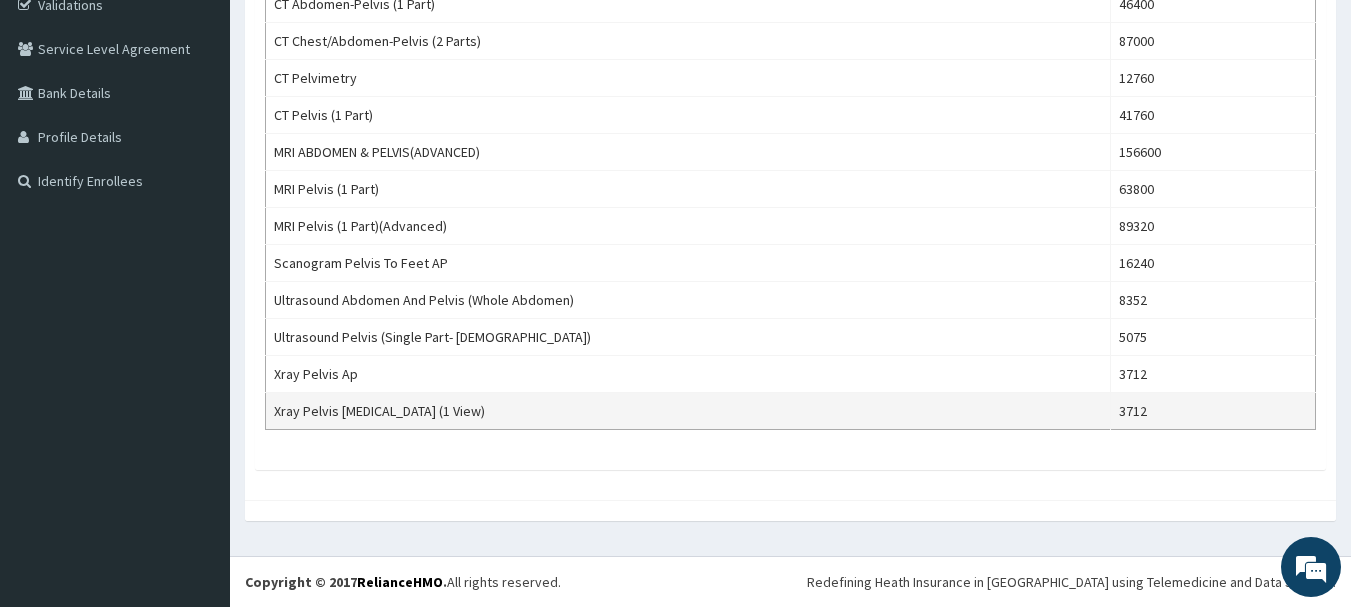 click on "Xray Pelvis Oblique (1 View)" at bounding box center (688, 411) 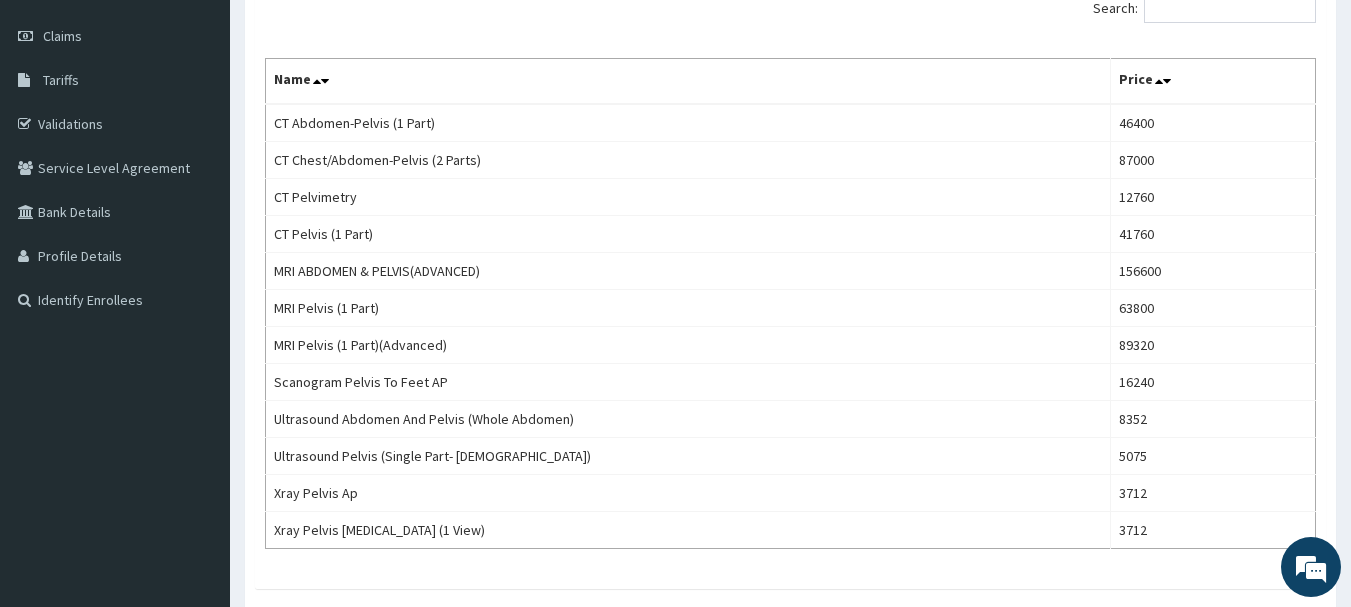 scroll, scrollTop: 229, scrollLeft: 0, axis: vertical 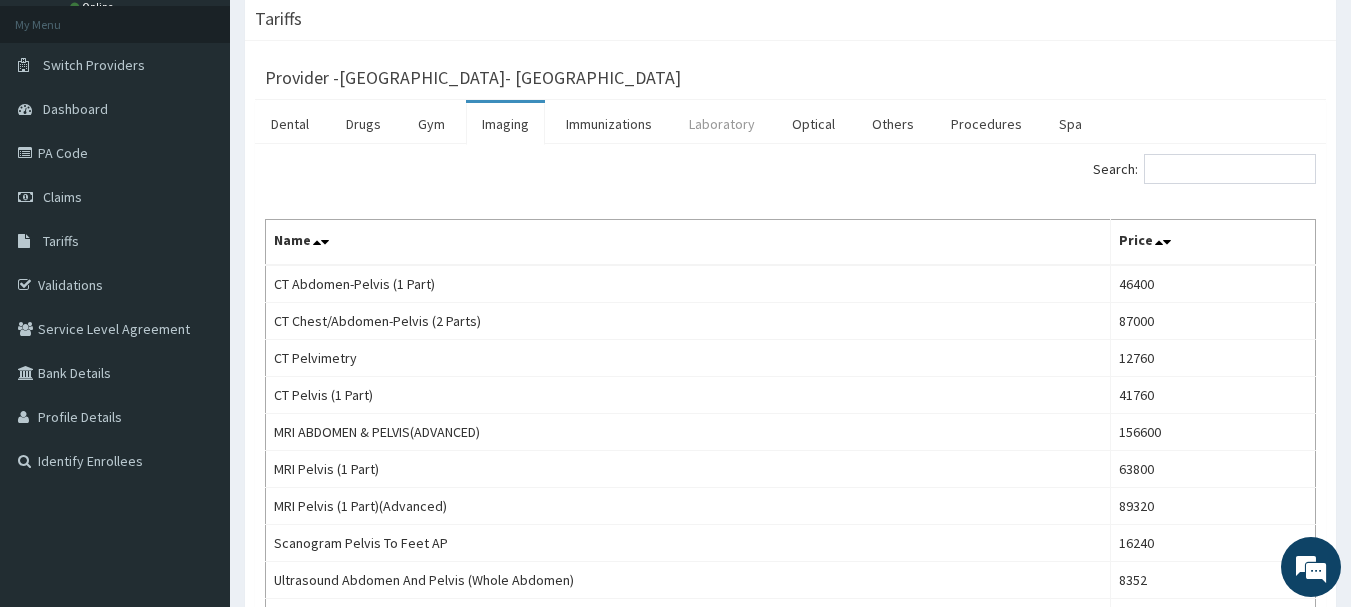 click on "Laboratory" at bounding box center [722, 124] 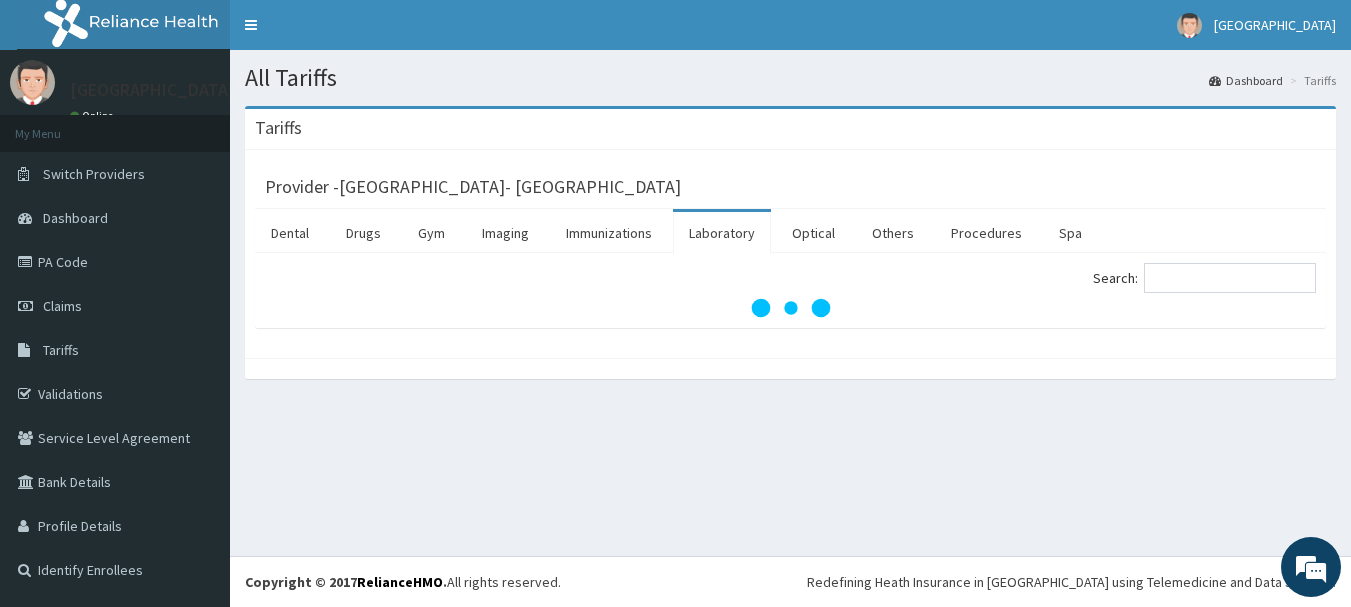 scroll, scrollTop: 0, scrollLeft: 0, axis: both 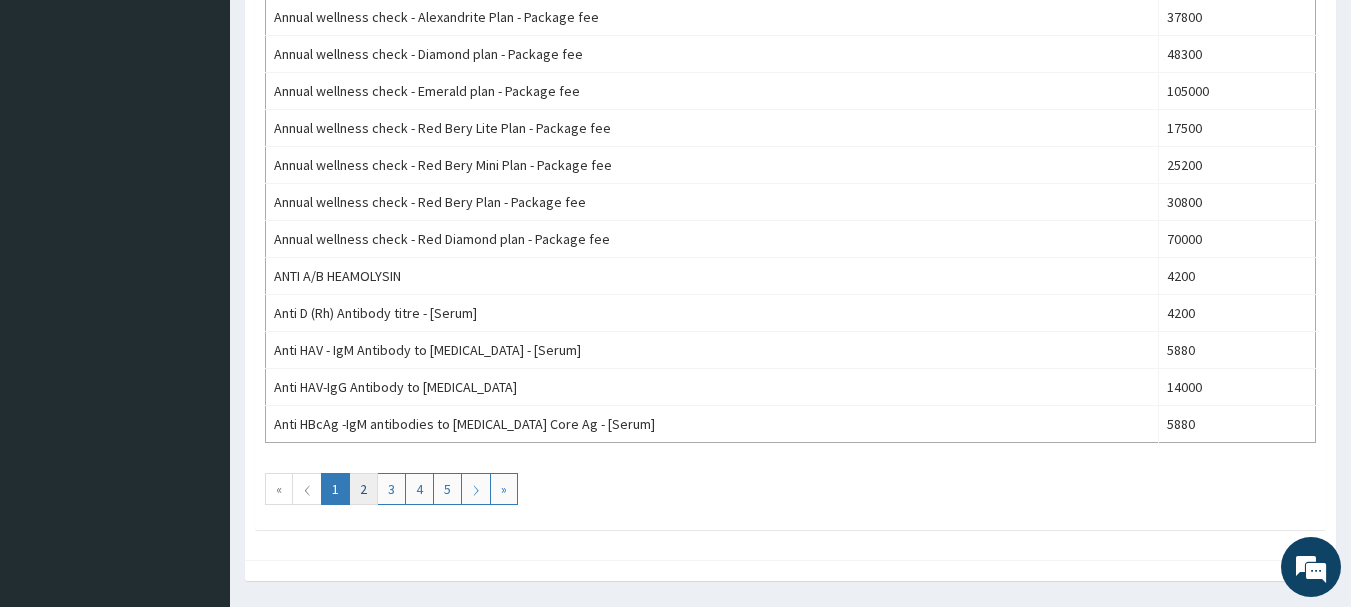 click on "2" at bounding box center [363, 489] 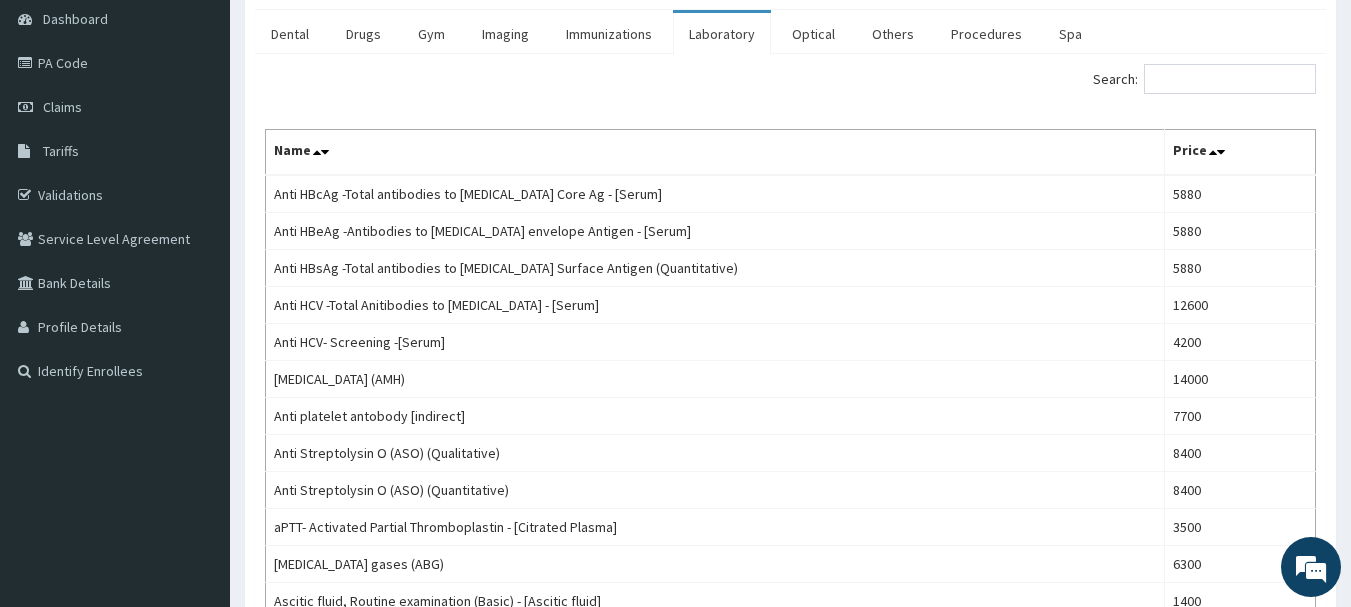 scroll, scrollTop: 200, scrollLeft: 0, axis: vertical 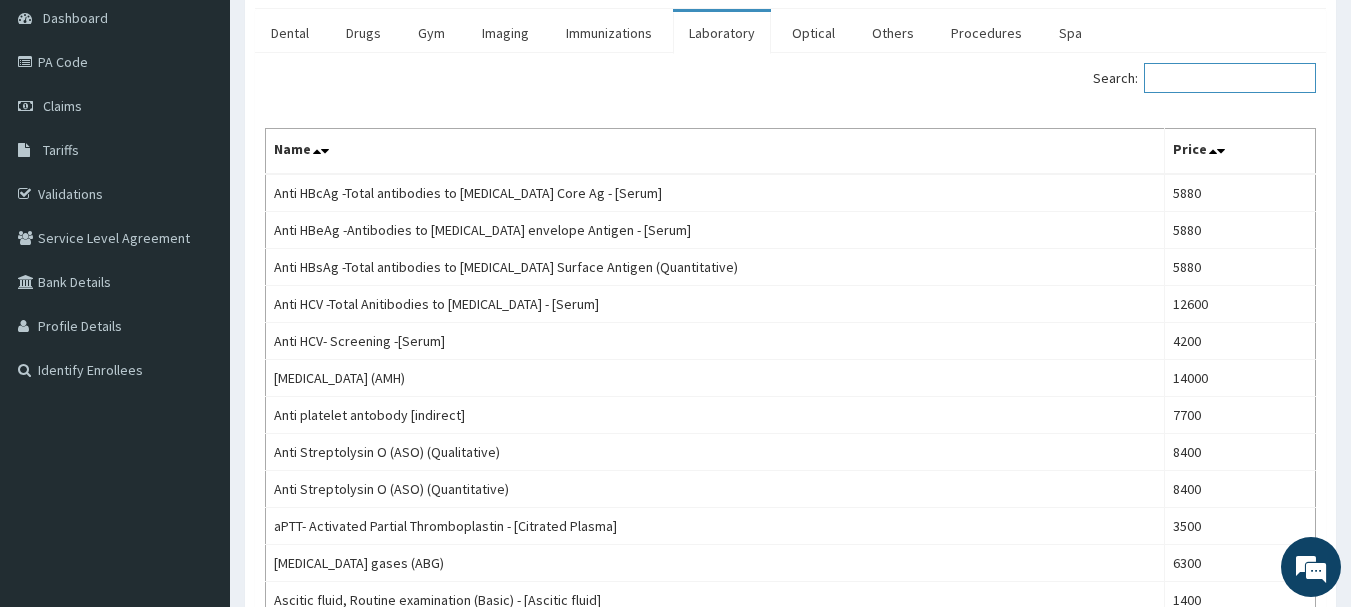 click on "Search:" at bounding box center (1230, 78) 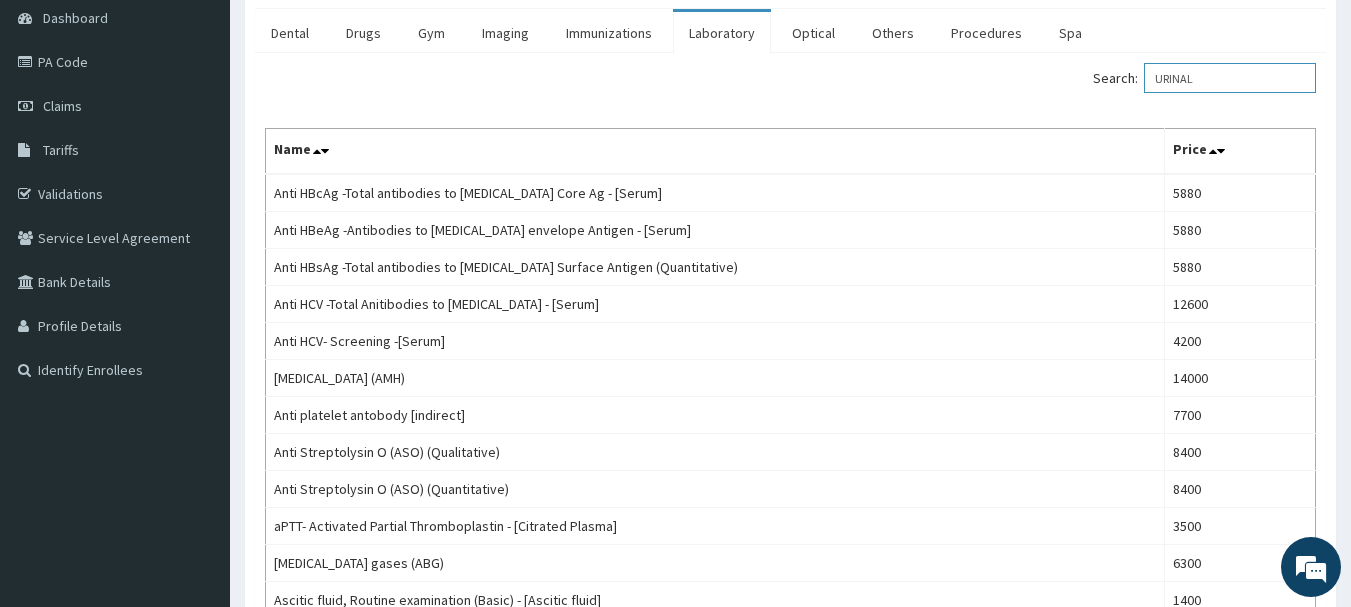 scroll, scrollTop: 0, scrollLeft: 0, axis: both 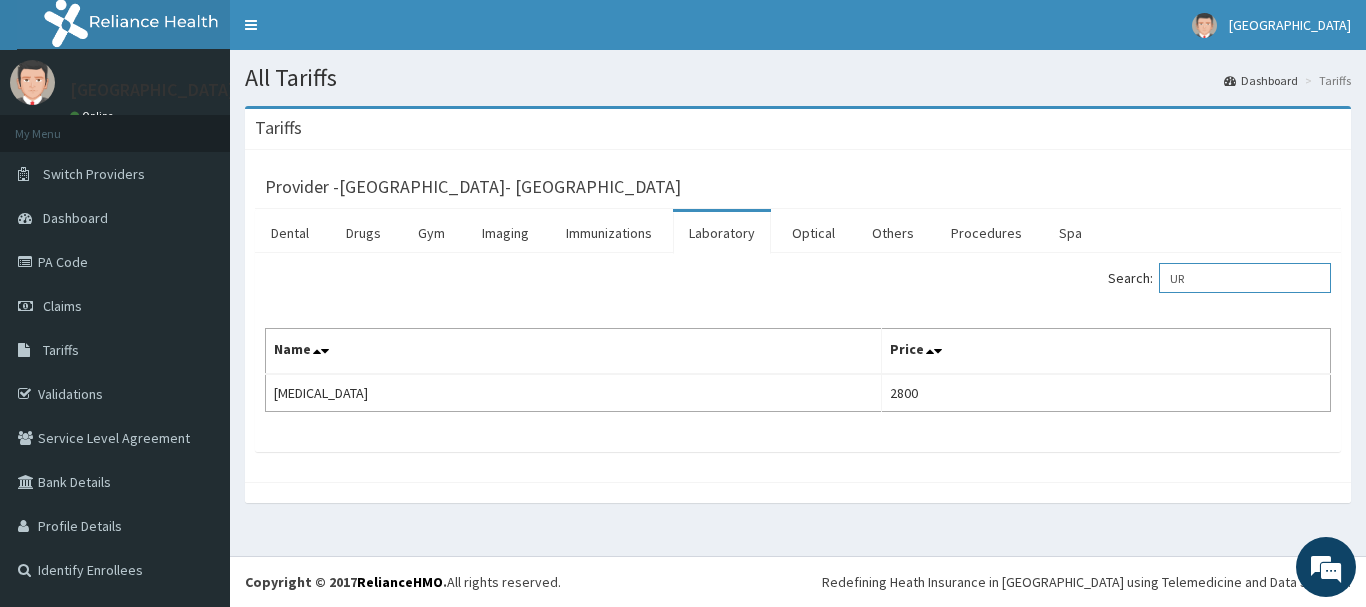 type on "U" 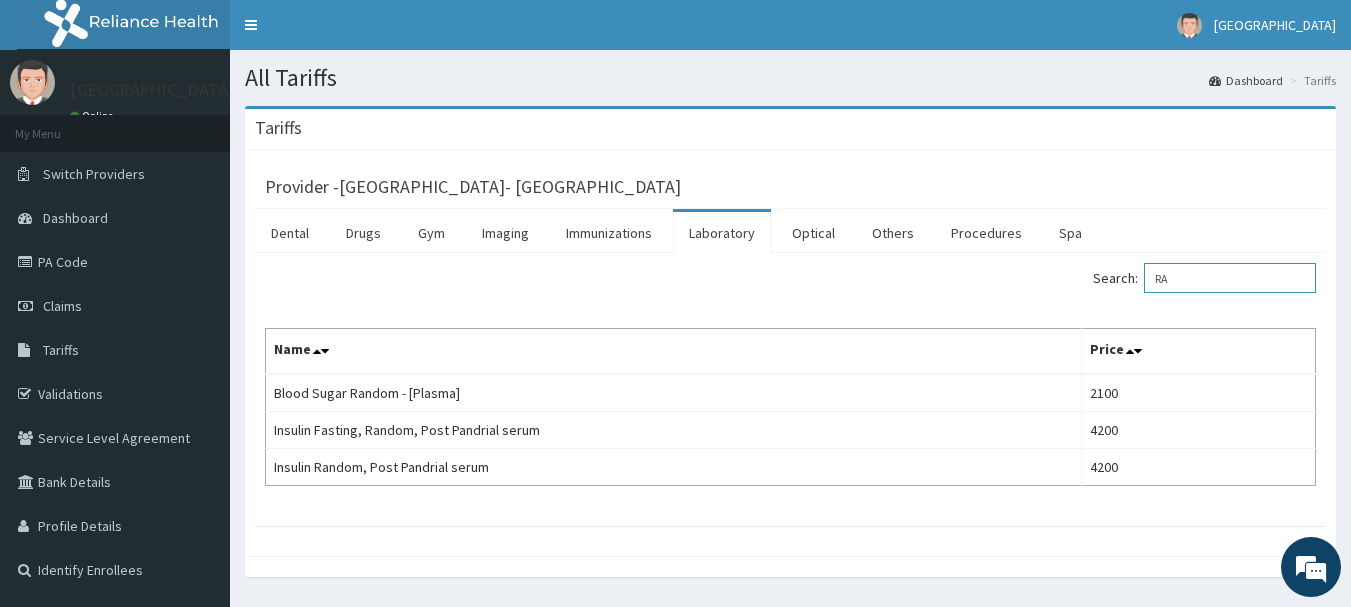 type on "R" 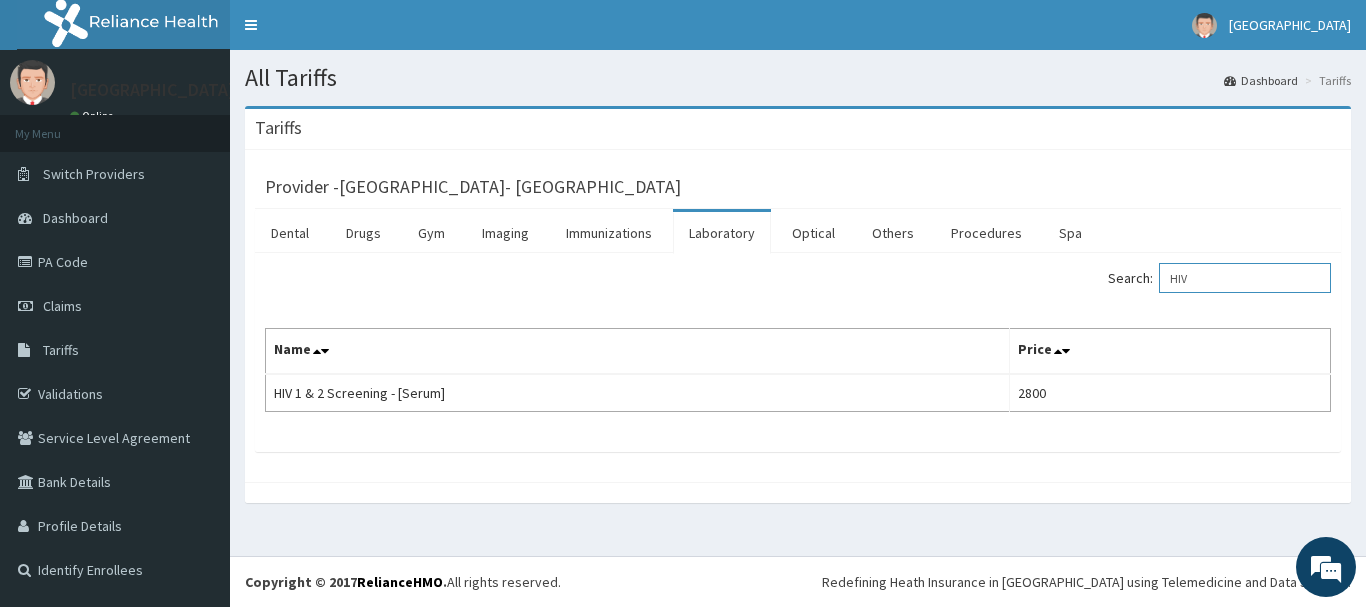 click on "HIV" at bounding box center (1245, 278) 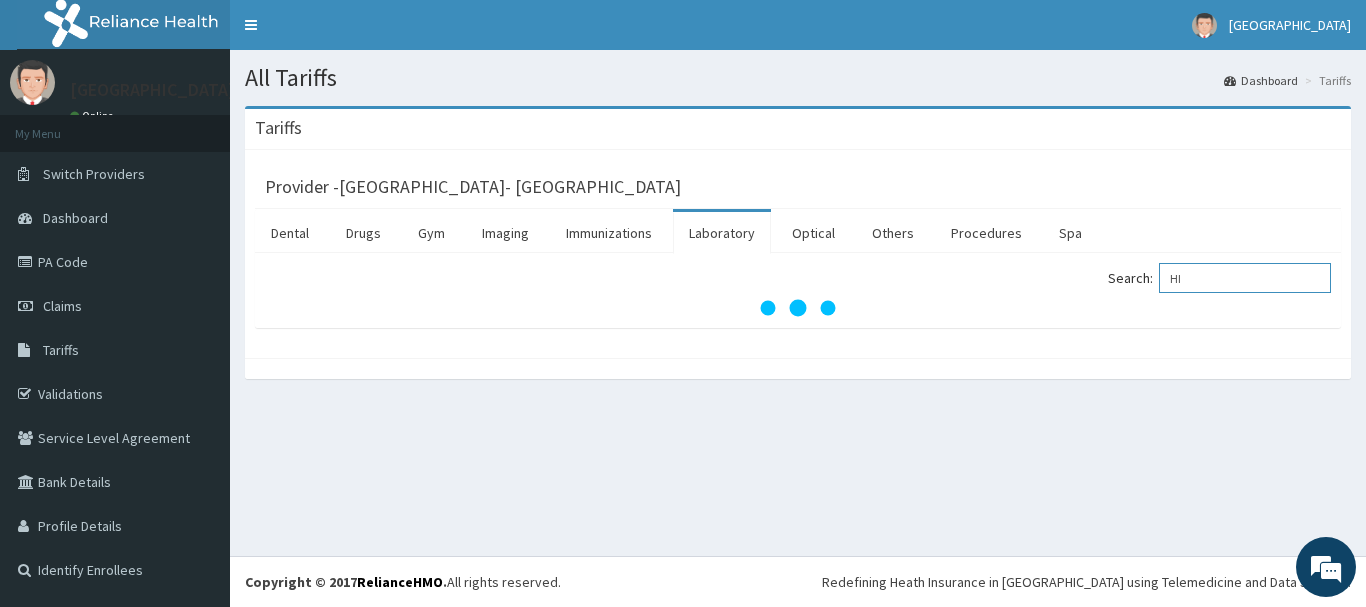 type on "H" 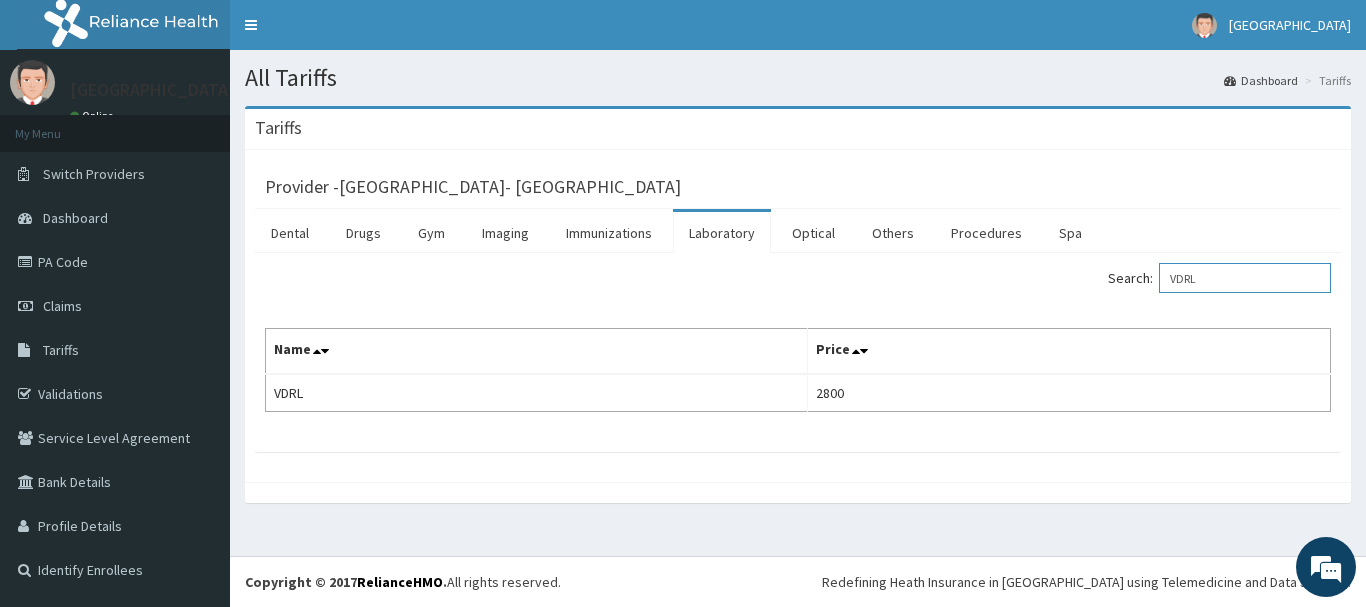 click on "VDRL" at bounding box center [1245, 278] 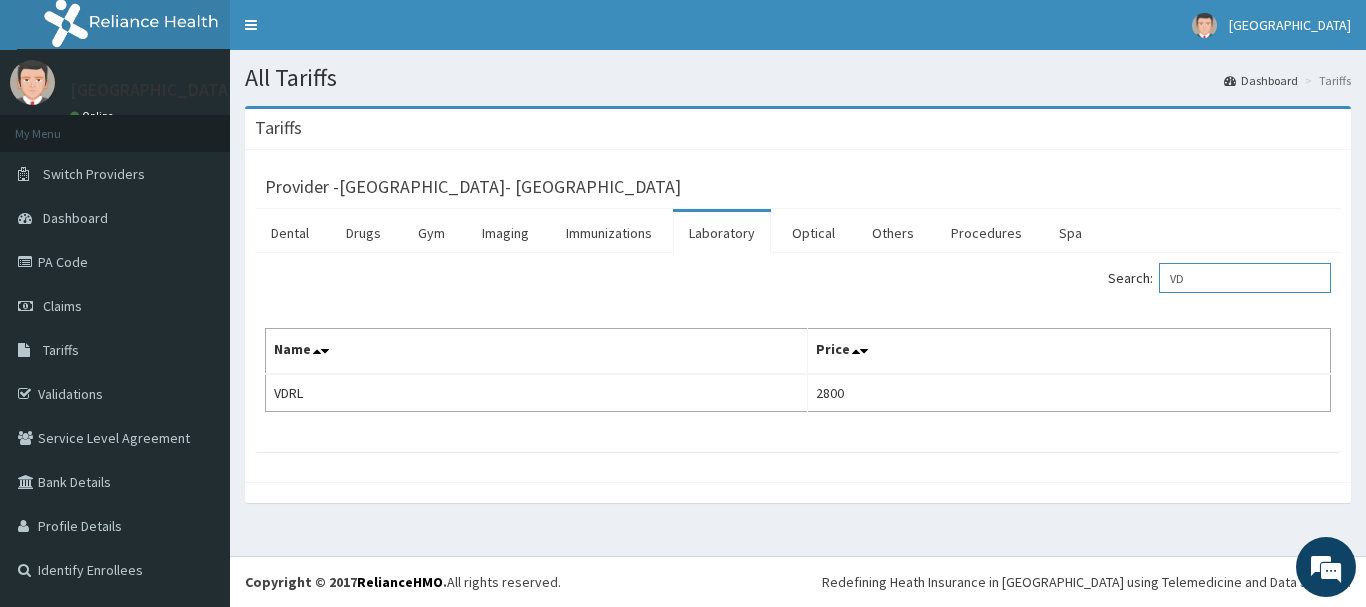 type on "V" 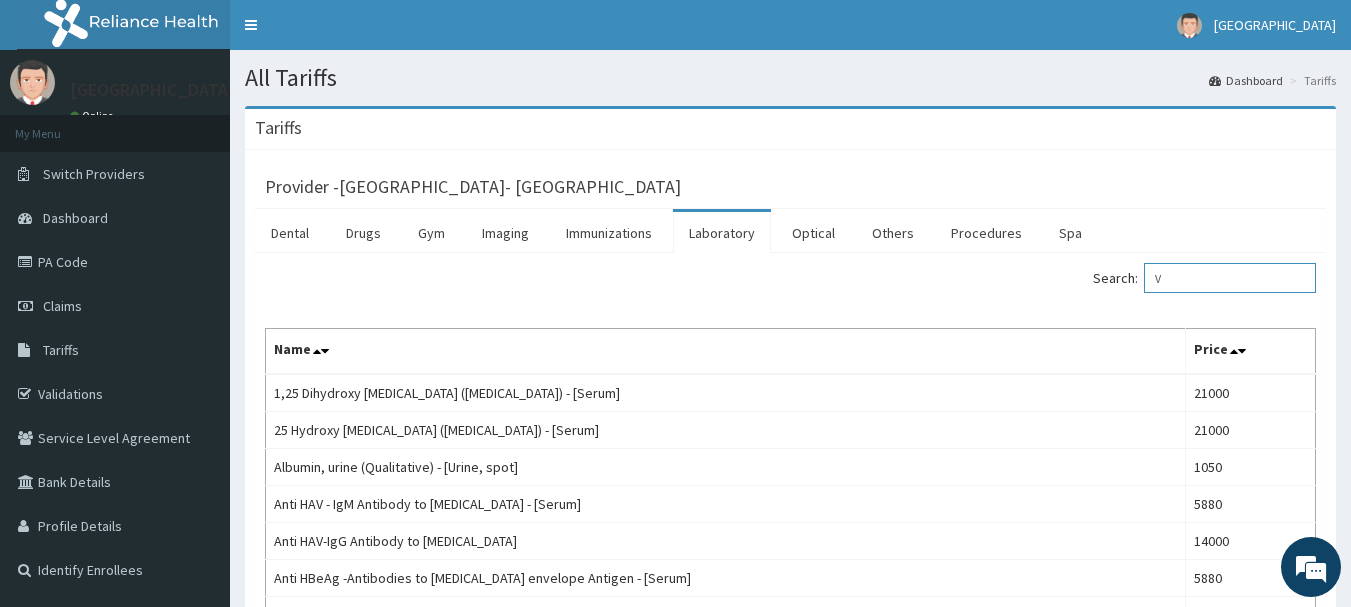type 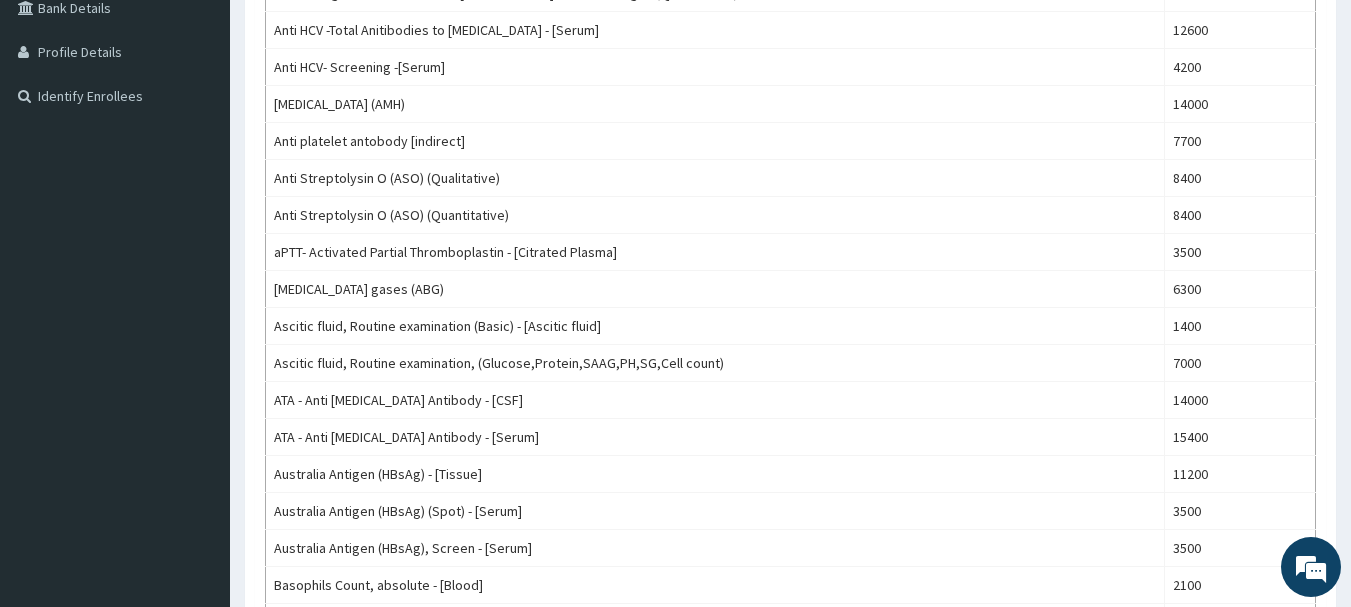 scroll, scrollTop: 480, scrollLeft: 0, axis: vertical 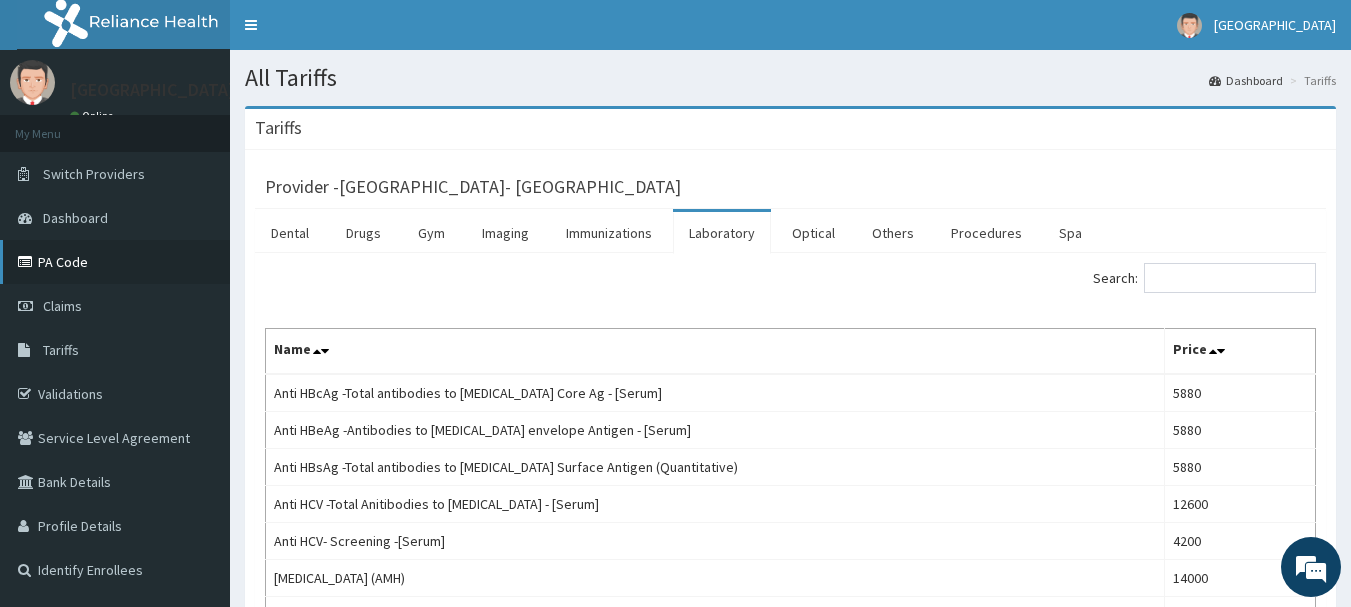 click on "PA Code" at bounding box center (115, 262) 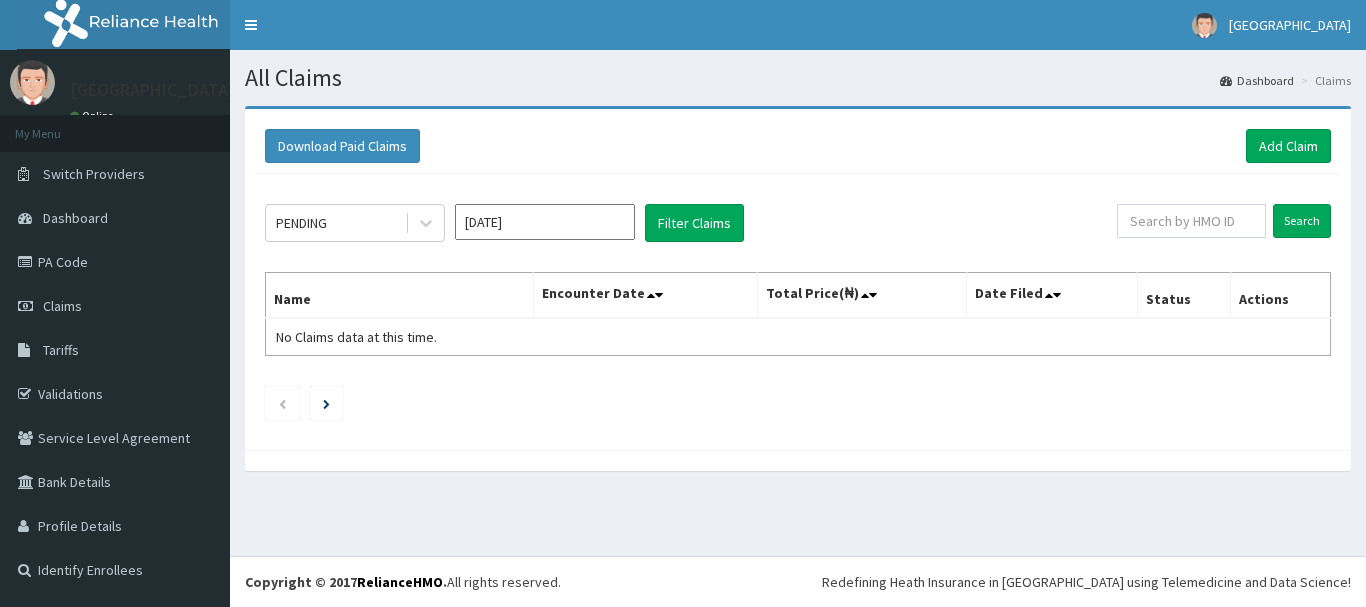 scroll, scrollTop: 0, scrollLeft: 0, axis: both 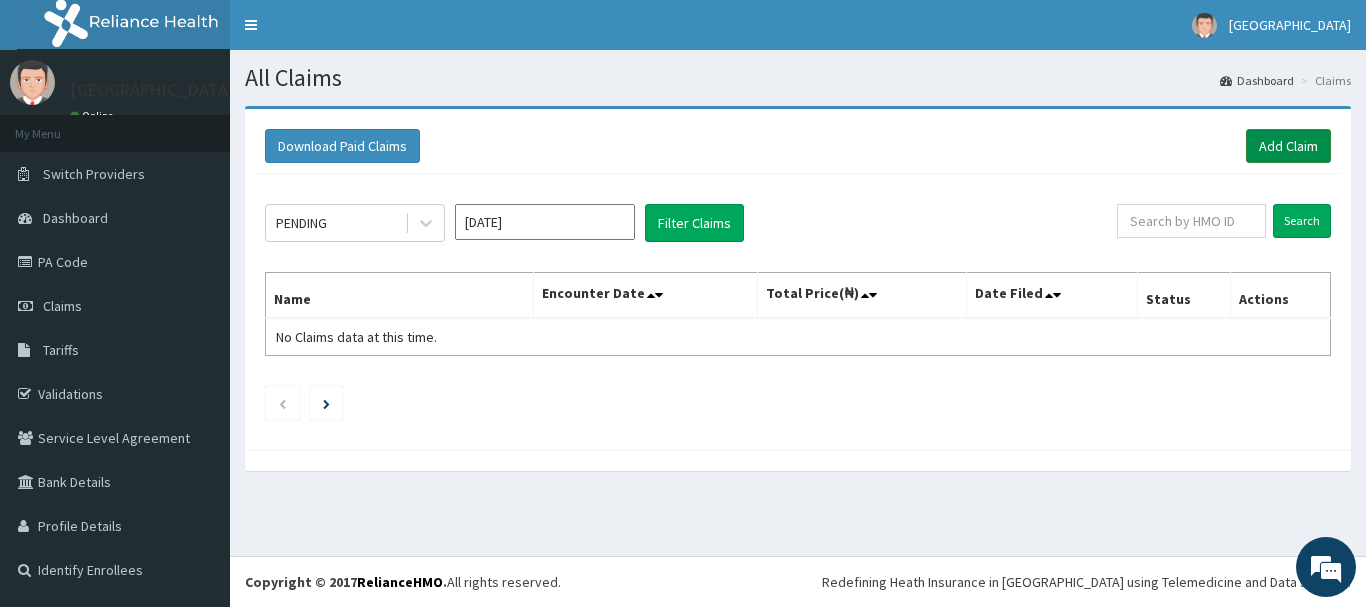 click on "Add Claim" at bounding box center (1288, 146) 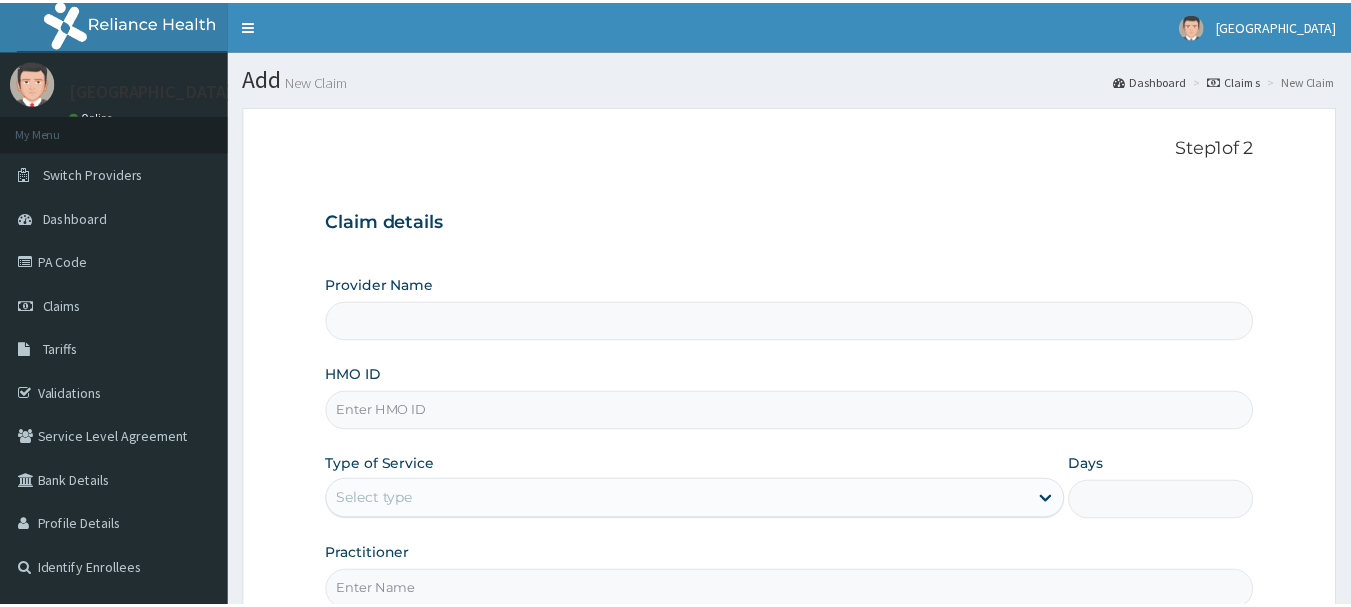 scroll, scrollTop: 0, scrollLeft: 0, axis: both 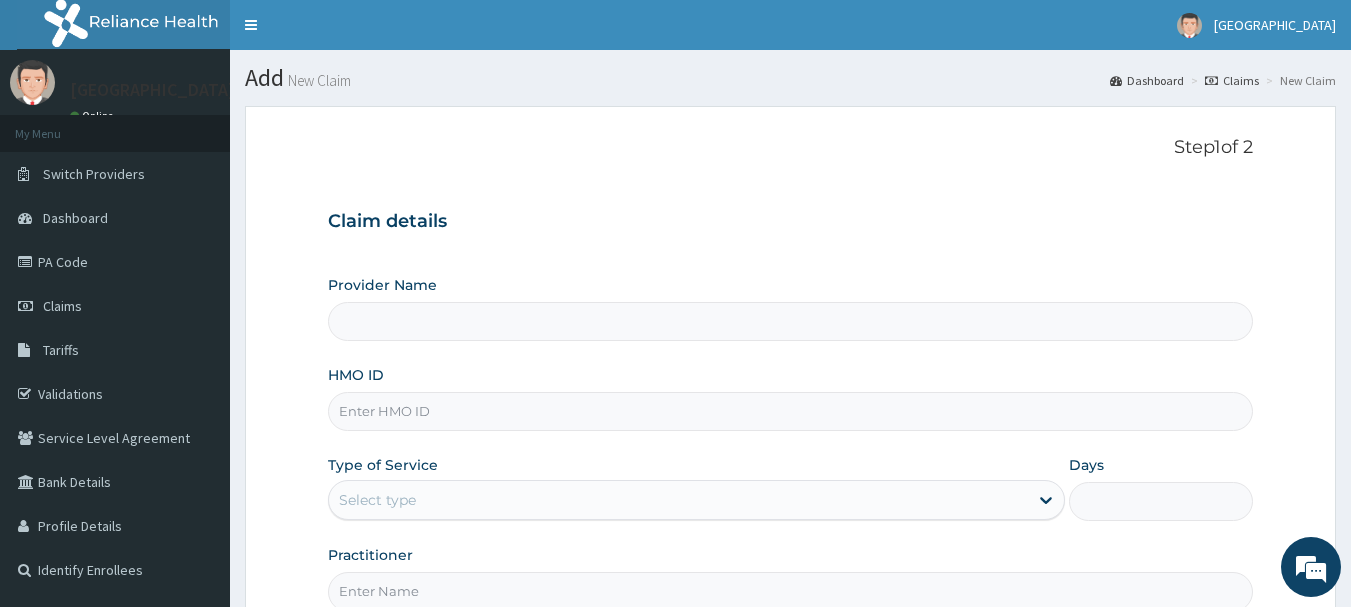 type on "[GEOGRAPHIC_DATA]- [GEOGRAPHIC_DATA]" 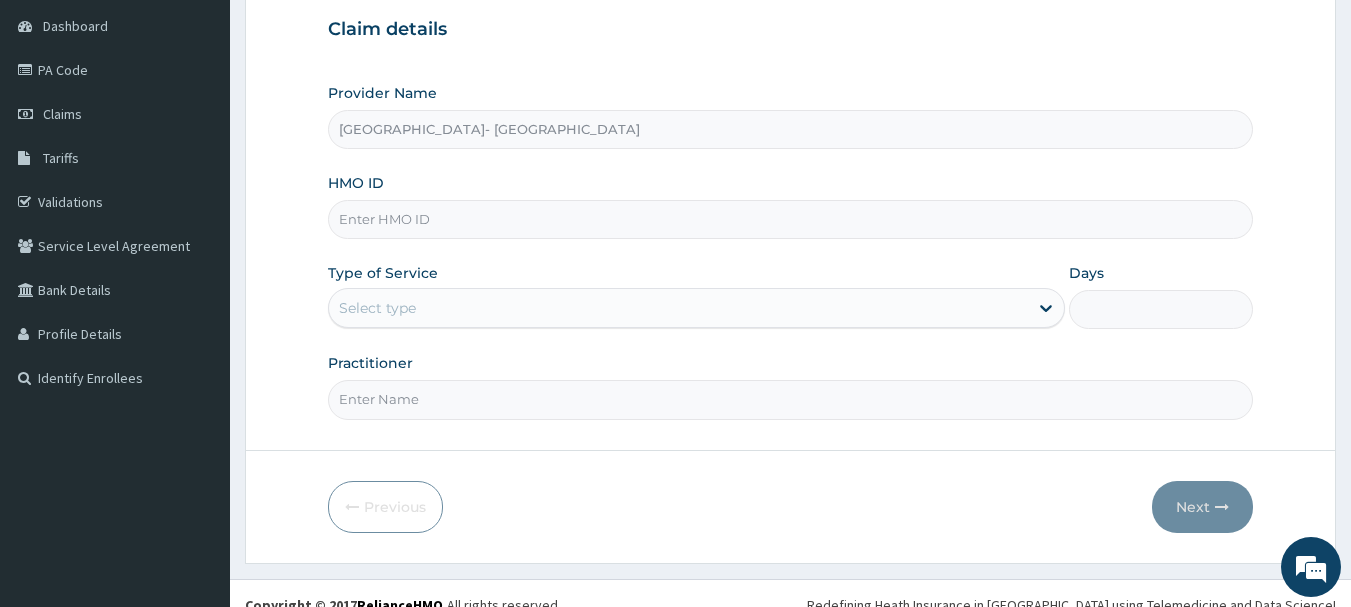scroll, scrollTop: 215, scrollLeft: 0, axis: vertical 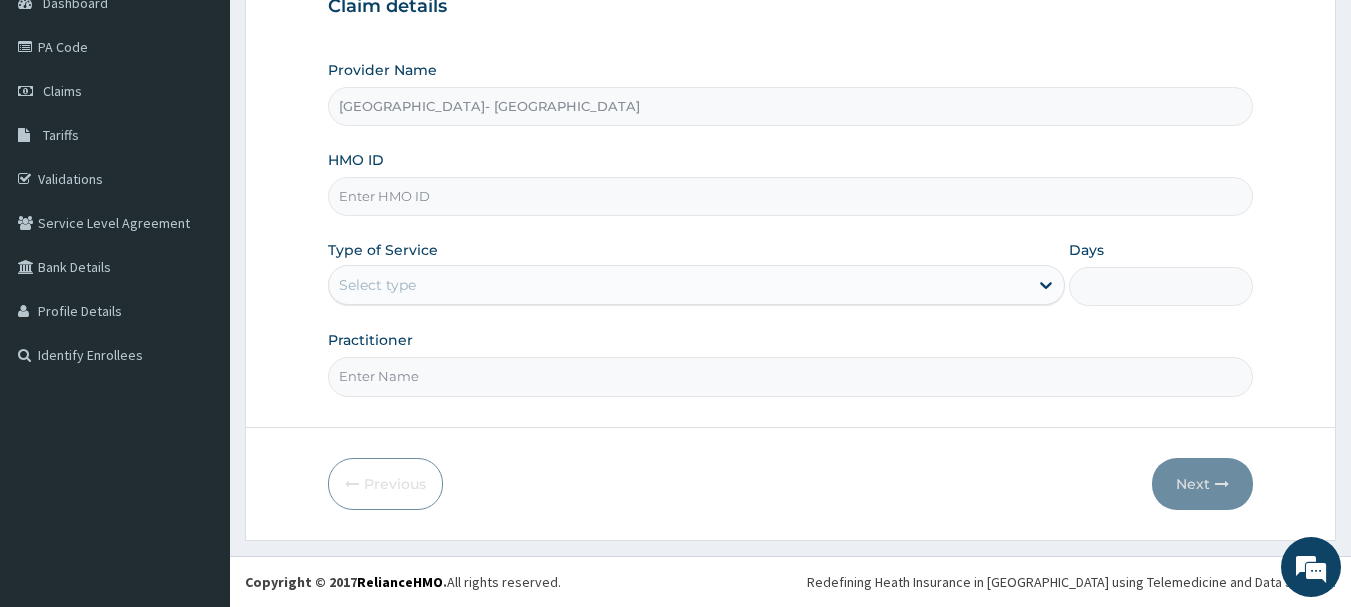 click on "Provider Name [GEOGRAPHIC_DATA]- [GEOGRAPHIC_DATA]" at bounding box center [791, 93] 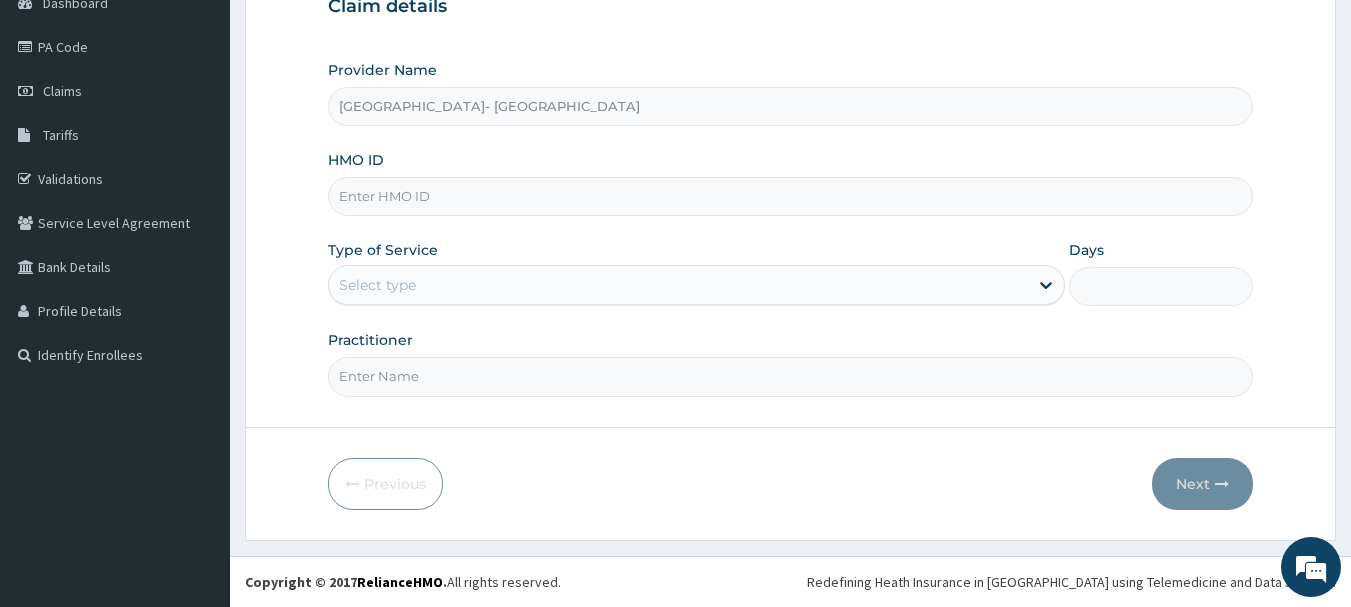 scroll, scrollTop: 0, scrollLeft: 0, axis: both 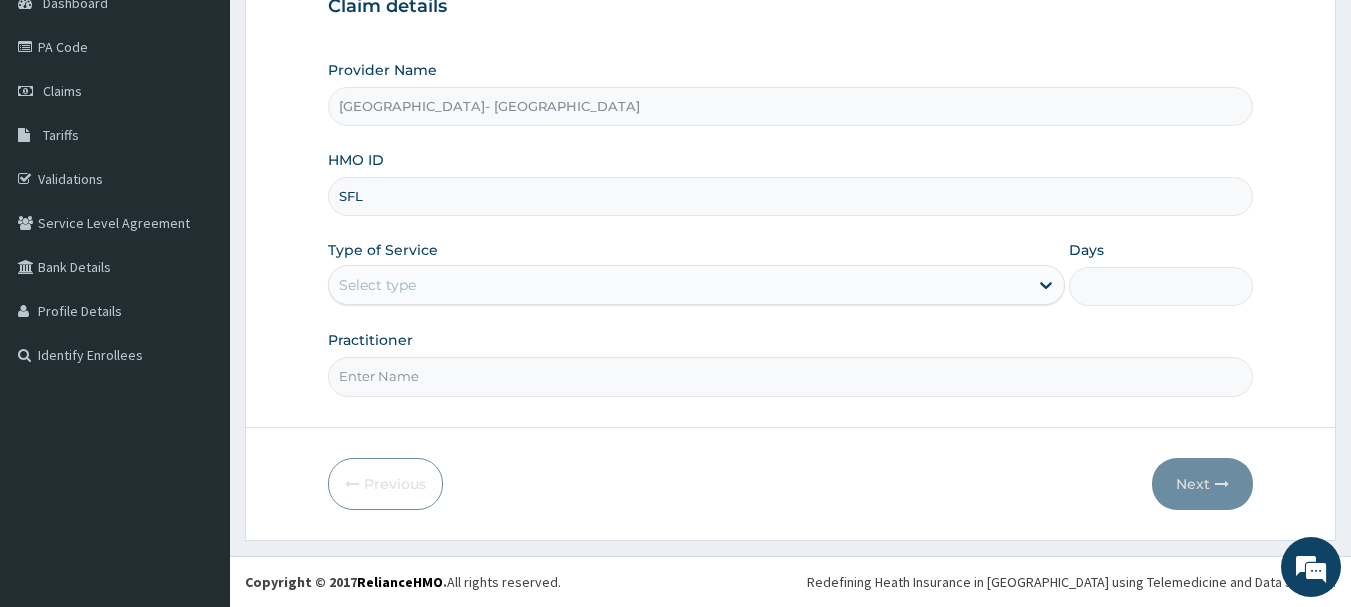 type on "SFL/10368/F" 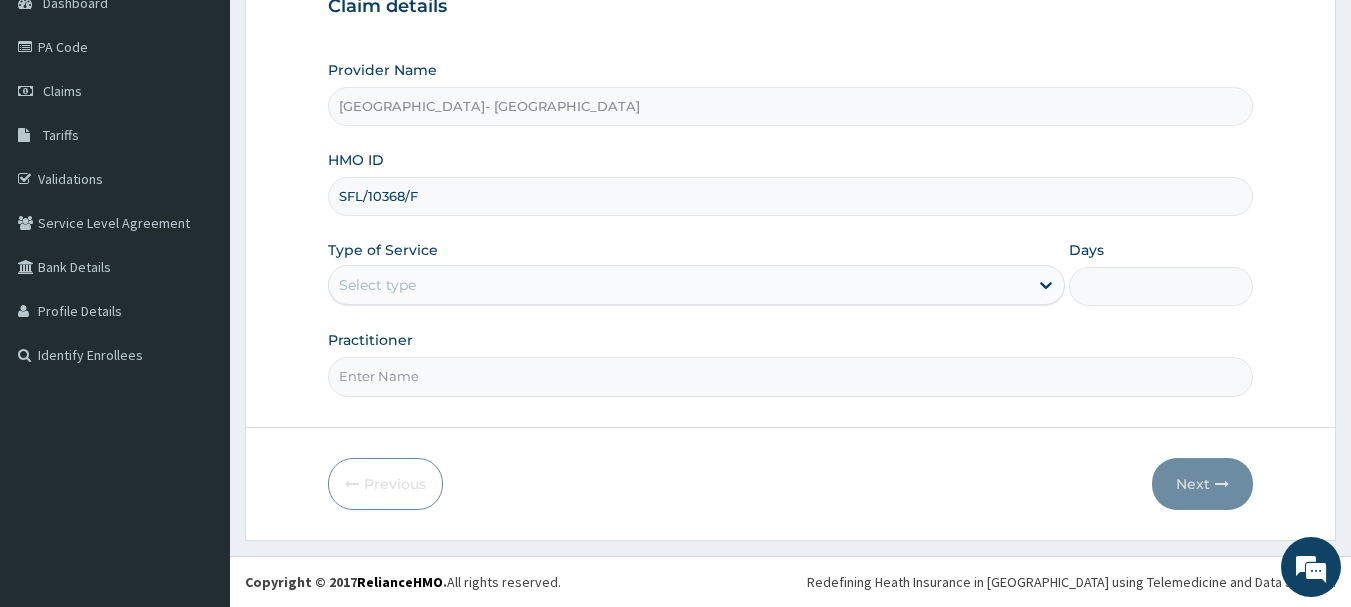 click on "Select type" at bounding box center (678, 285) 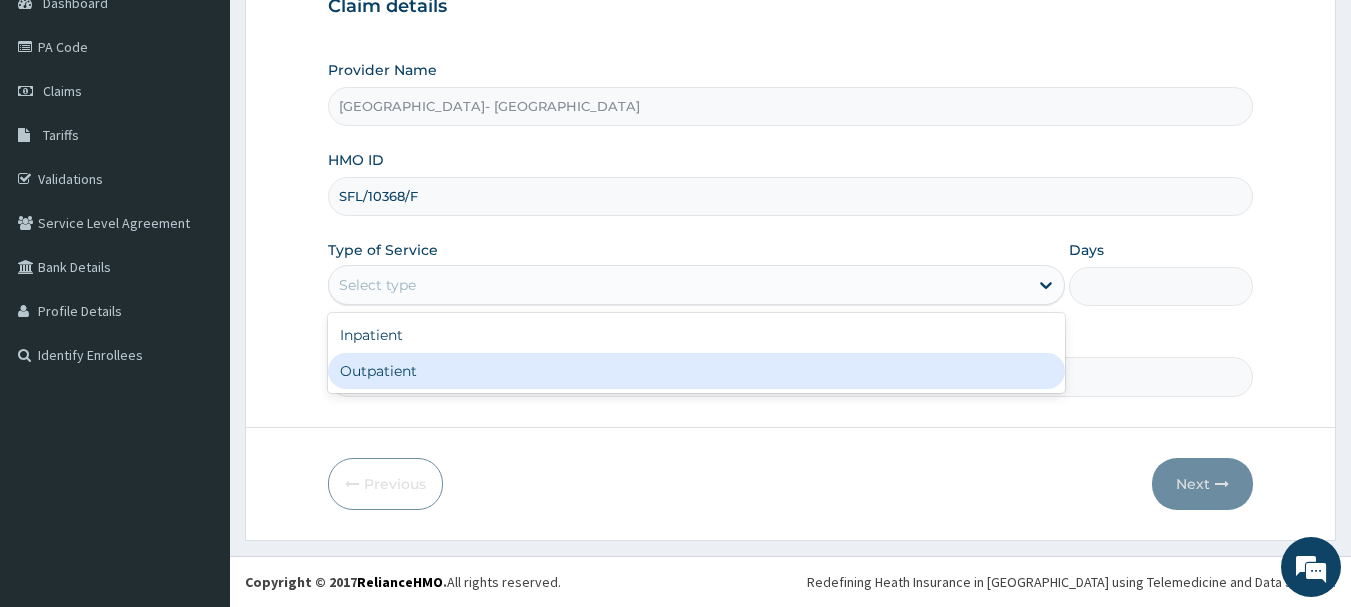 click on "Outpatient" at bounding box center [696, 371] 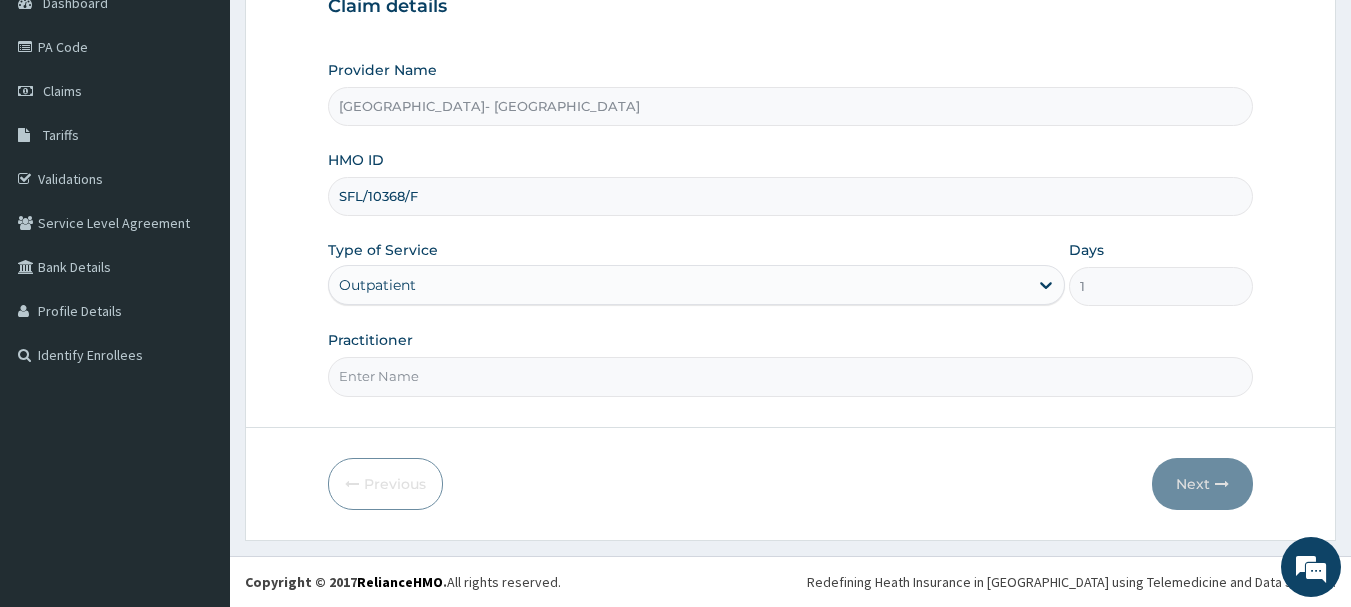 click on "Practitioner" at bounding box center [791, 376] 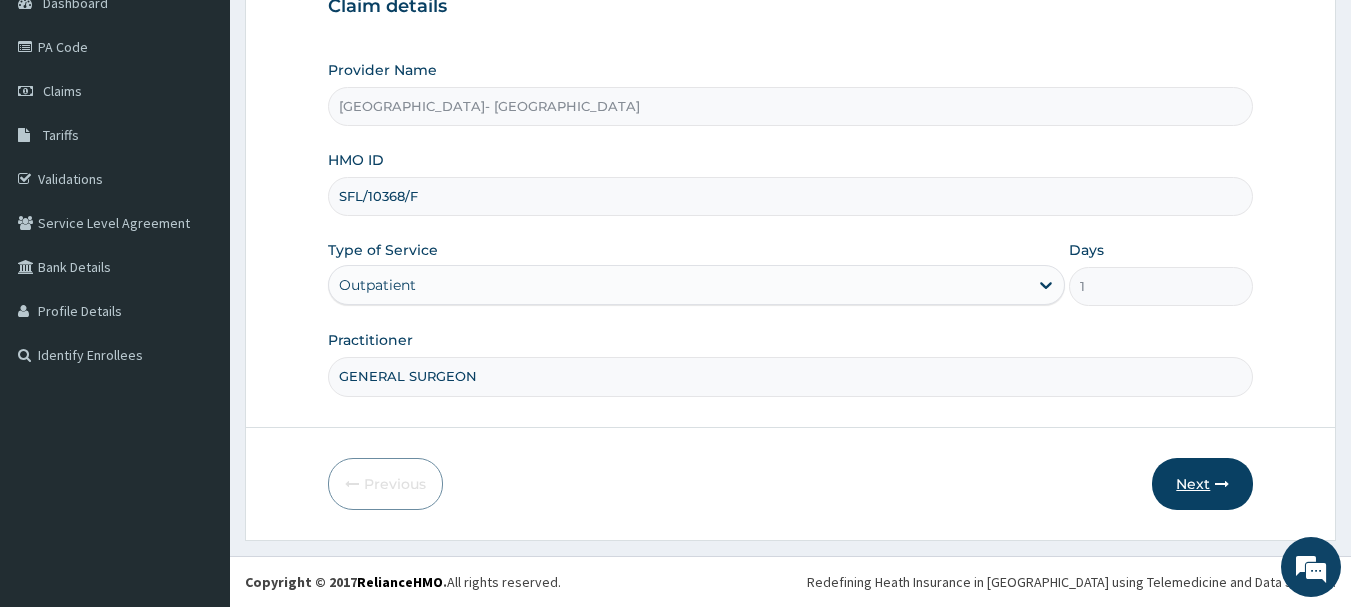 type on "GENERAL SURGEON" 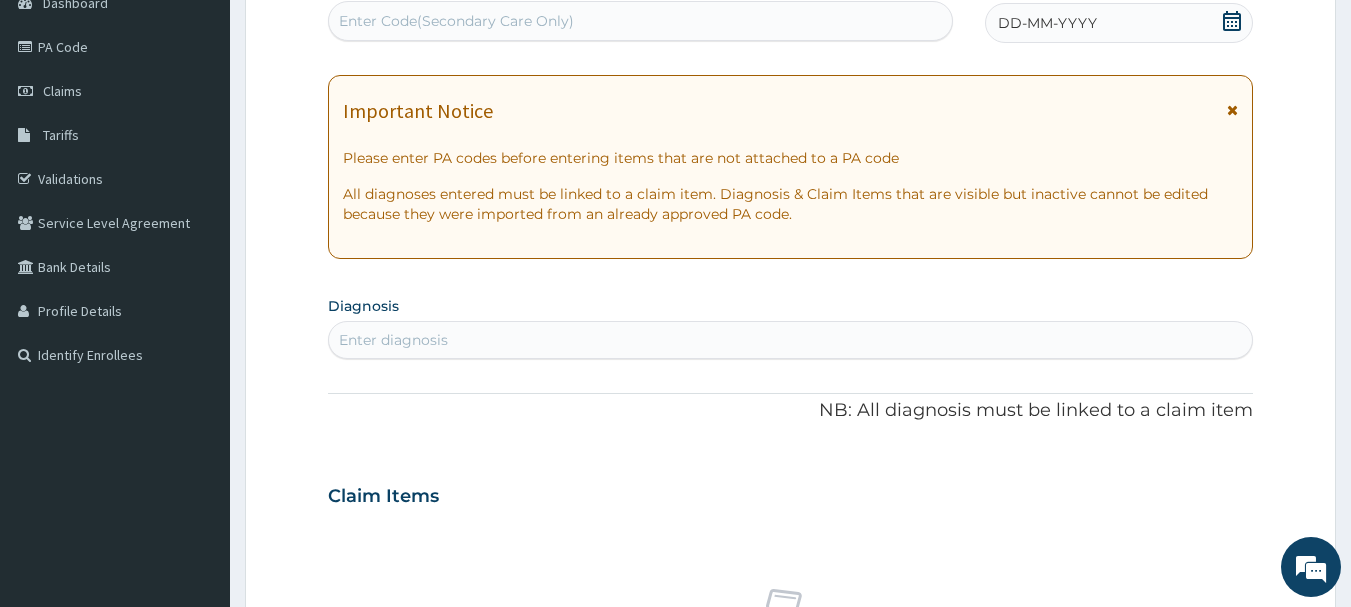 scroll, scrollTop: 175, scrollLeft: 0, axis: vertical 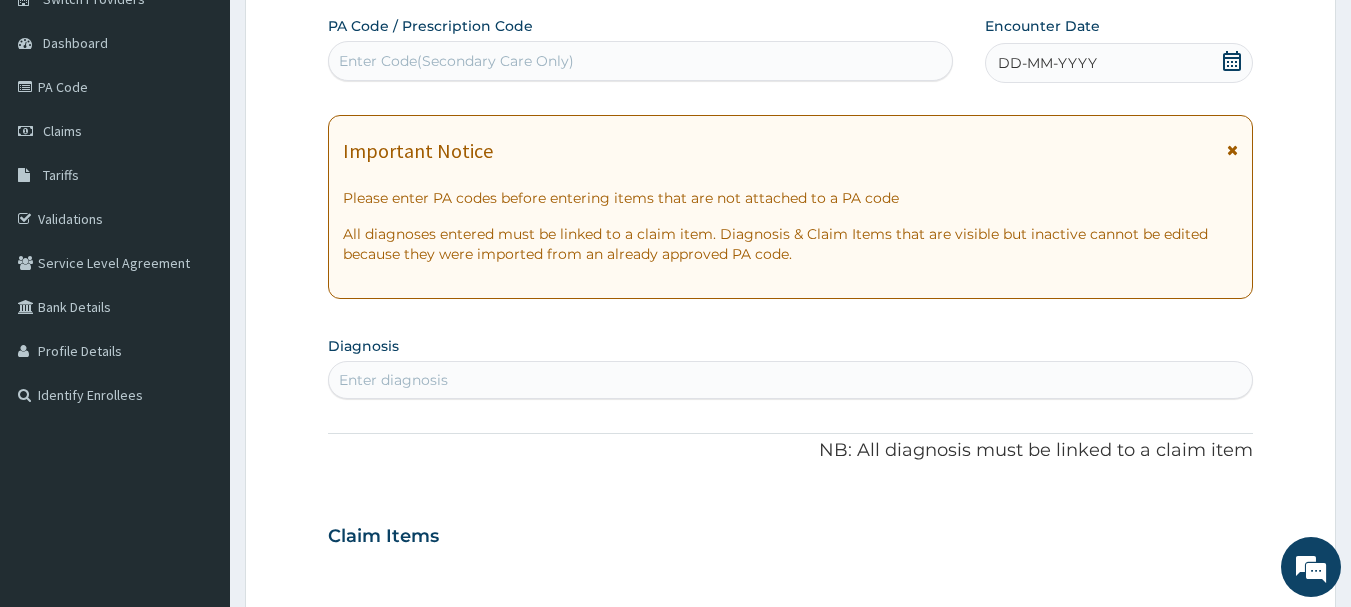 click on "DD-MM-YYYY" at bounding box center (1119, 63) 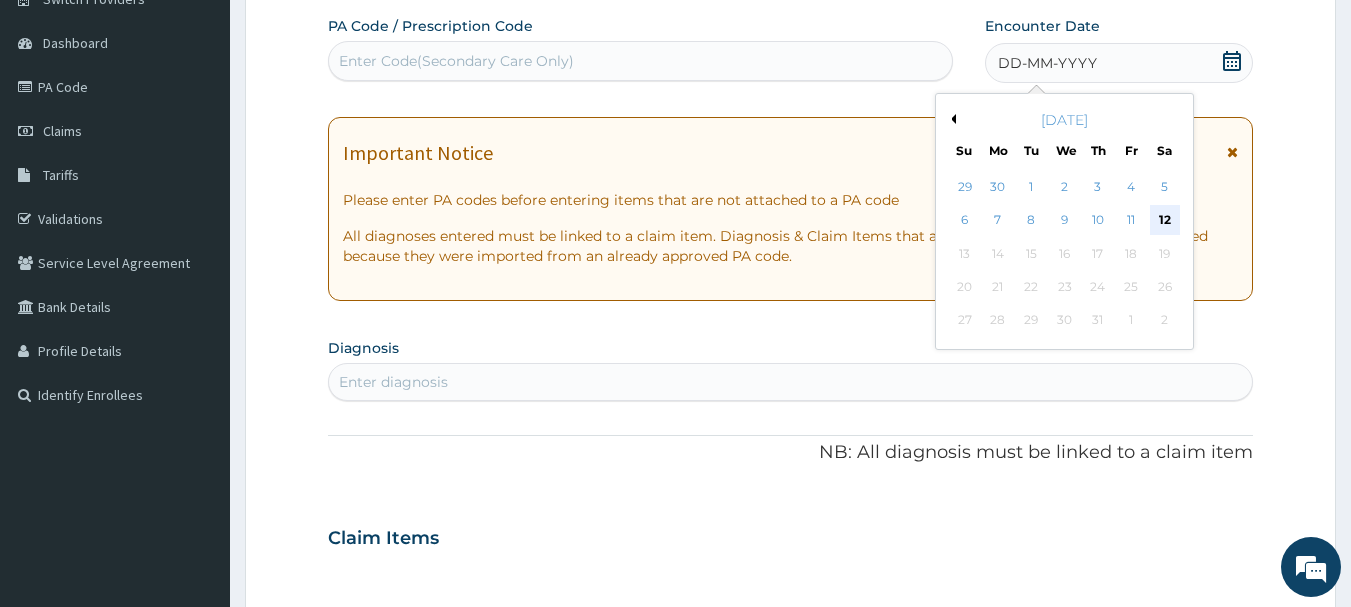 click on "12" at bounding box center (1165, 221) 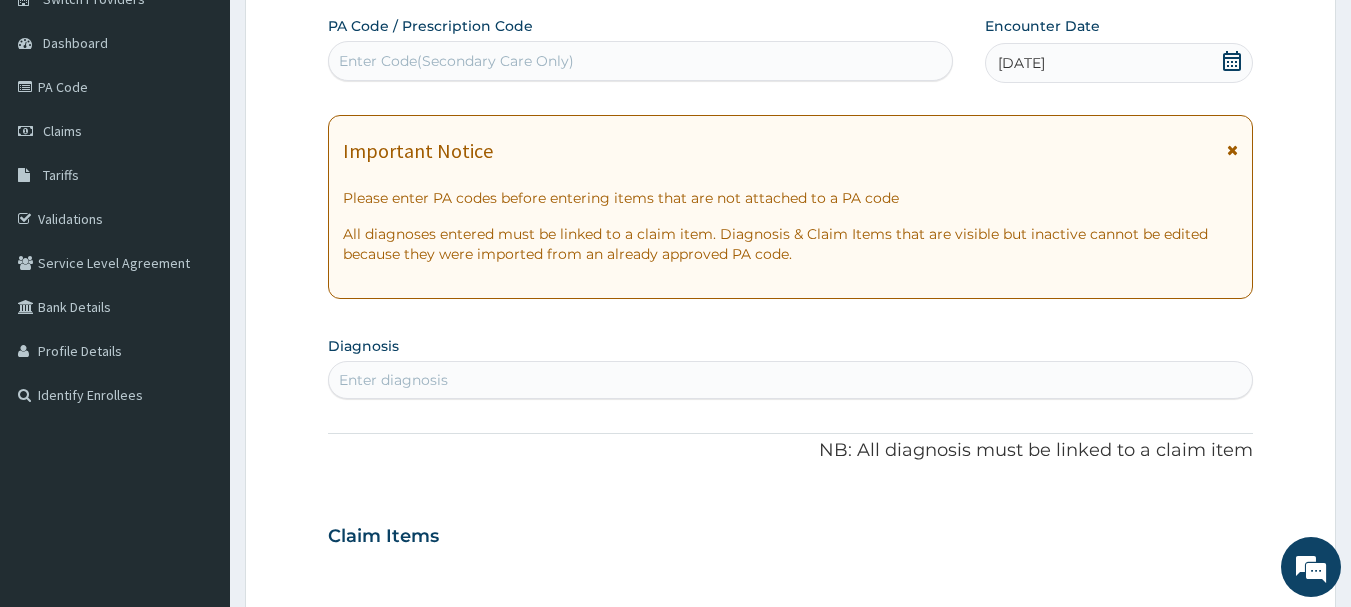 click on "Enter Code(Secondary Care Only)" at bounding box center [641, 61] 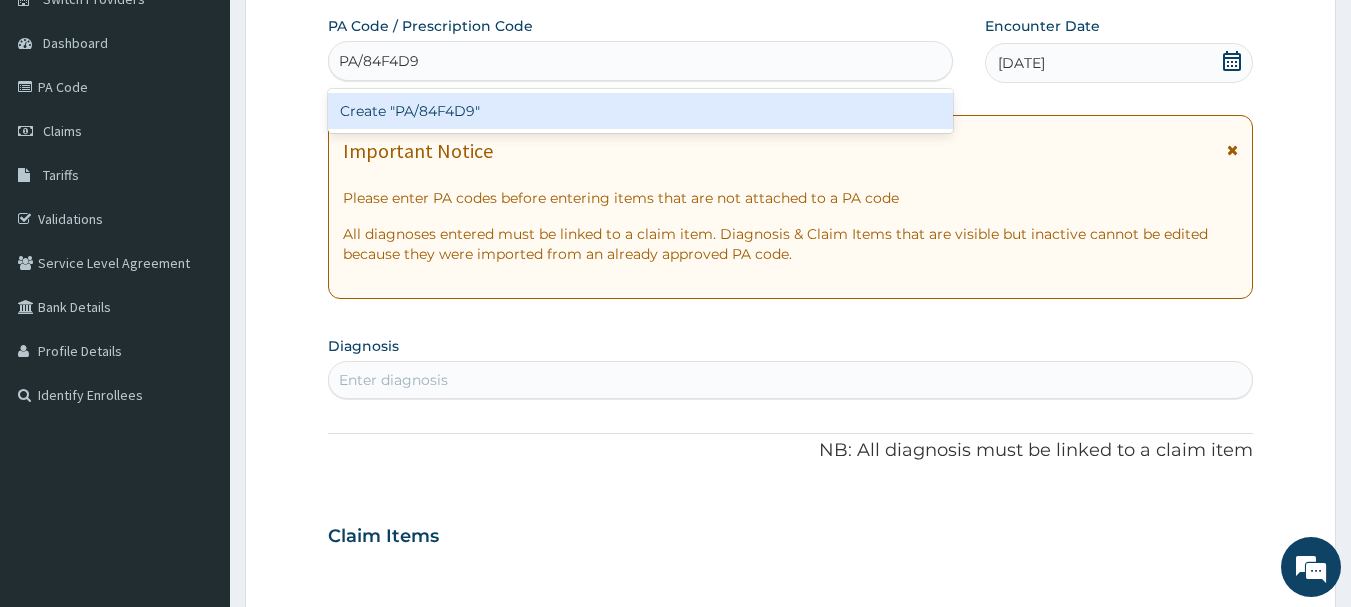 click on "Create "PA/84F4D9"" at bounding box center [641, 111] 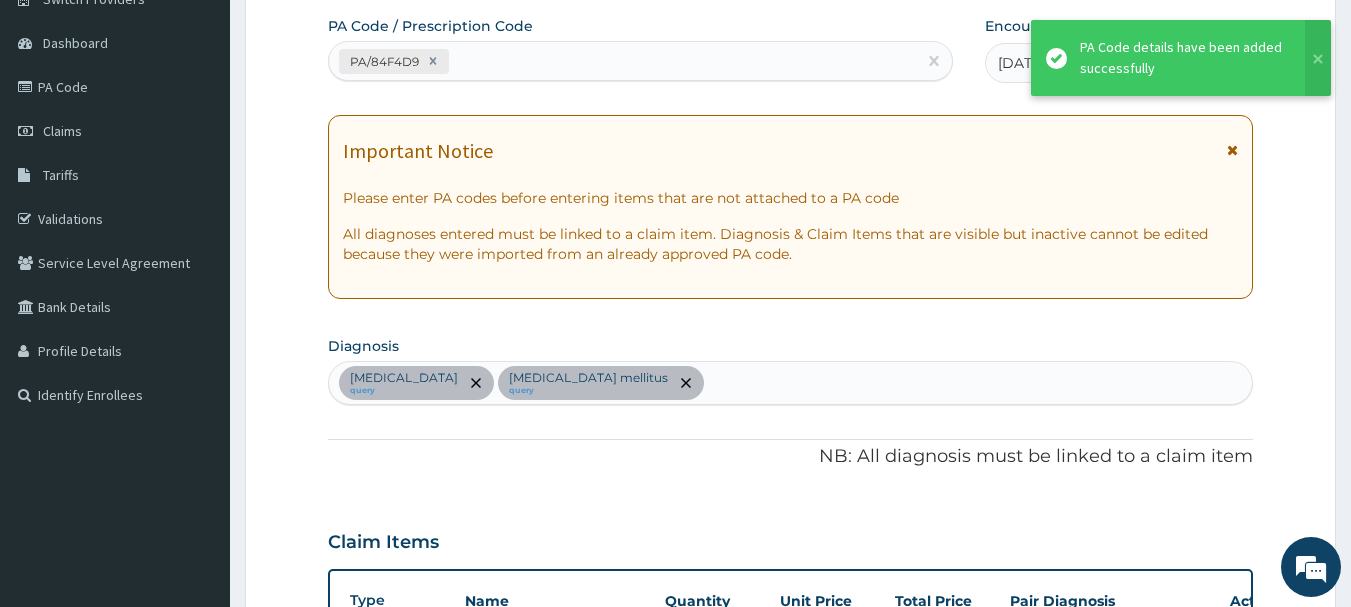 scroll, scrollTop: 1023, scrollLeft: 0, axis: vertical 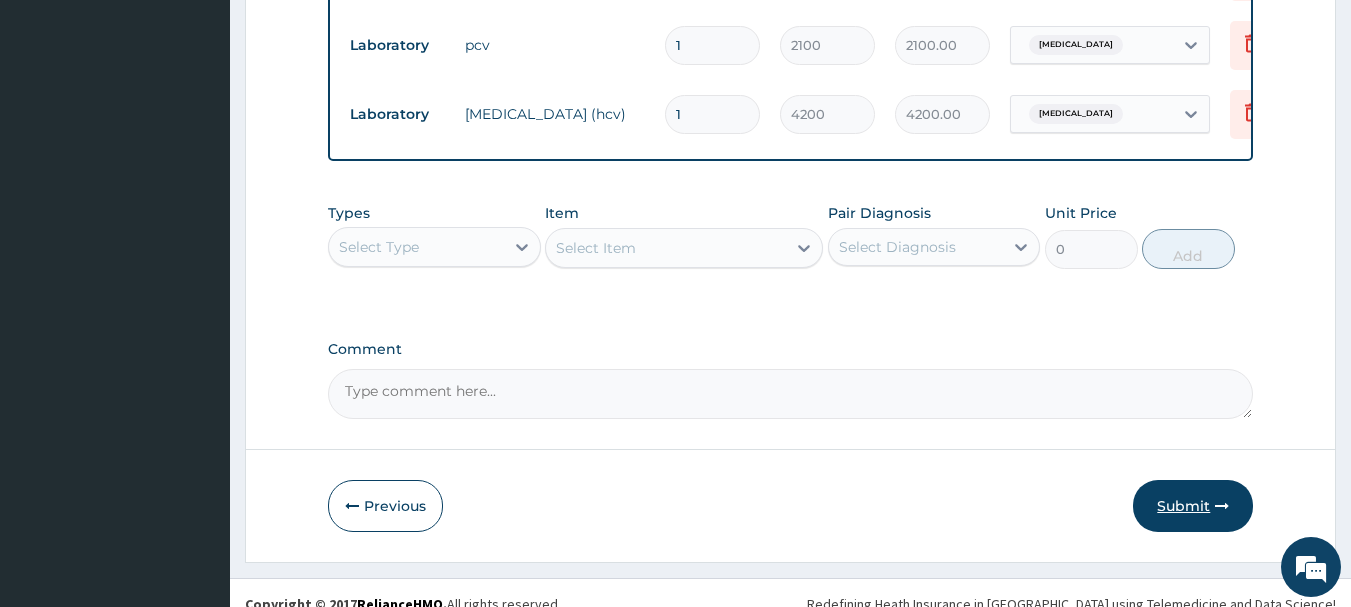 click at bounding box center (1222, 506) 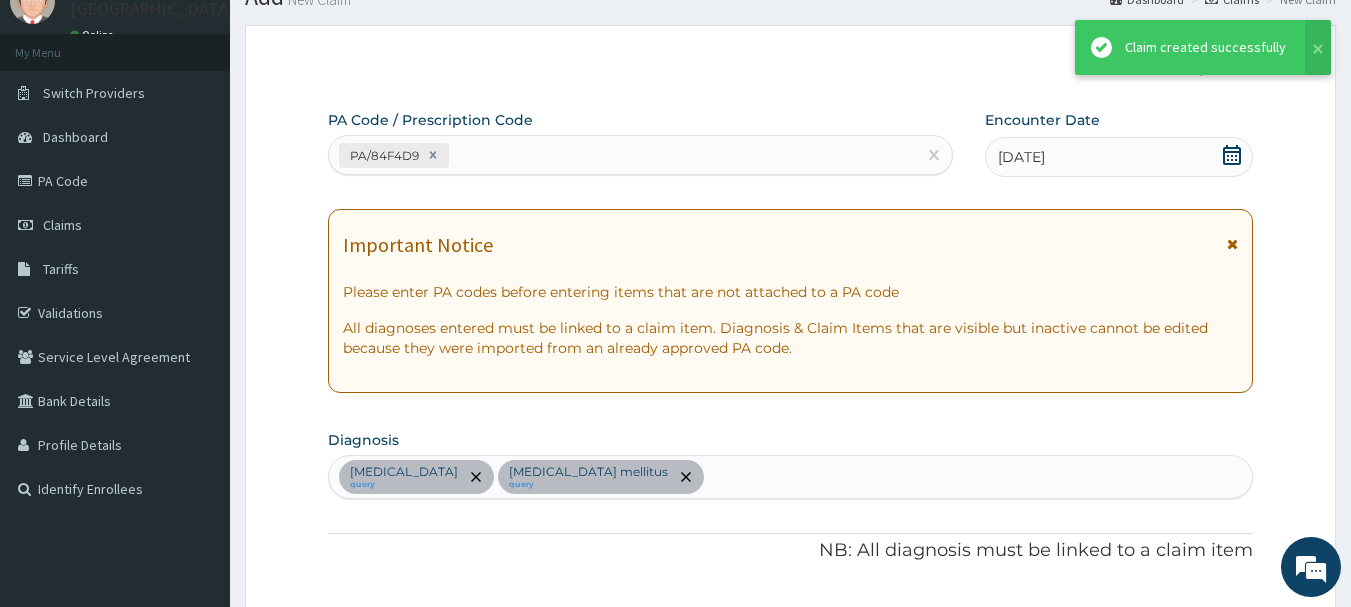 scroll, scrollTop: 1249, scrollLeft: 0, axis: vertical 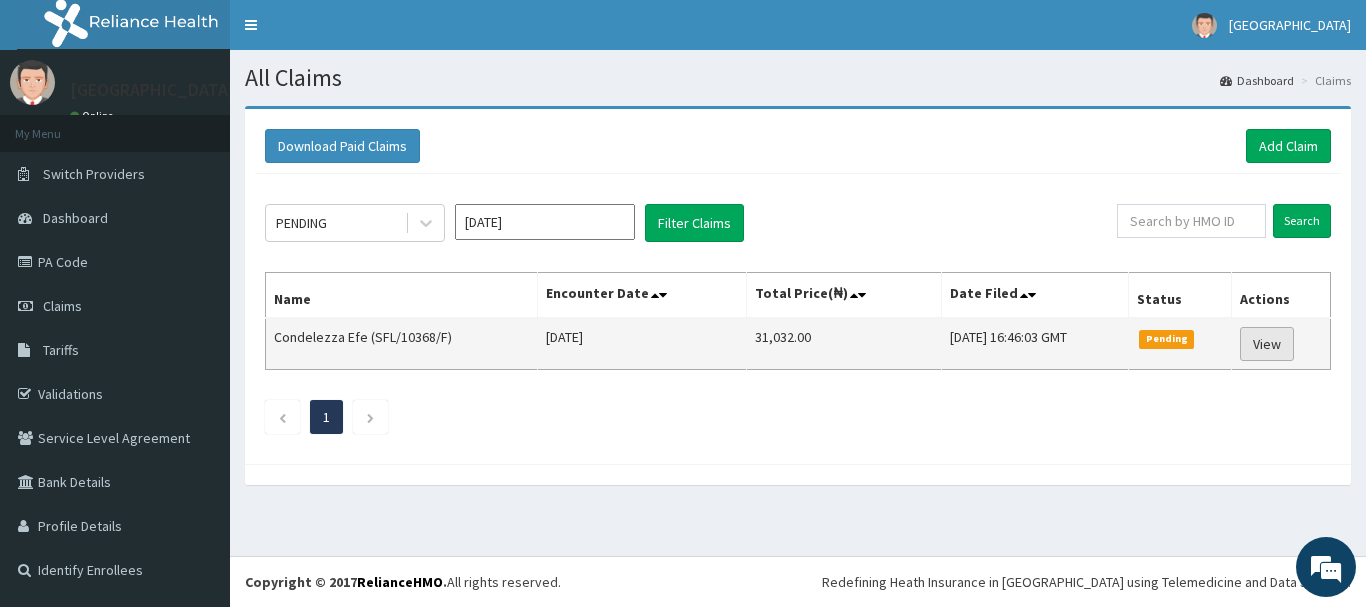click on "View" at bounding box center [1267, 344] 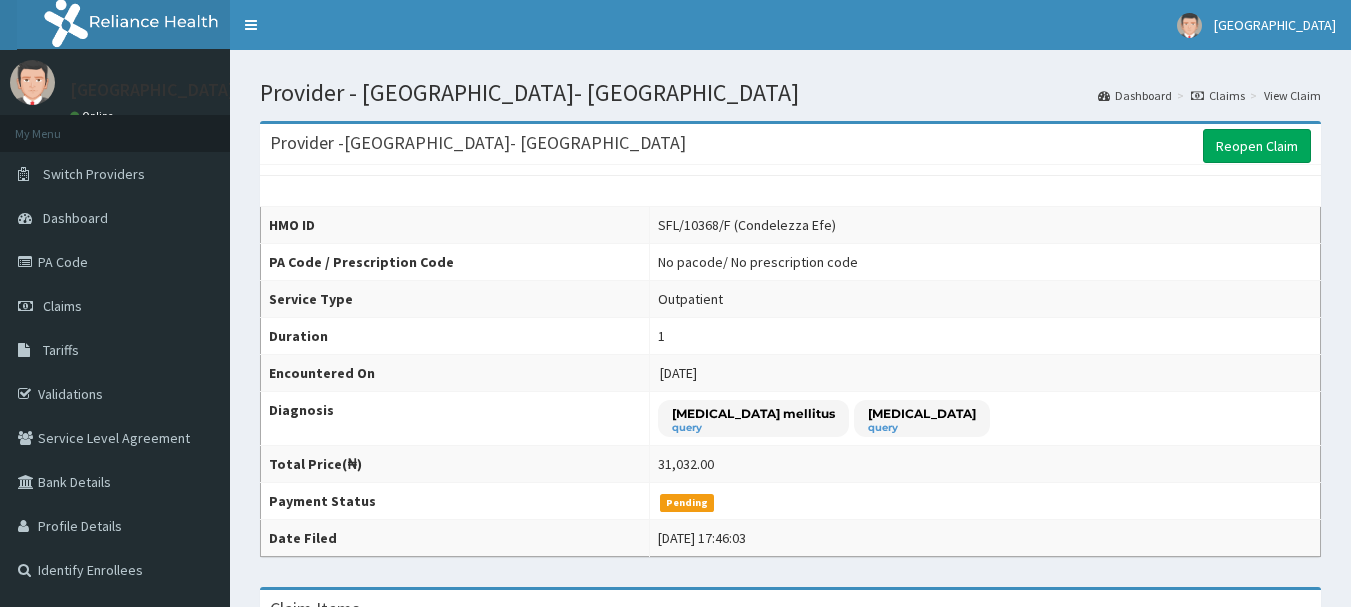 scroll, scrollTop: 0, scrollLeft: 0, axis: both 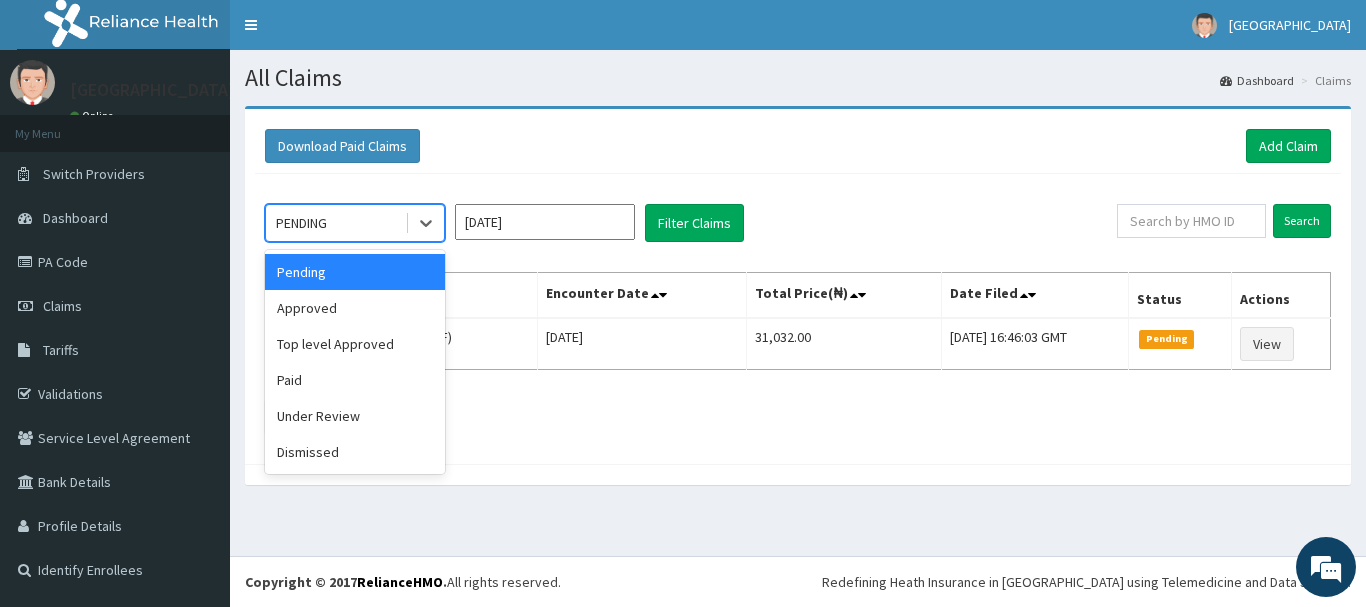 click on "PENDING" at bounding box center [335, 223] 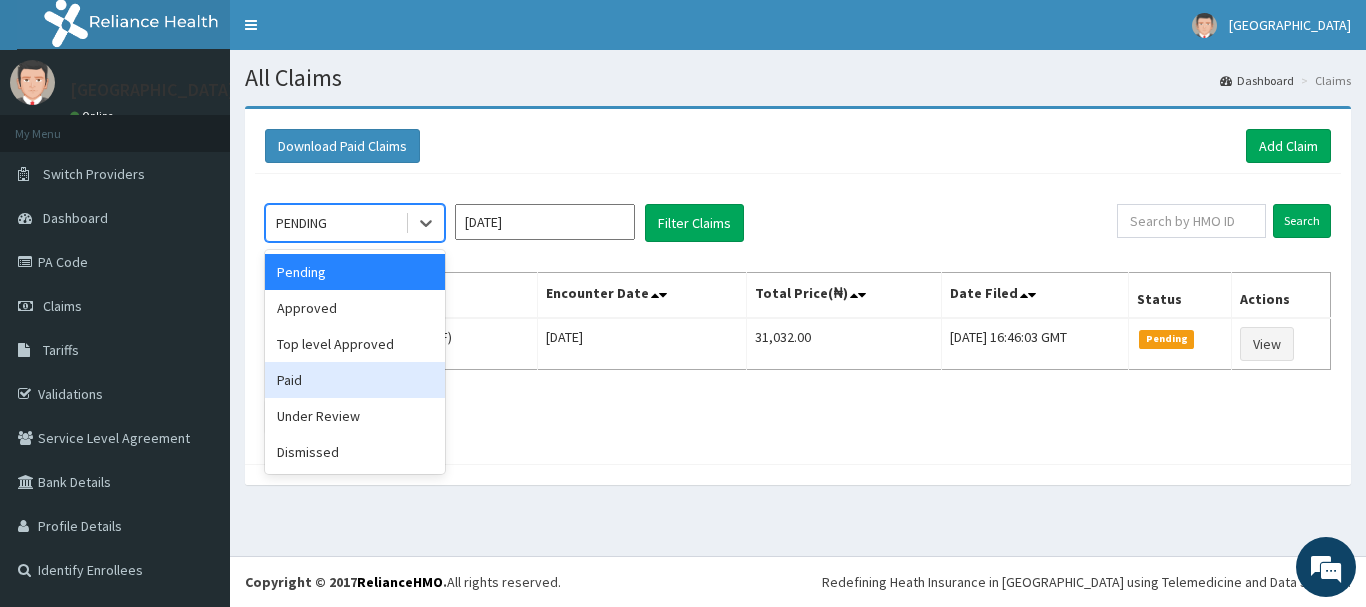 click on "Paid" at bounding box center (355, 380) 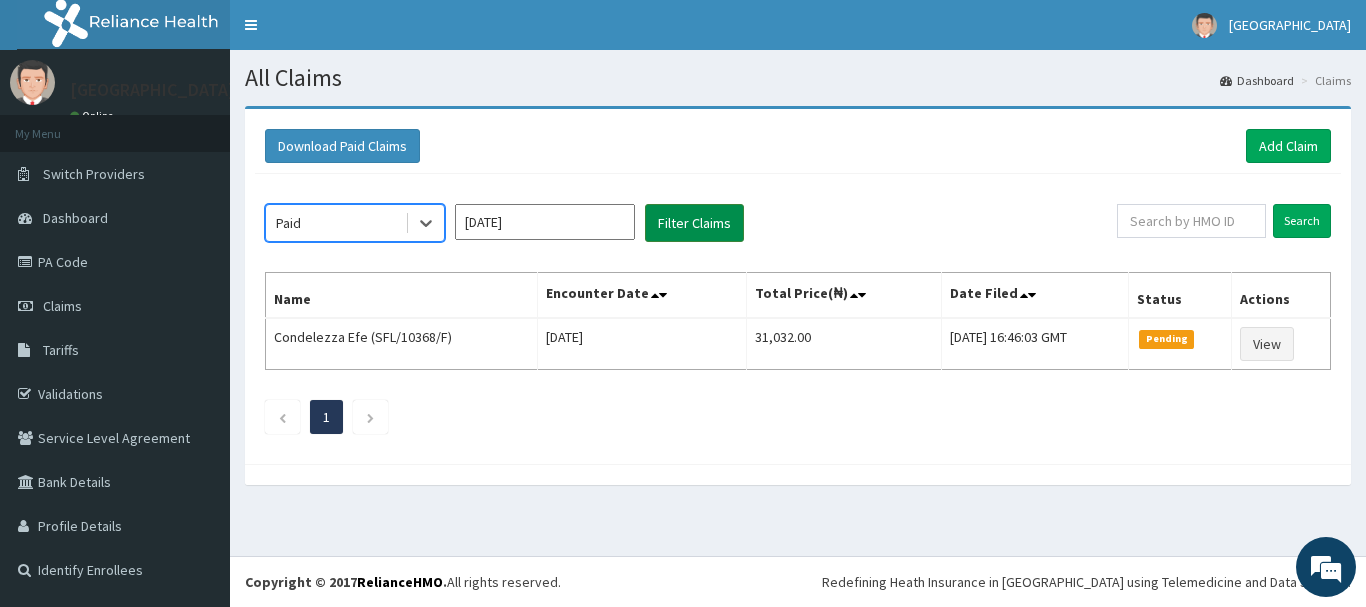 click on "Filter Claims" at bounding box center (694, 223) 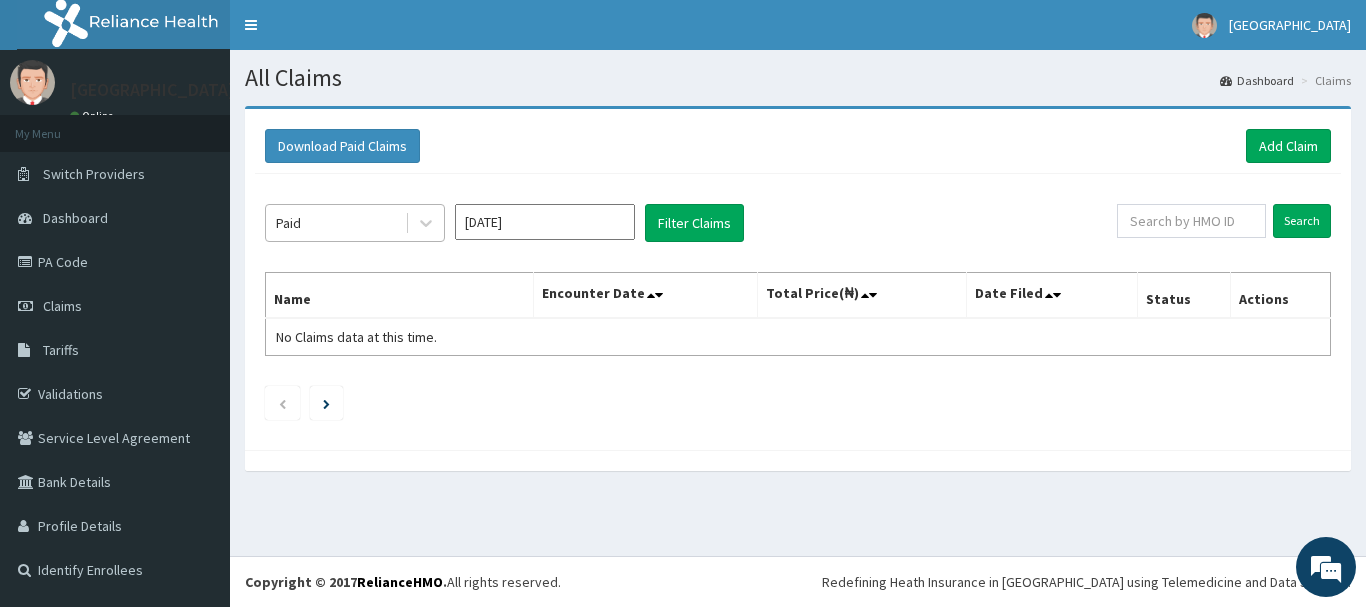 click on "Paid" at bounding box center [335, 223] 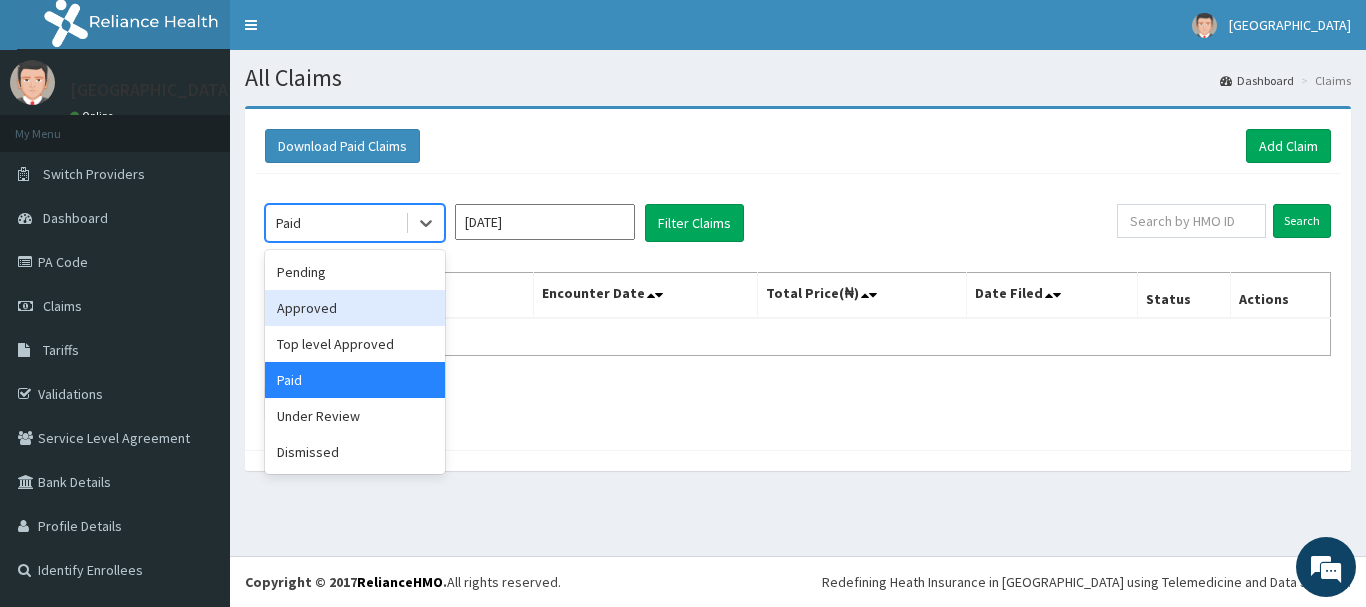 click on "Approved" at bounding box center (355, 308) 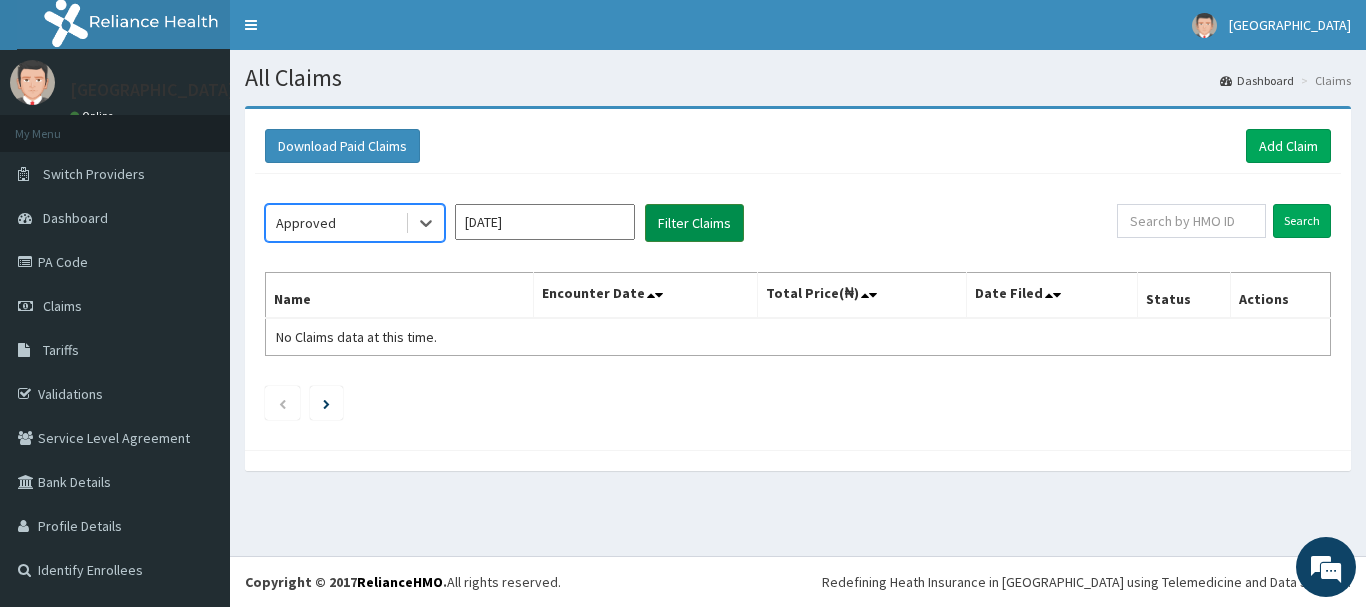 click on "Filter Claims" at bounding box center (694, 223) 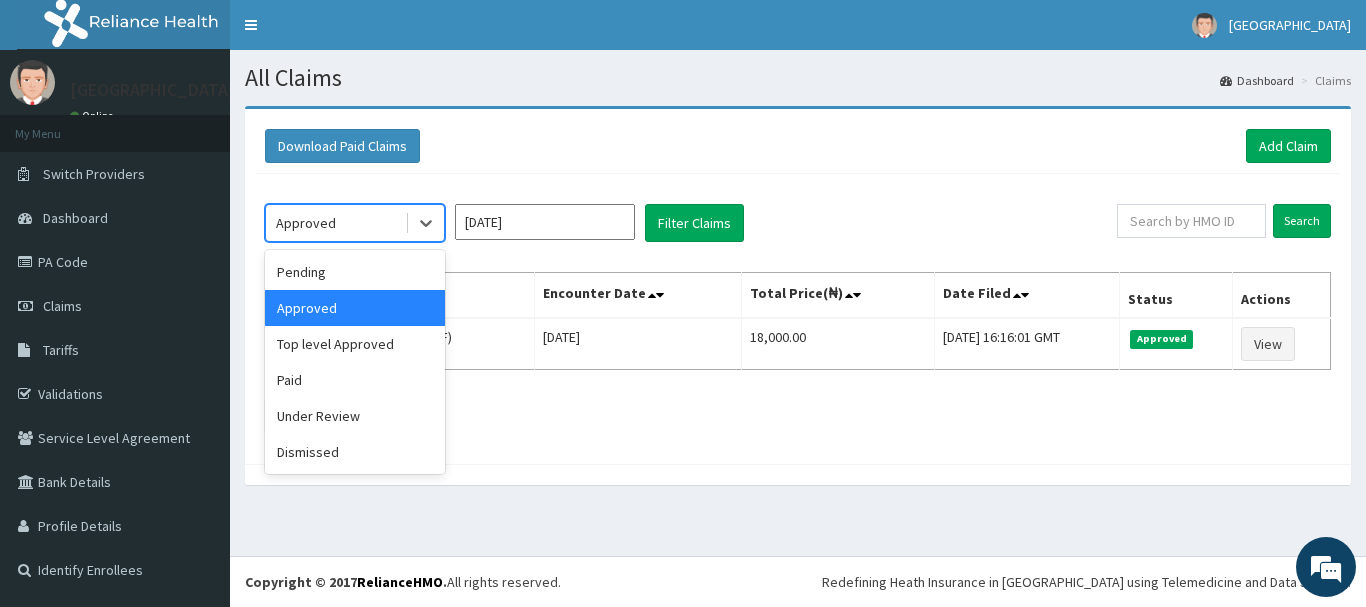click on "Approved" at bounding box center (306, 223) 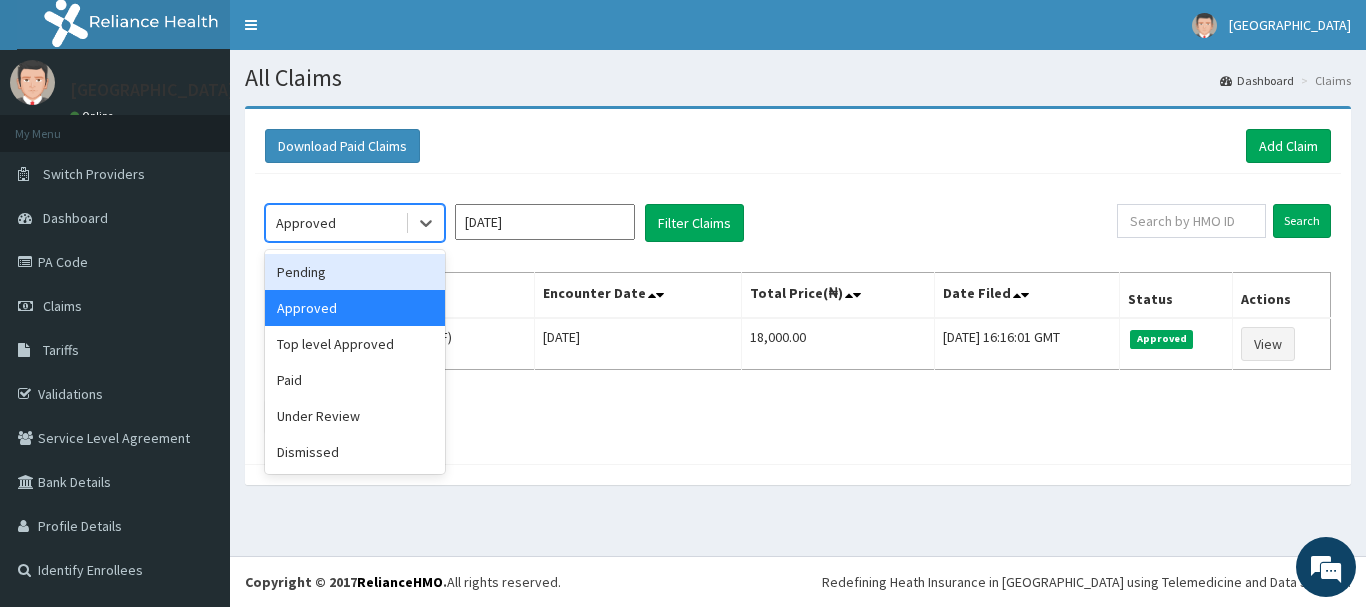 click on "Pending" at bounding box center (355, 272) 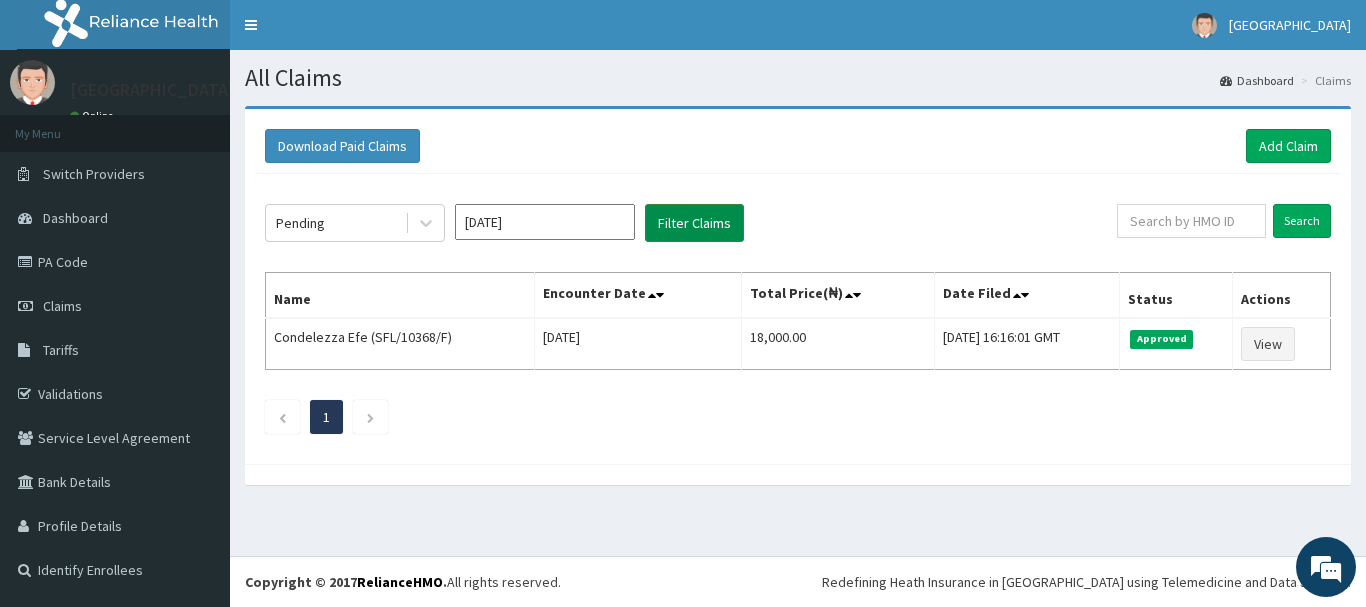 click on "Filter Claims" at bounding box center [694, 223] 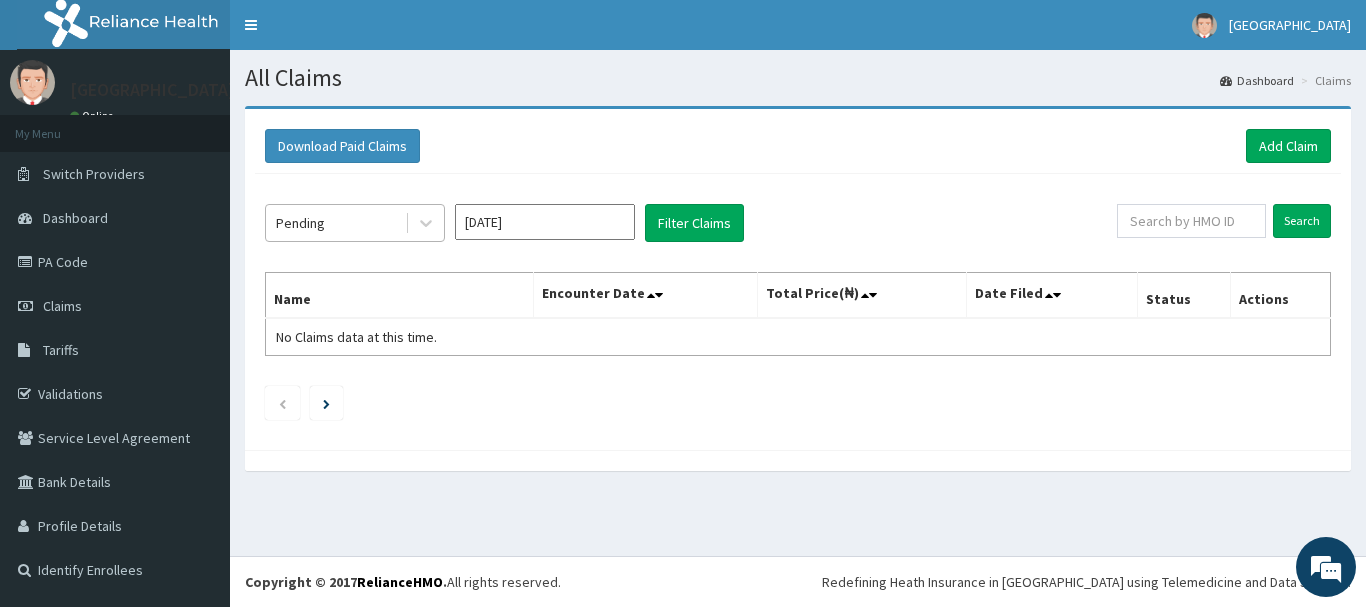 click on "Pending" at bounding box center (335, 223) 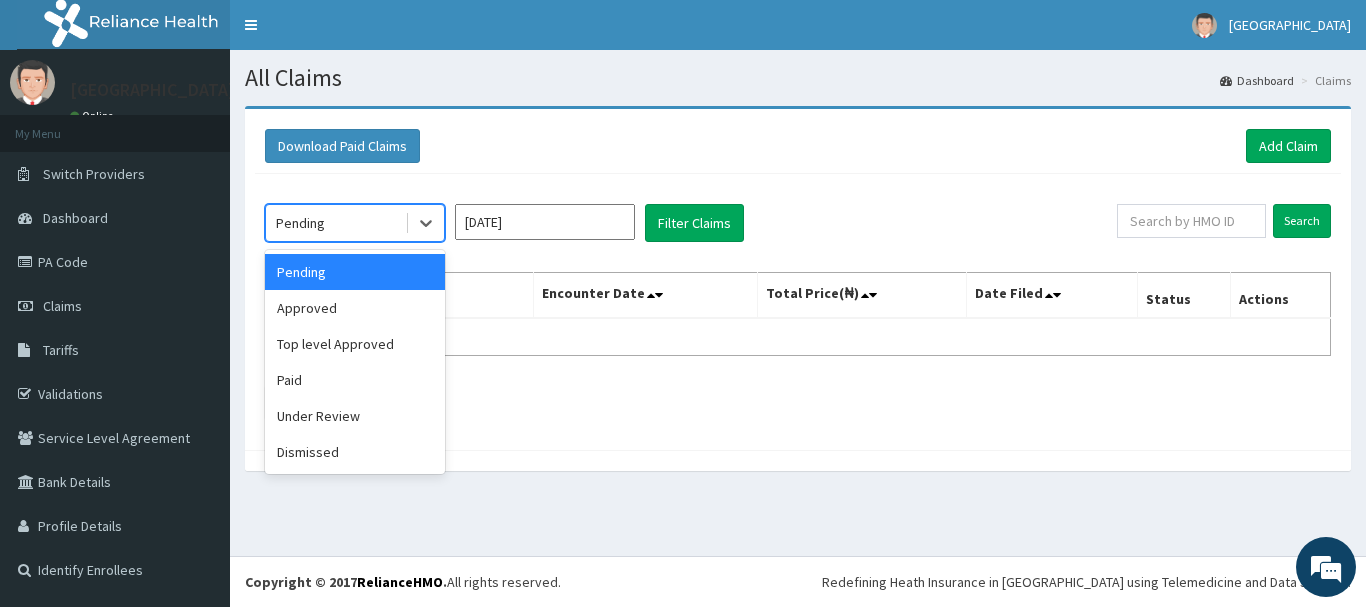 click on "Pending" at bounding box center (355, 272) 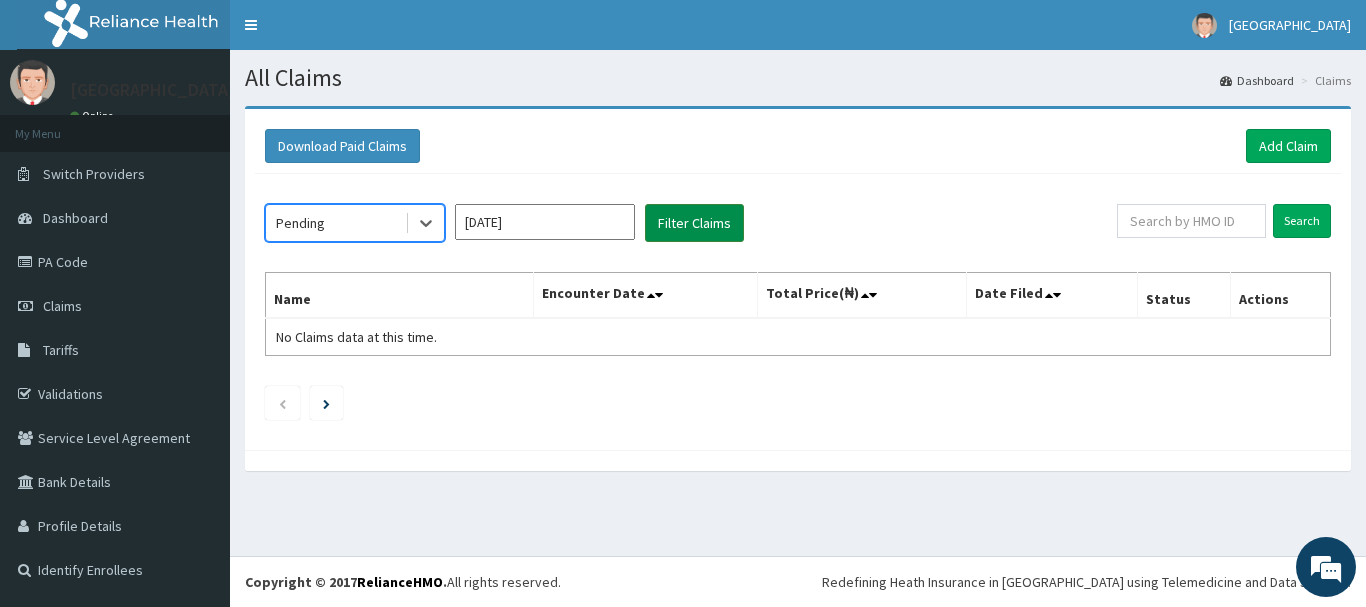 click on "Filter Claims" at bounding box center [694, 223] 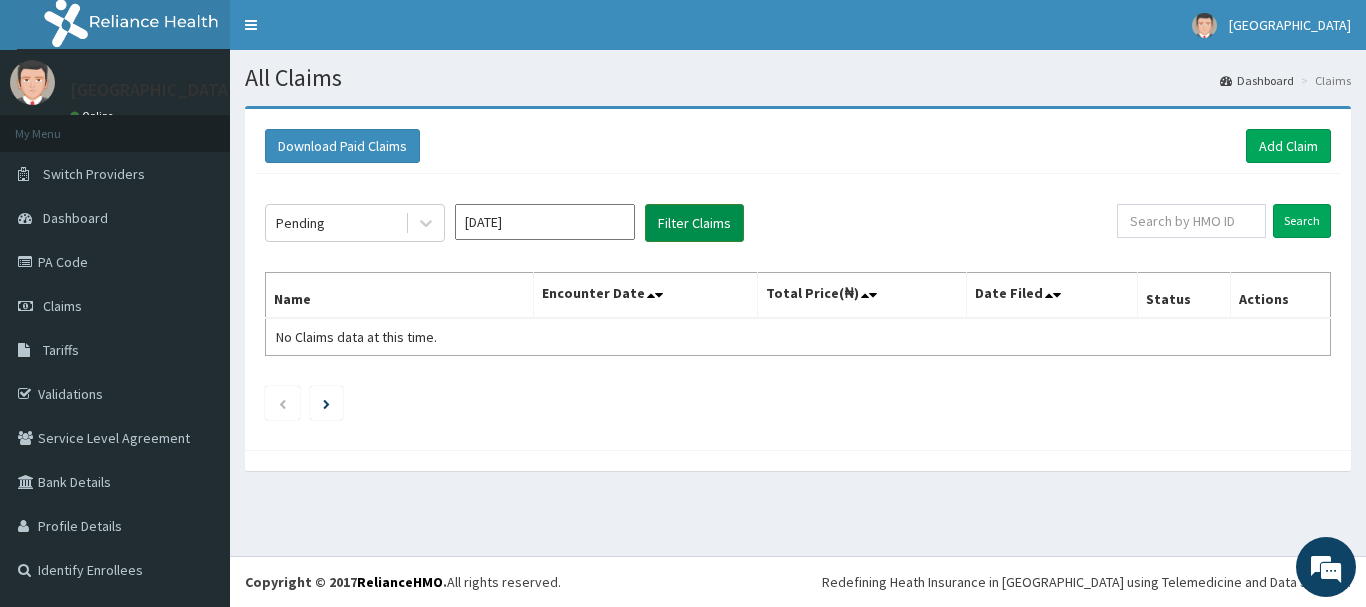 click on "Filter Claims" at bounding box center [694, 223] 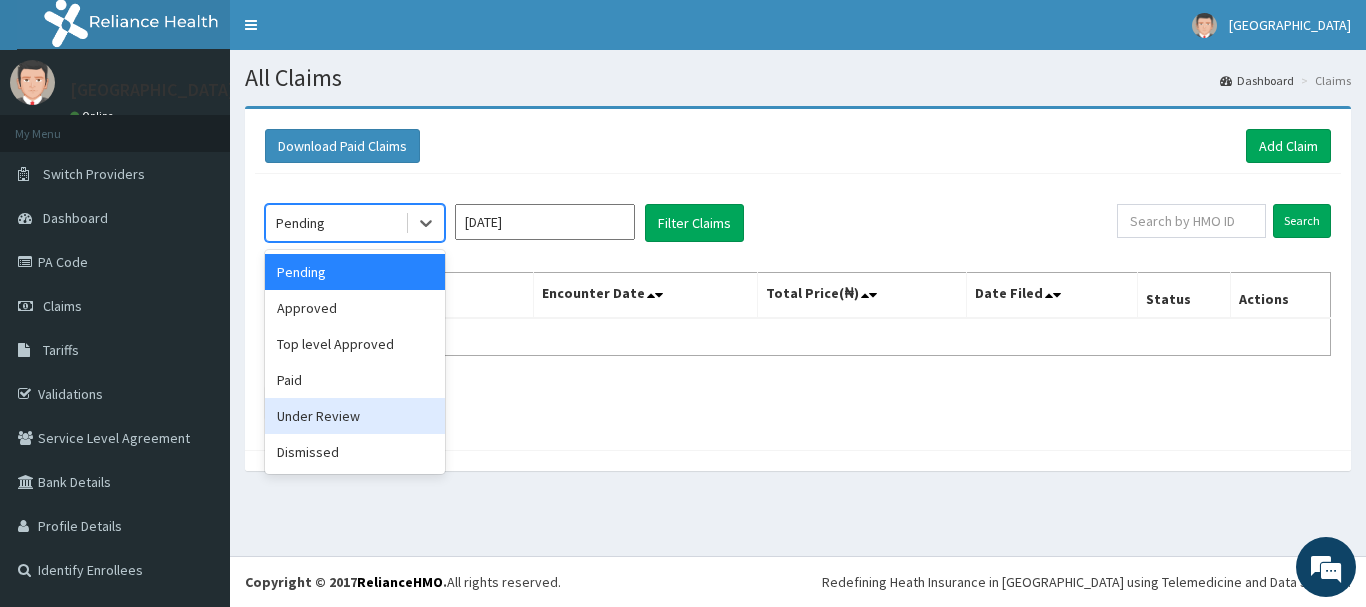 click on "Under Review" at bounding box center [355, 416] 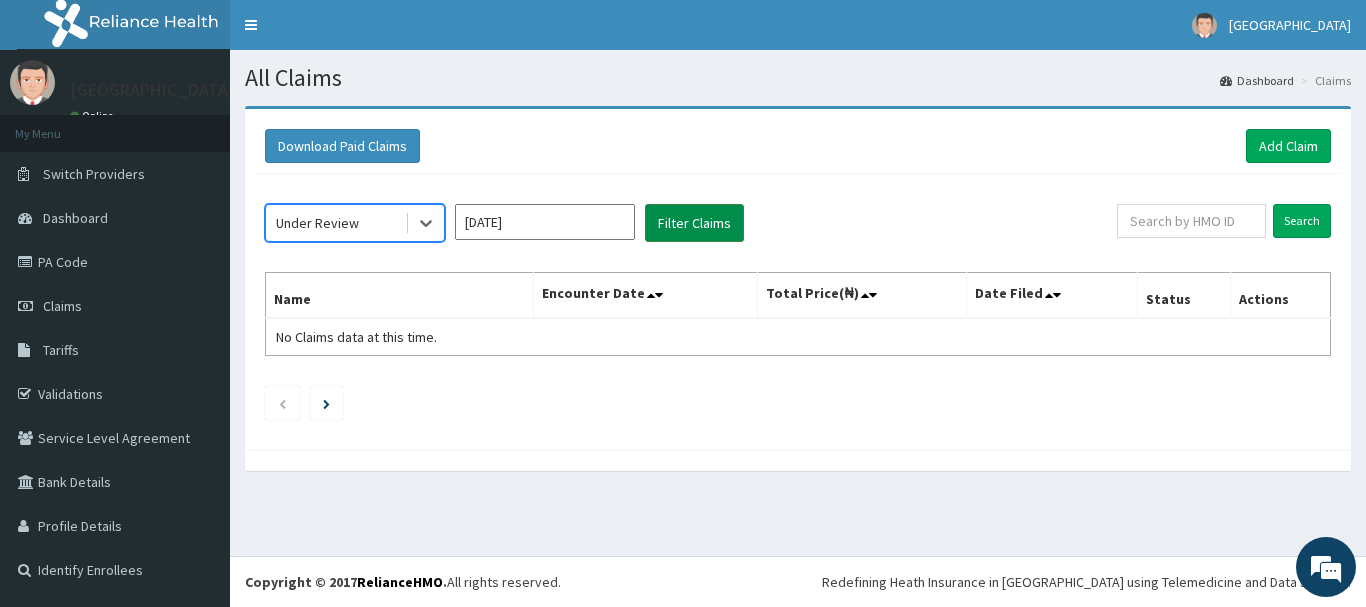 click on "Filter Claims" at bounding box center [694, 223] 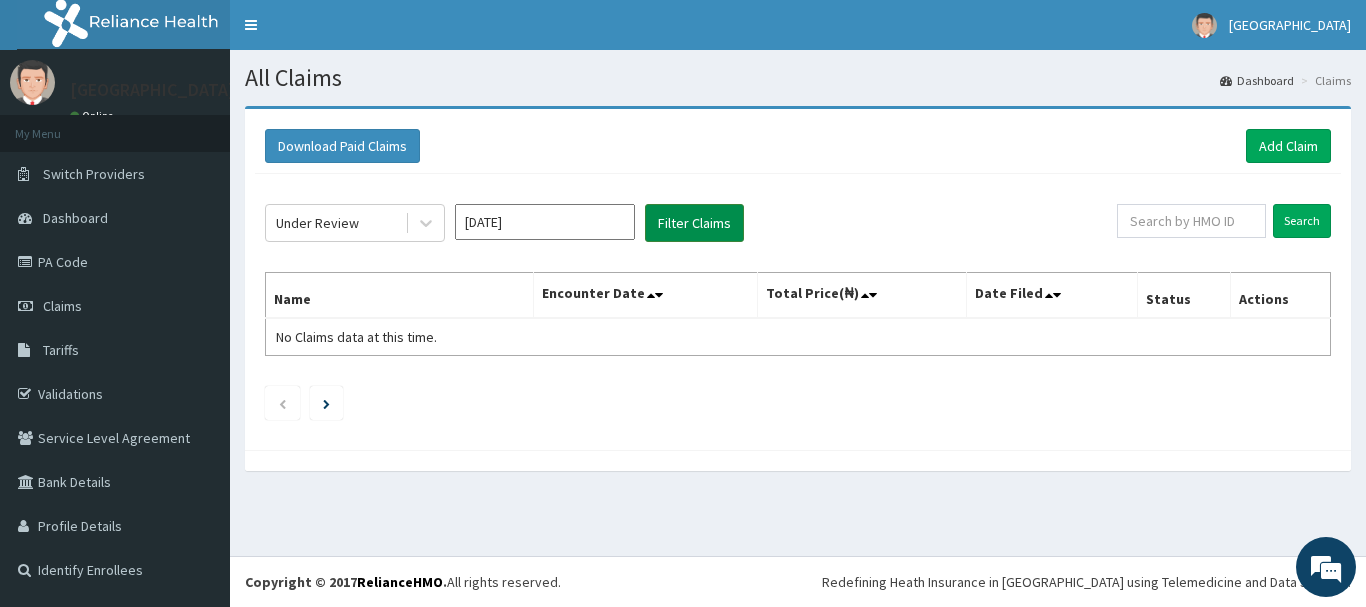 click on "Filter Claims" at bounding box center (694, 223) 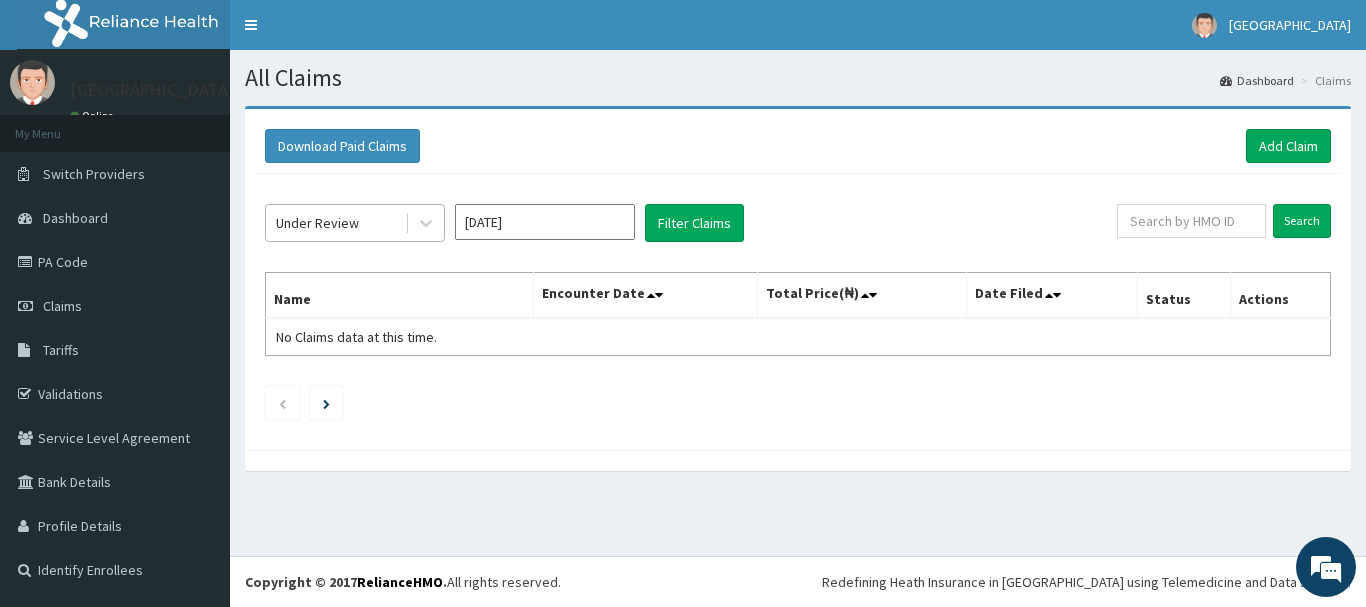 click on "Under Review" at bounding box center [317, 223] 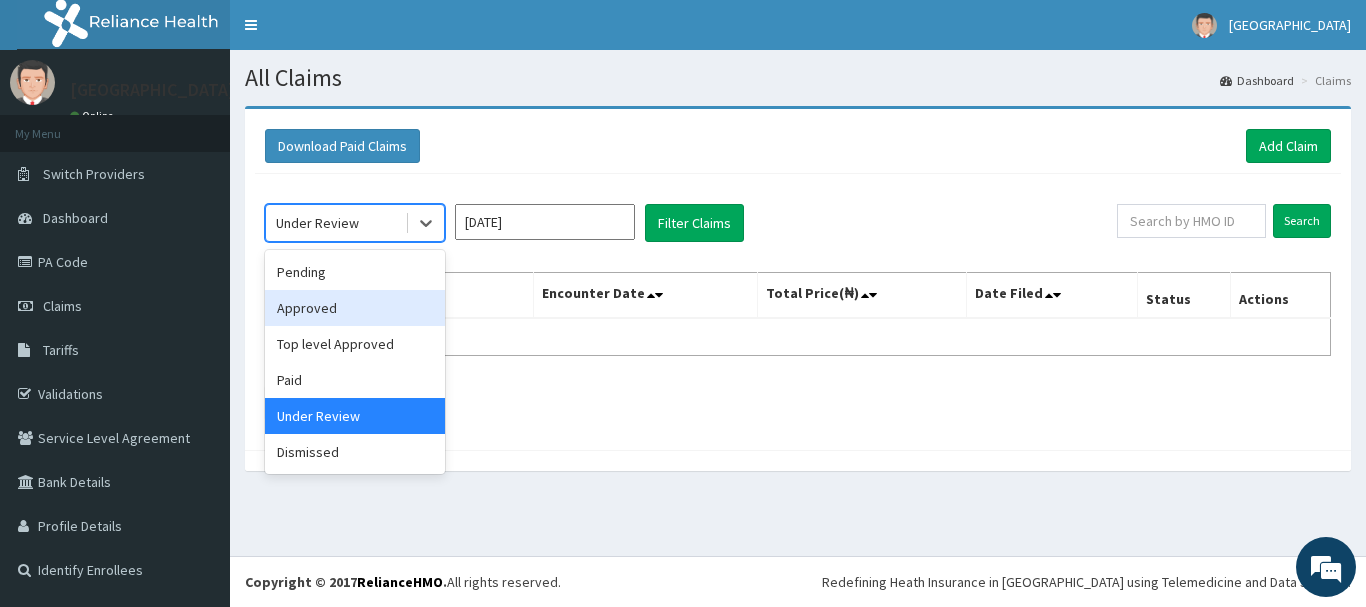 click on "Approved" at bounding box center [355, 308] 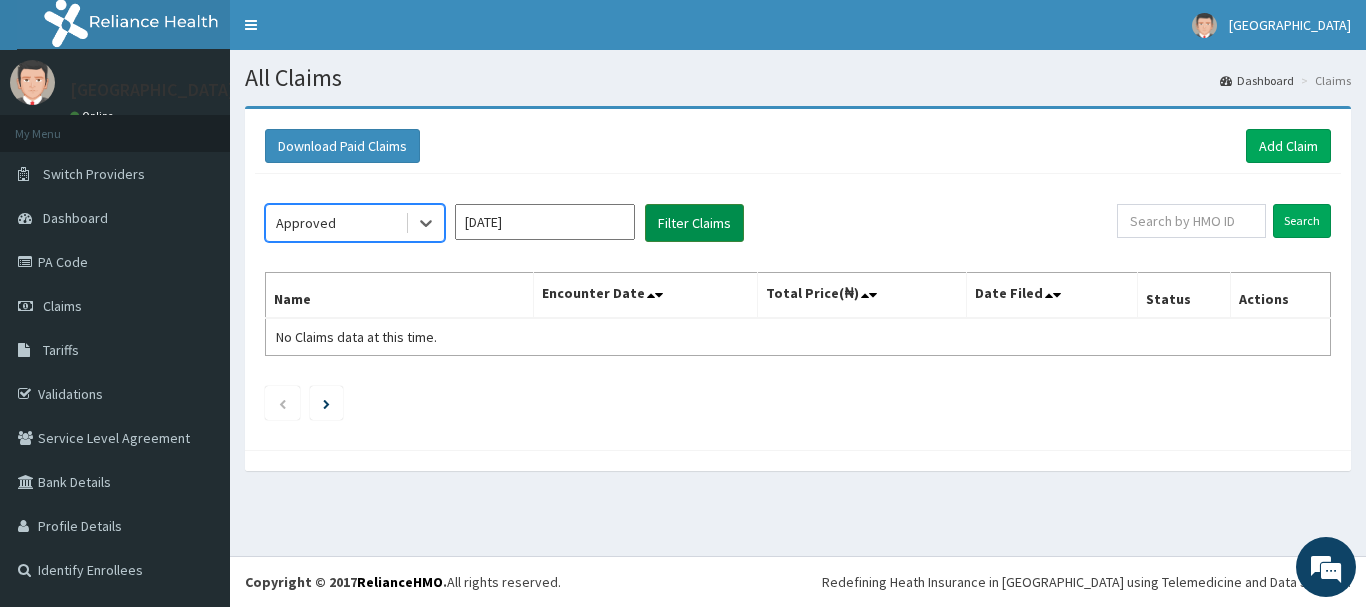 click on "Filter Claims" at bounding box center [694, 223] 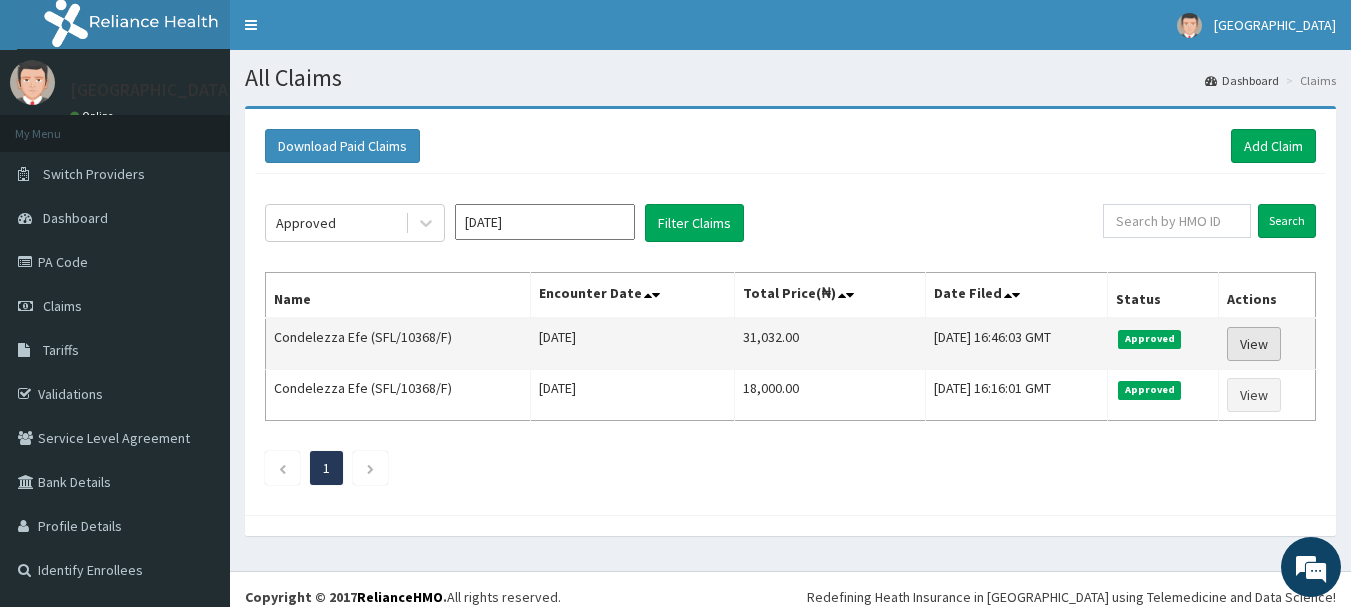 click on "View" at bounding box center [1254, 344] 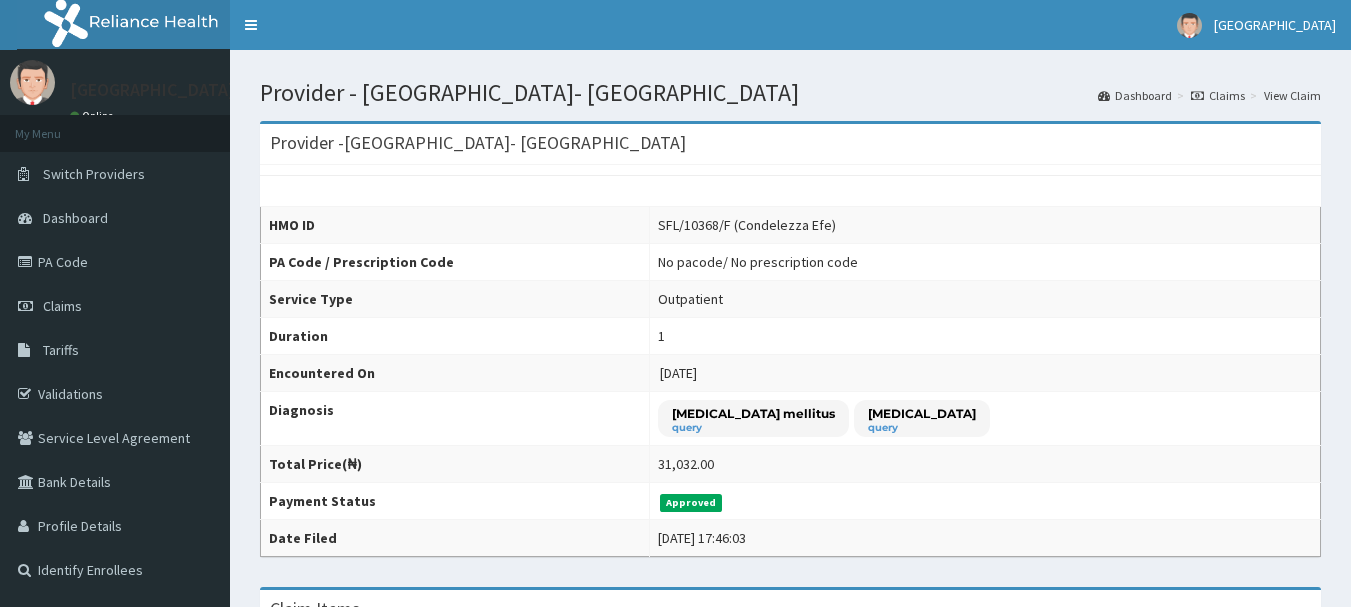 scroll, scrollTop: 0, scrollLeft: 0, axis: both 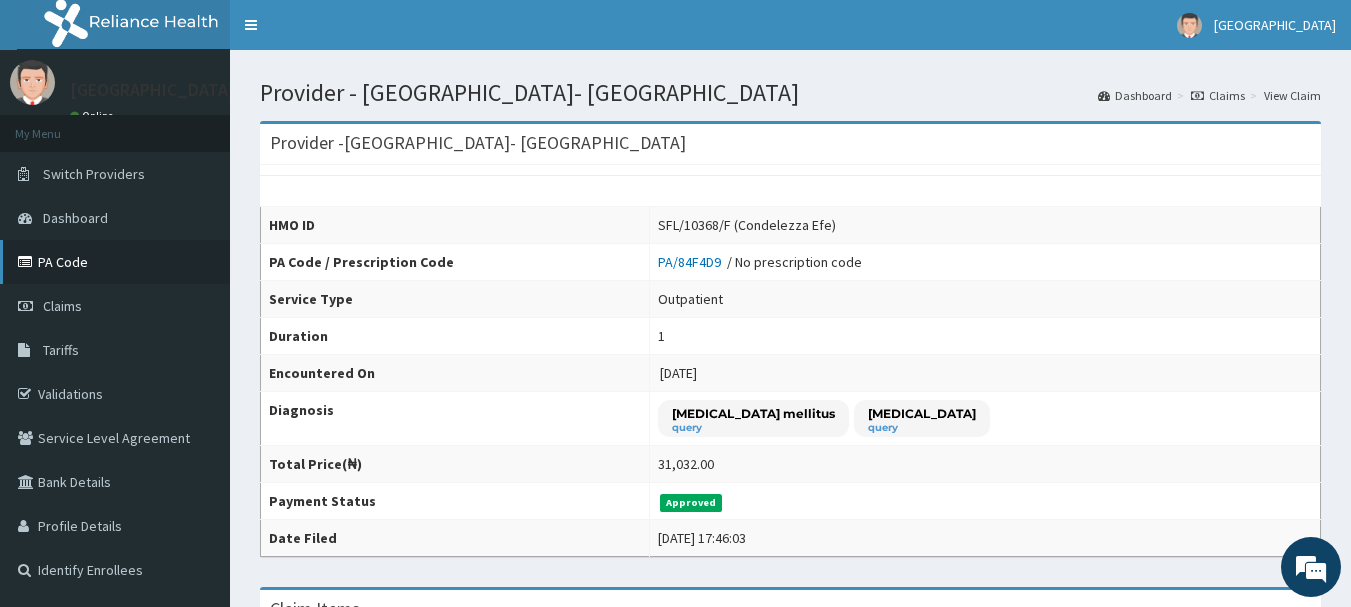click on "PA Code" at bounding box center (115, 262) 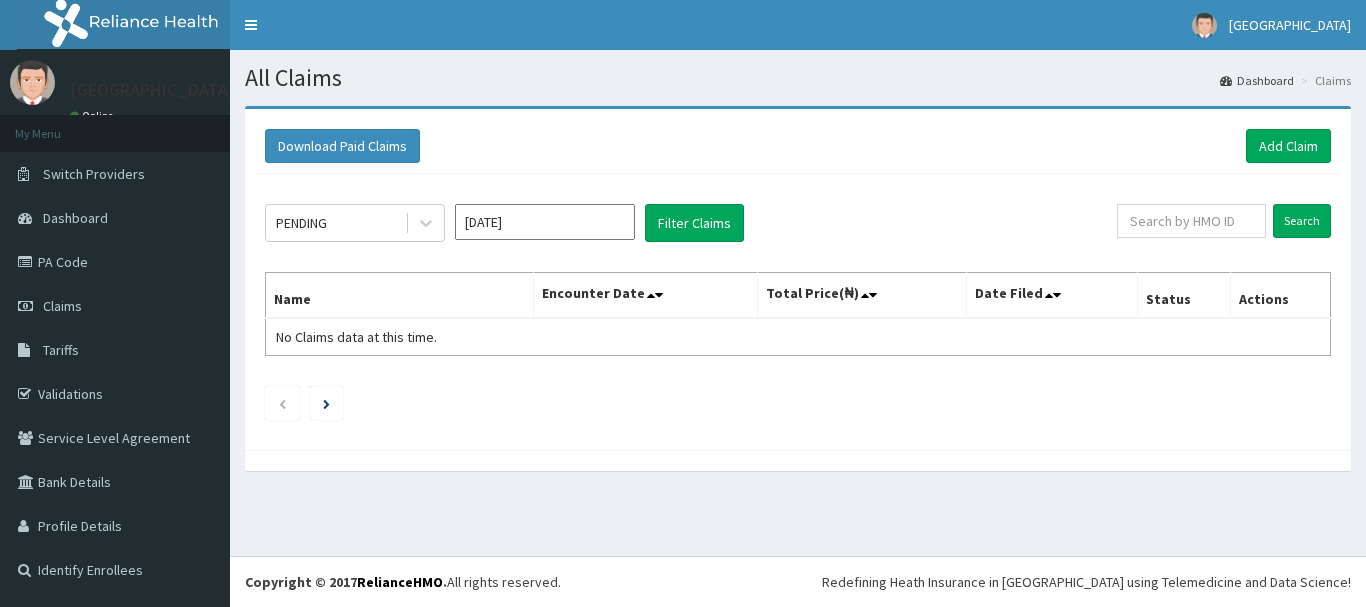 scroll, scrollTop: 0, scrollLeft: 0, axis: both 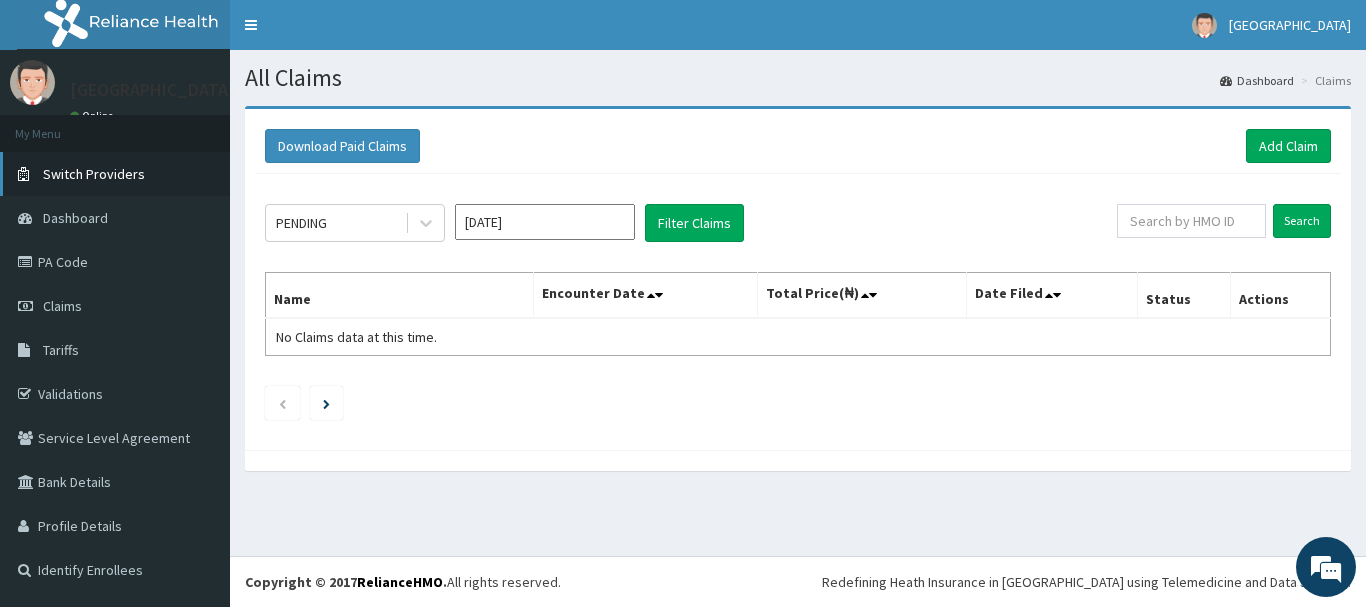 click on "Switch Providers" at bounding box center [115, 174] 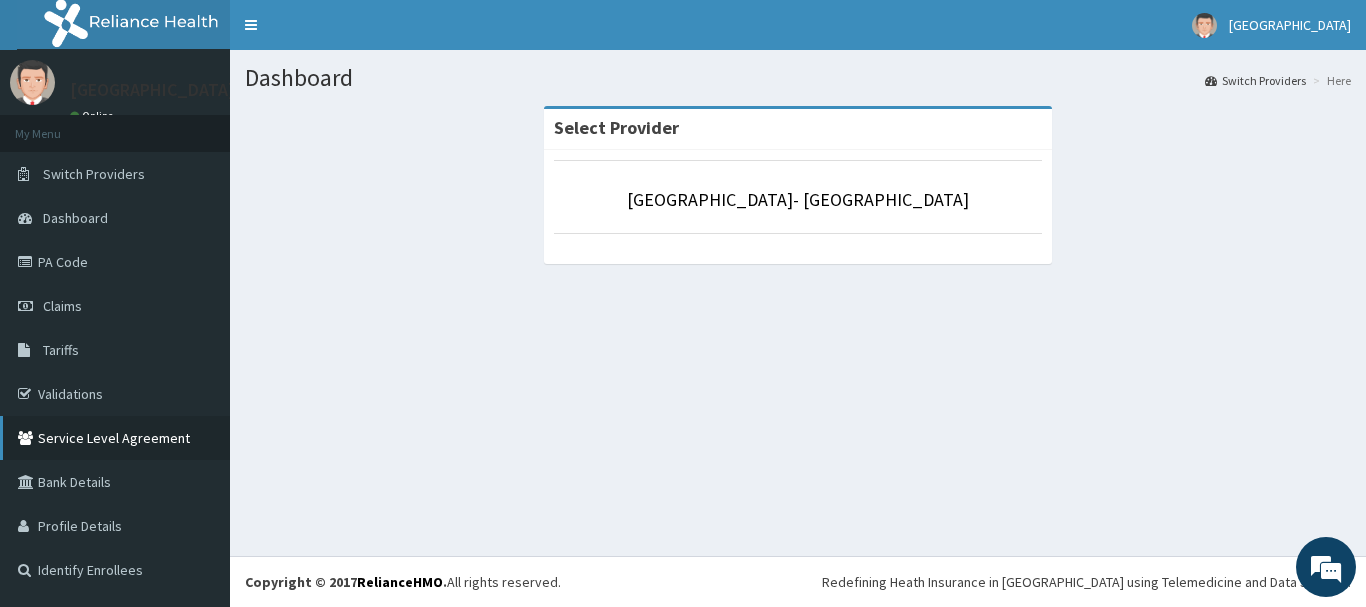 scroll, scrollTop: 0, scrollLeft: 0, axis: both 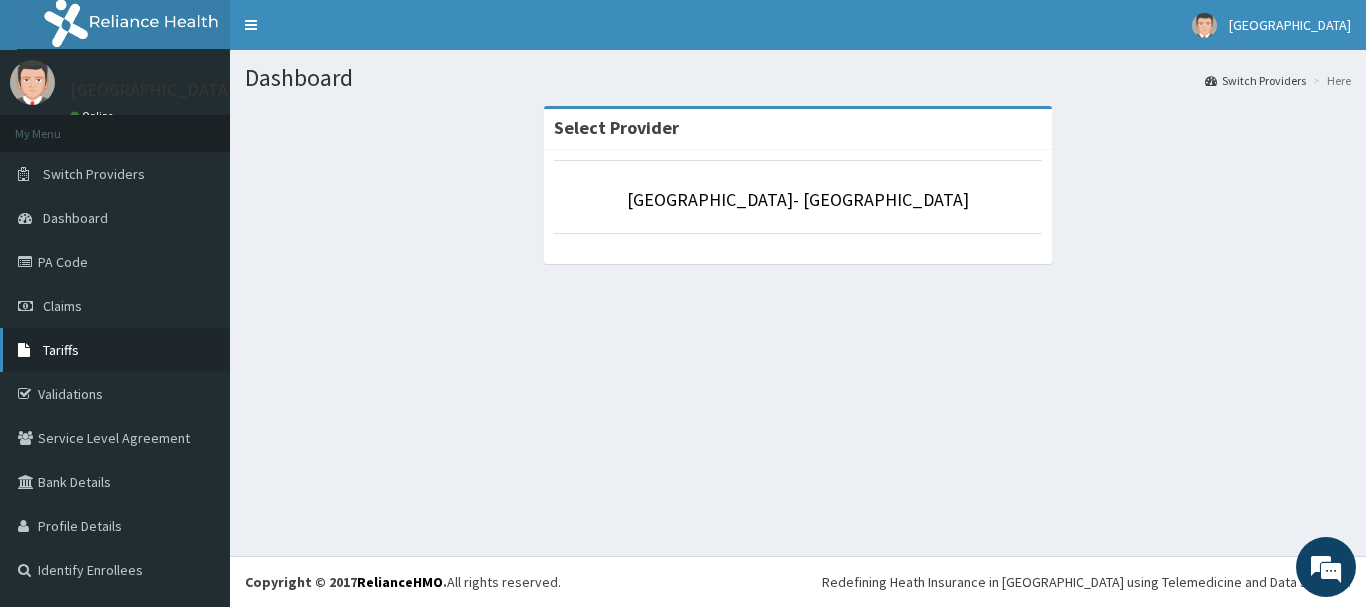 click on "Tariffs" at bounding box center (115, 350) 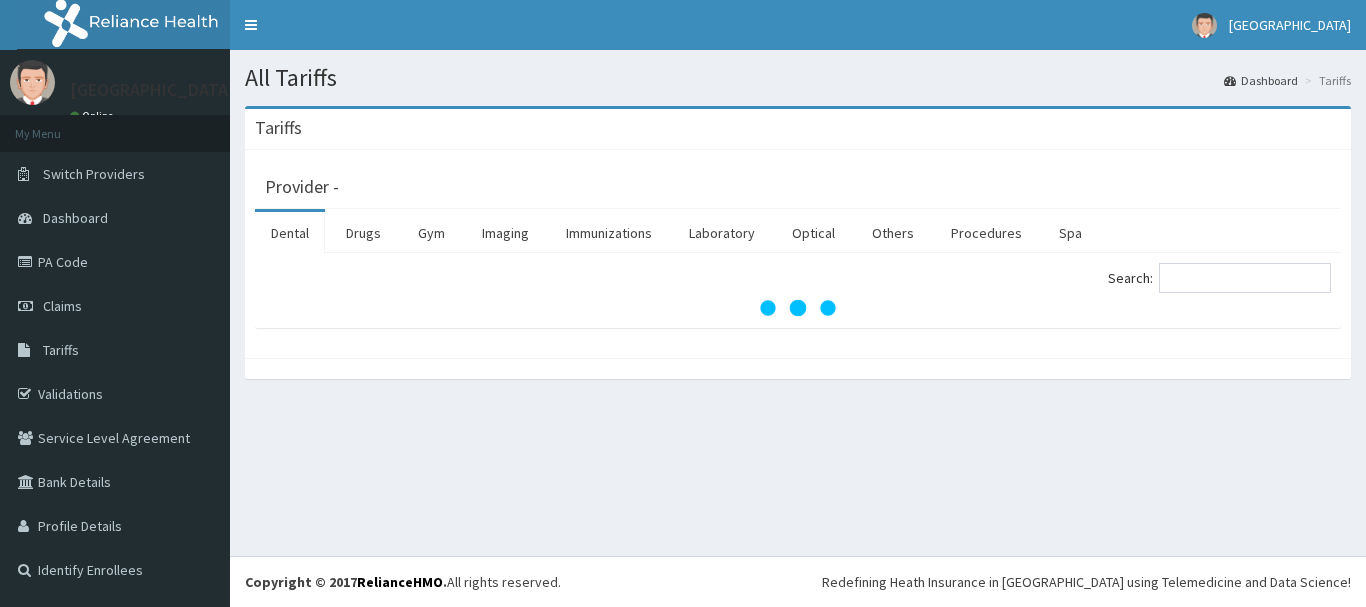 scroll, scrollTop: 0, scrollLeft: 0, axis: both 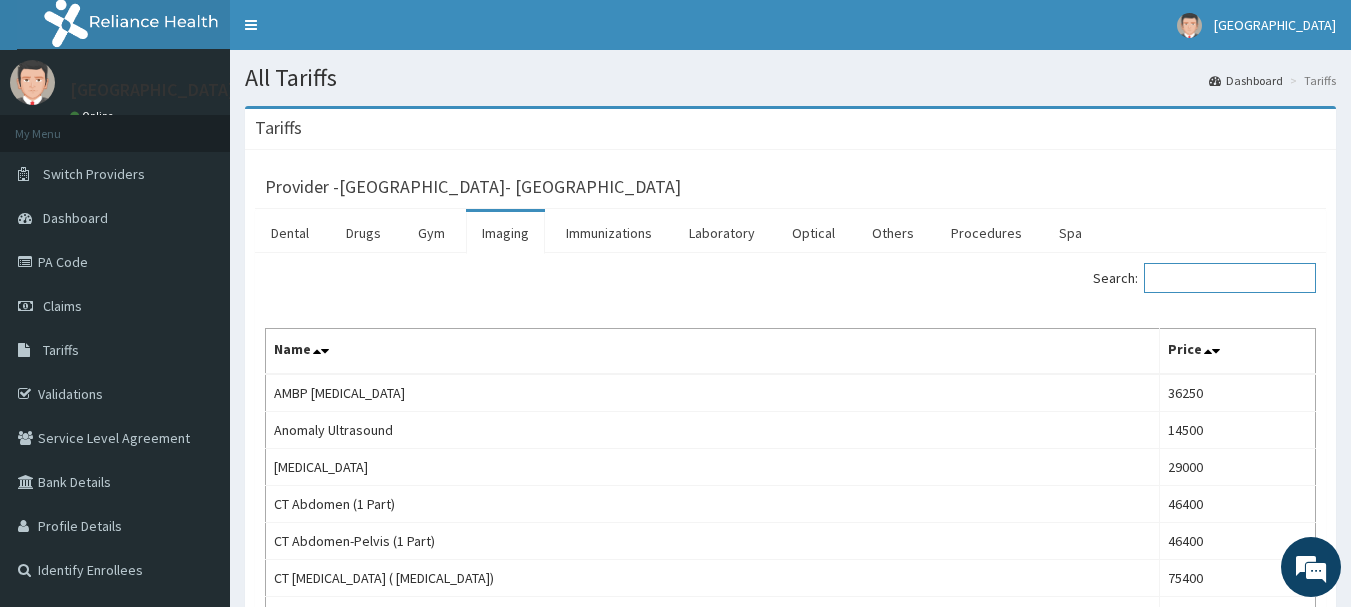 click on "Search:" at bounding box center [1230, 278] 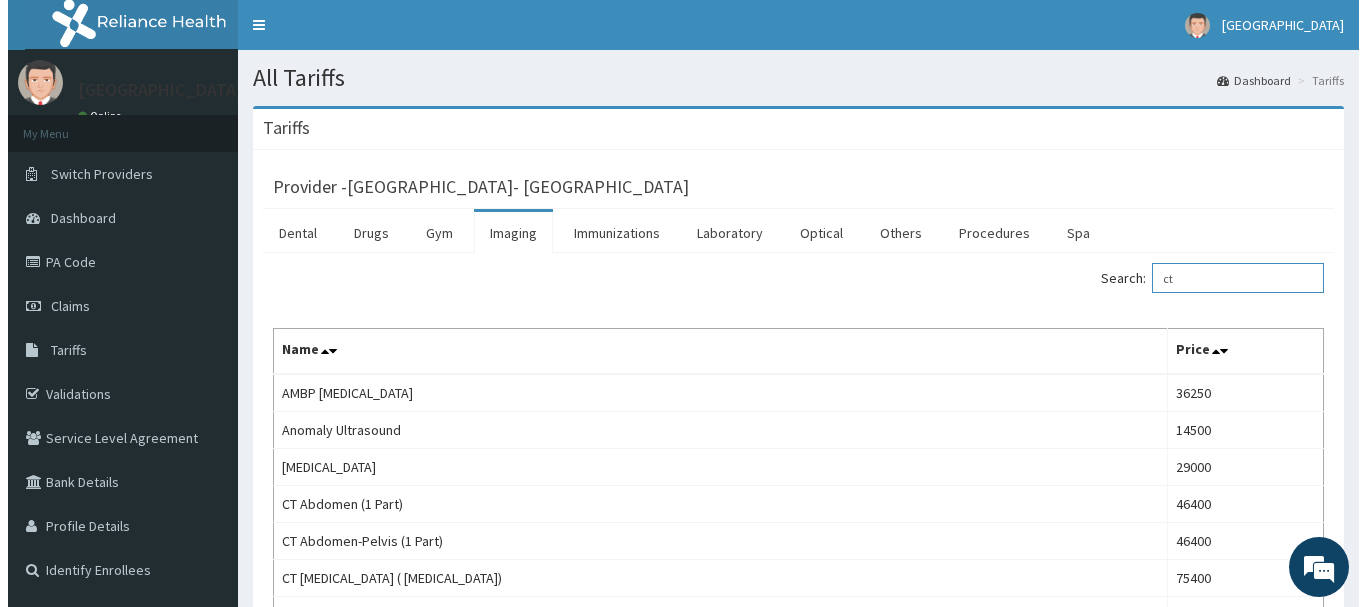 scroll, scrollTop: 0, scrollLeft: 0, axis: both 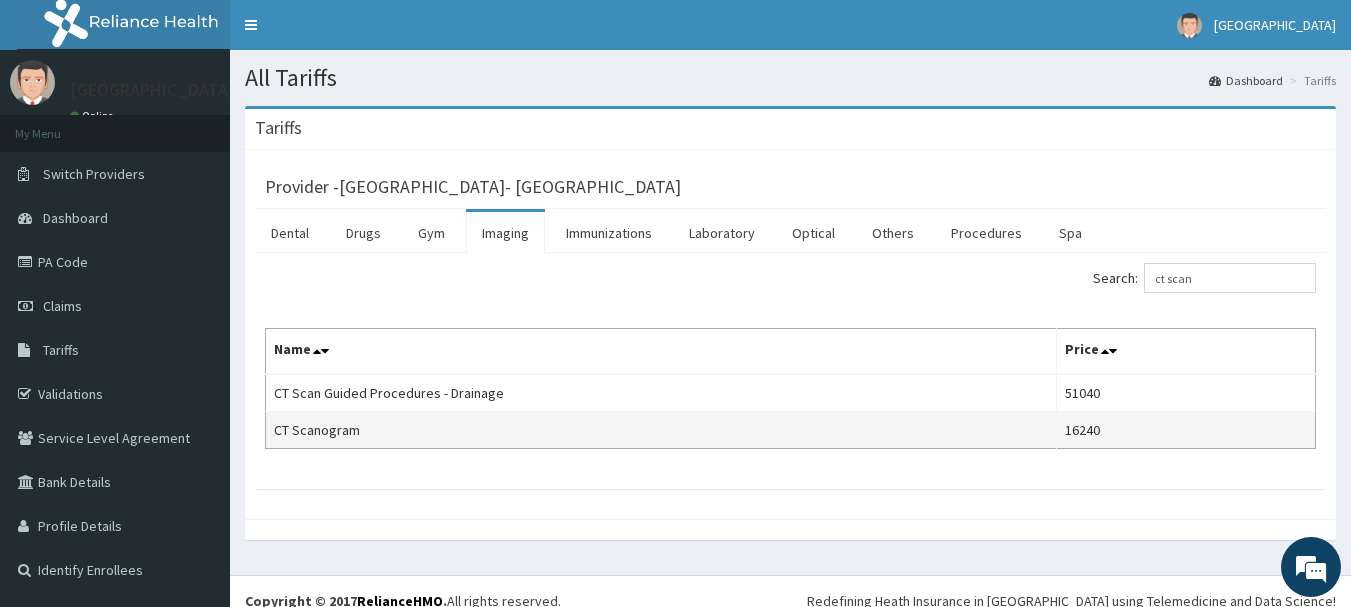 click on "CT Scanogram" at bounding box center (661, 430) 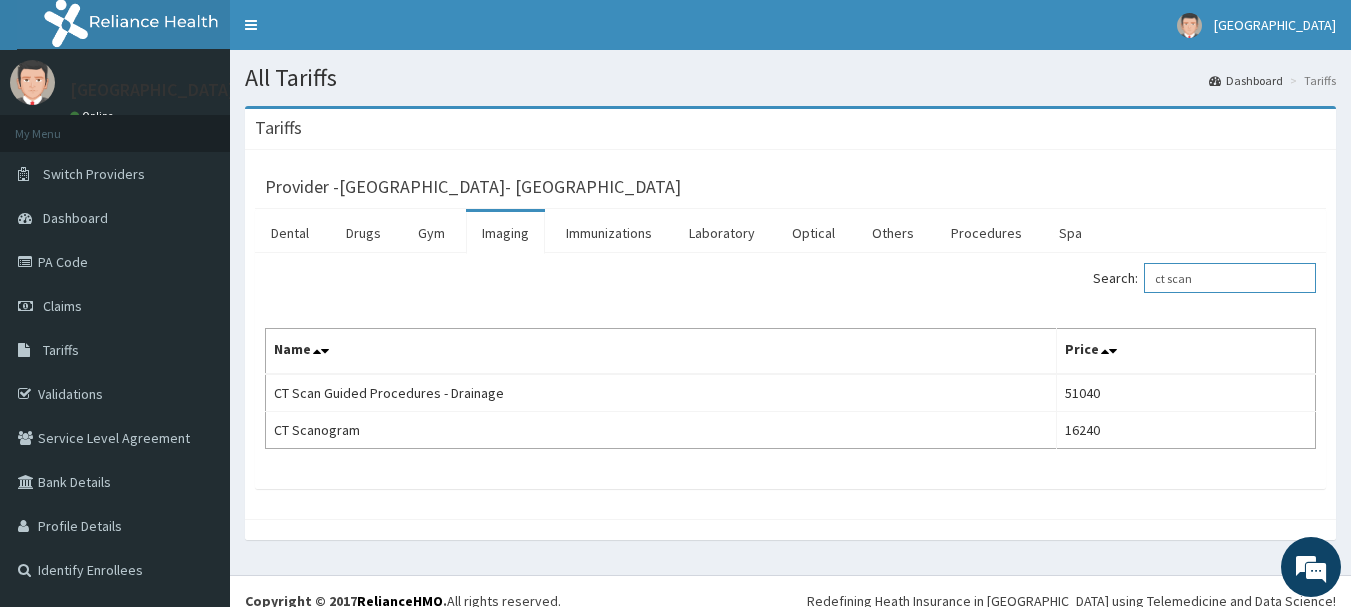 click on "ct scan" at bounding box center (1230, 278) 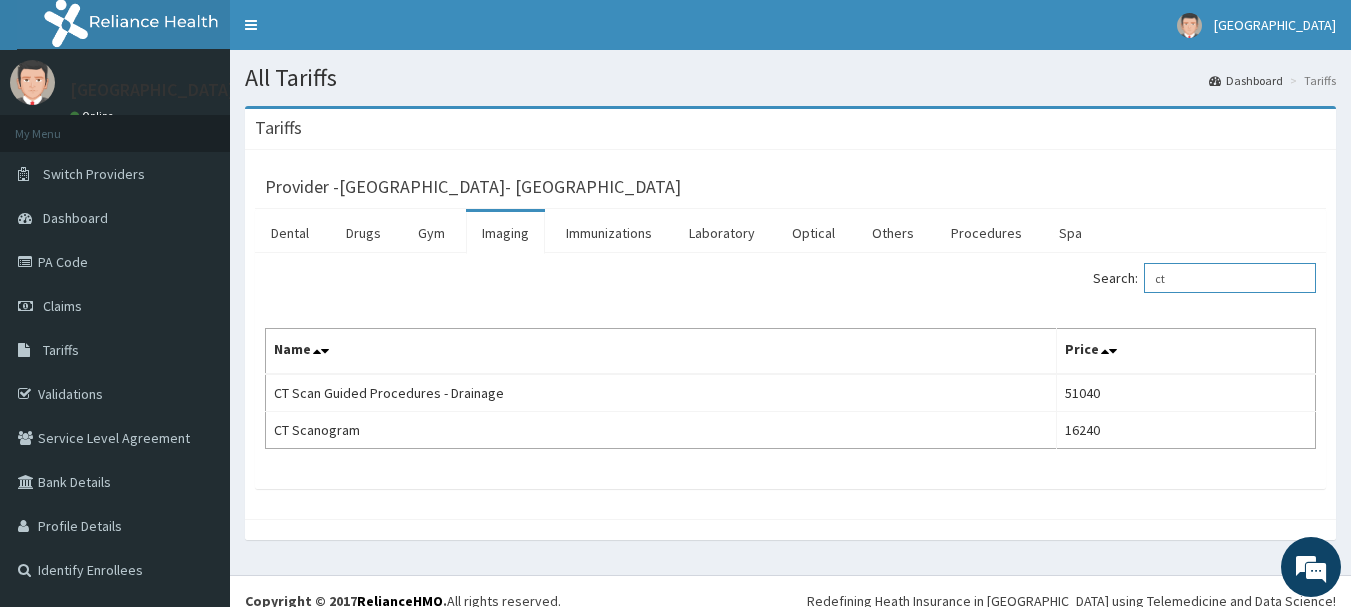 type on "c" 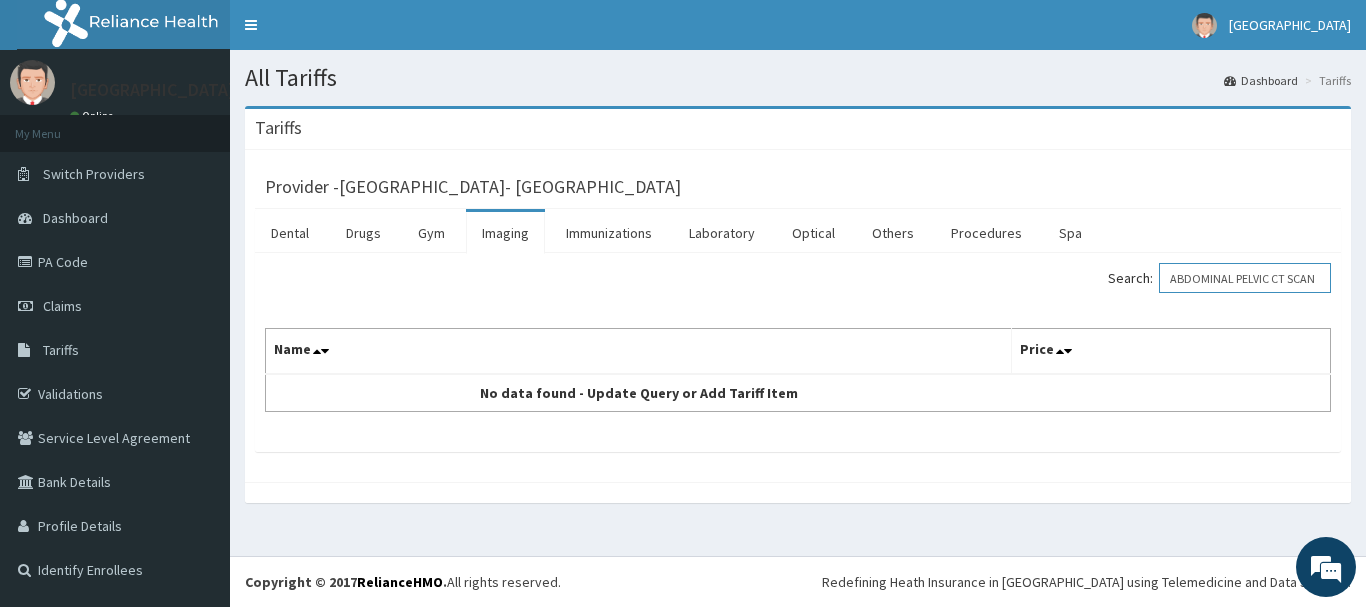 scroll, scrollTop: 0, scrollLeft: 13, axis: horizontal 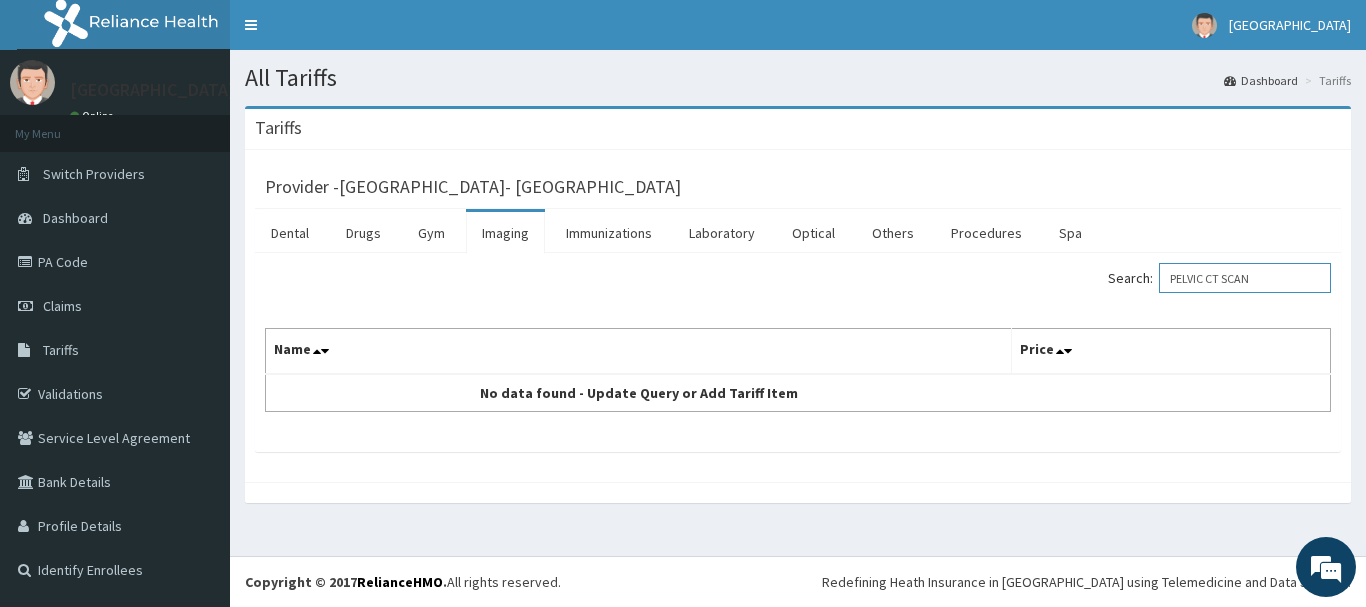 click on "PELVIC CT SCAN" at bounding box center [1245, 278] 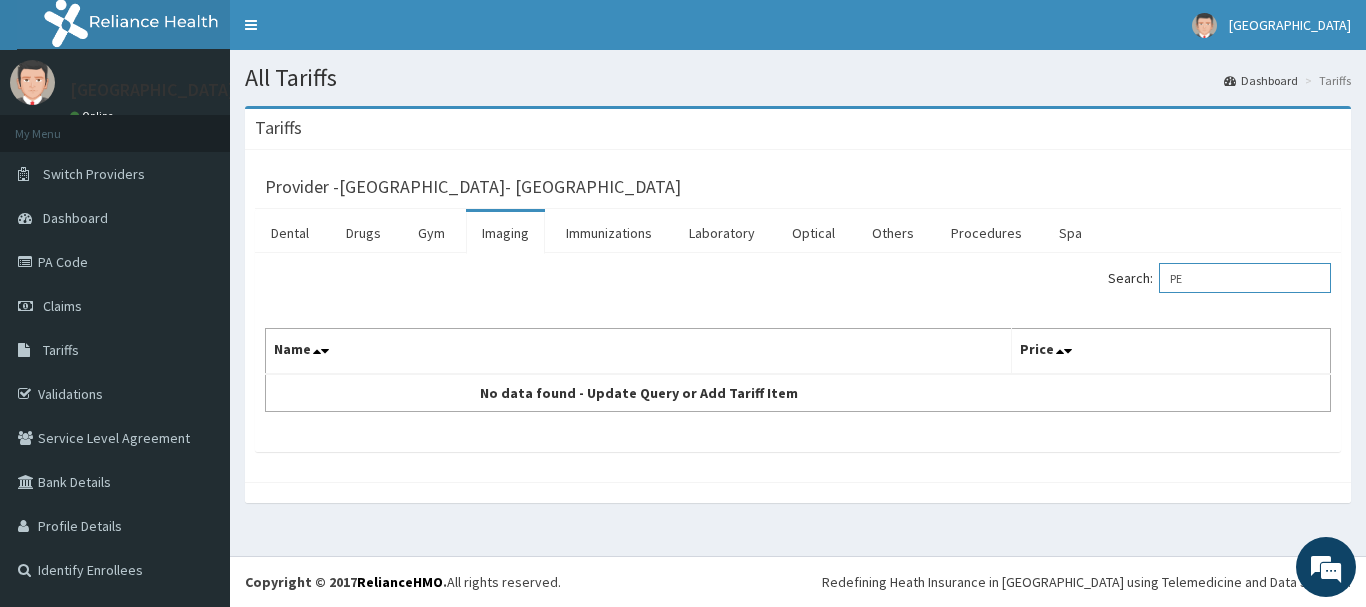 type on "P" 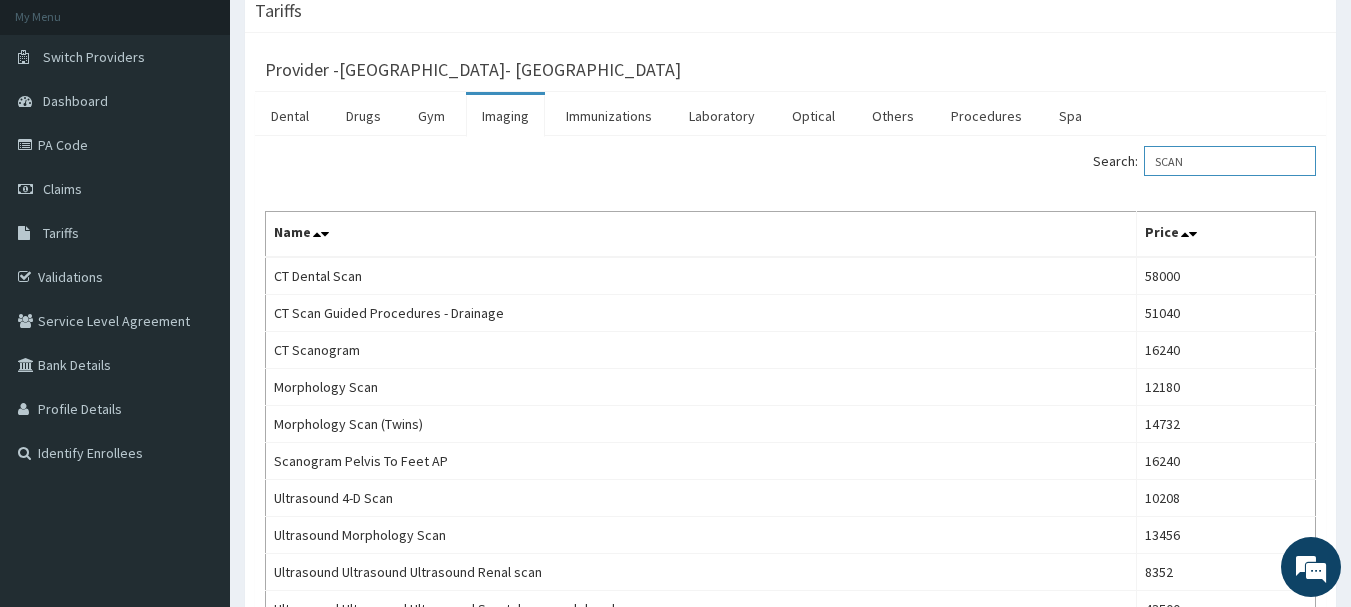 scroll, scrollTop: 120, scrollLeft: 0, axis: vertical 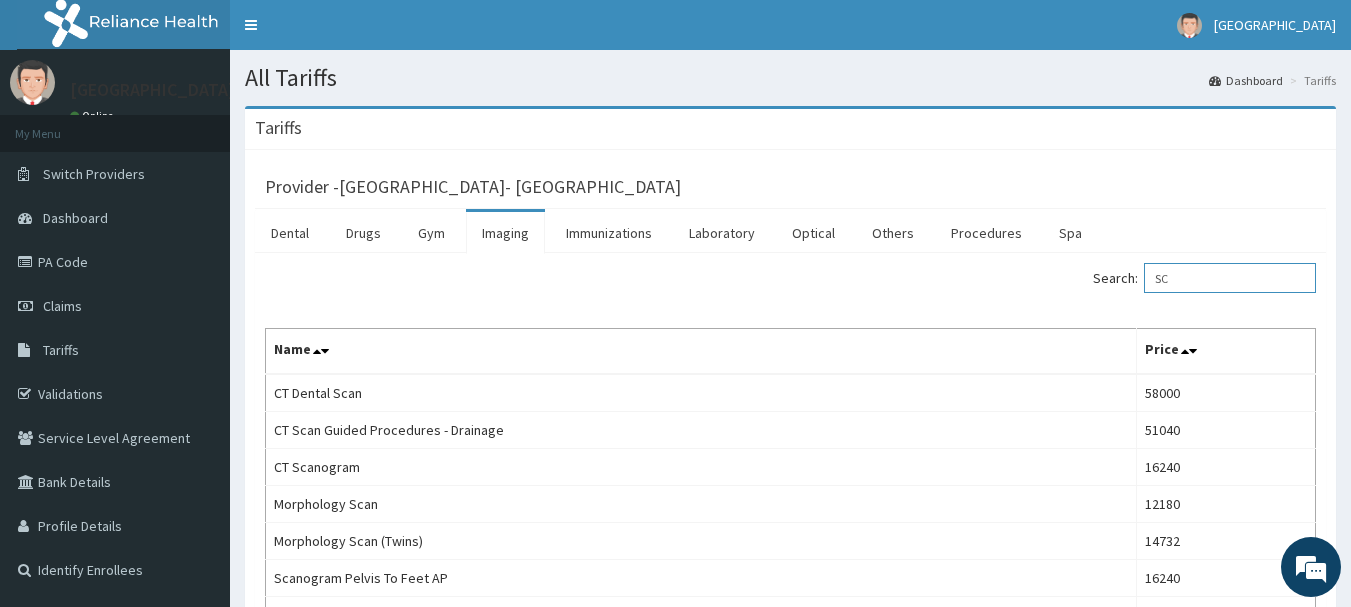 type on "S" 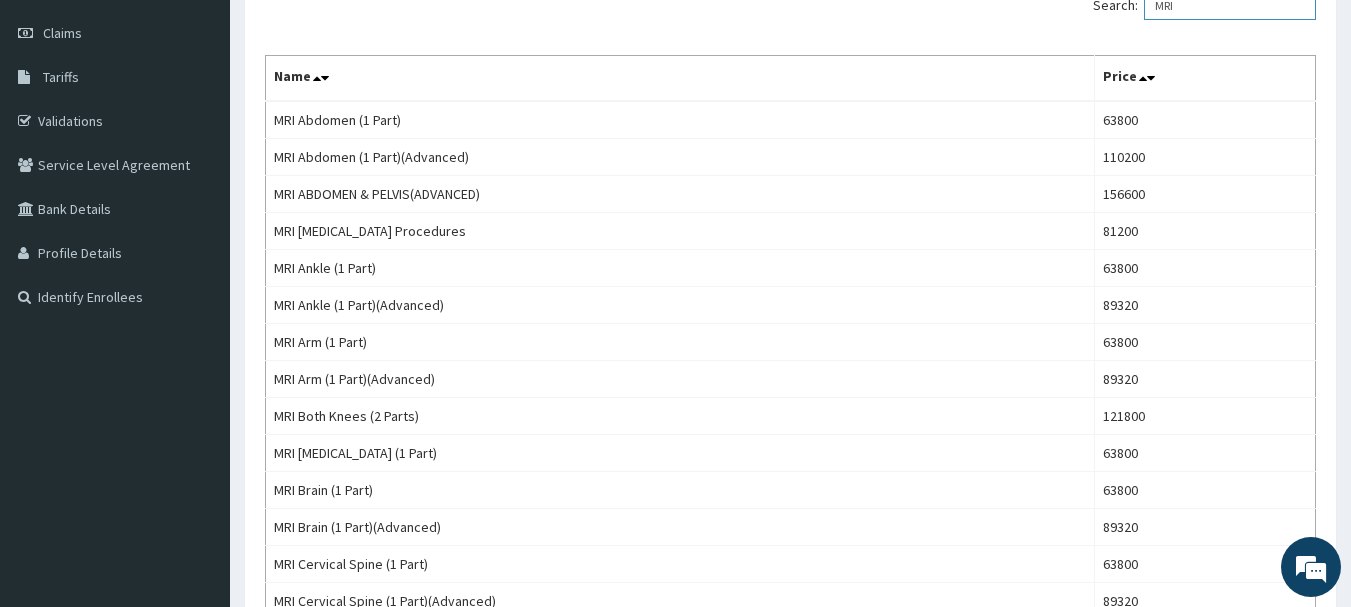 scroll, scrollTop: 280, scrollLeft: 0, axis: vertical 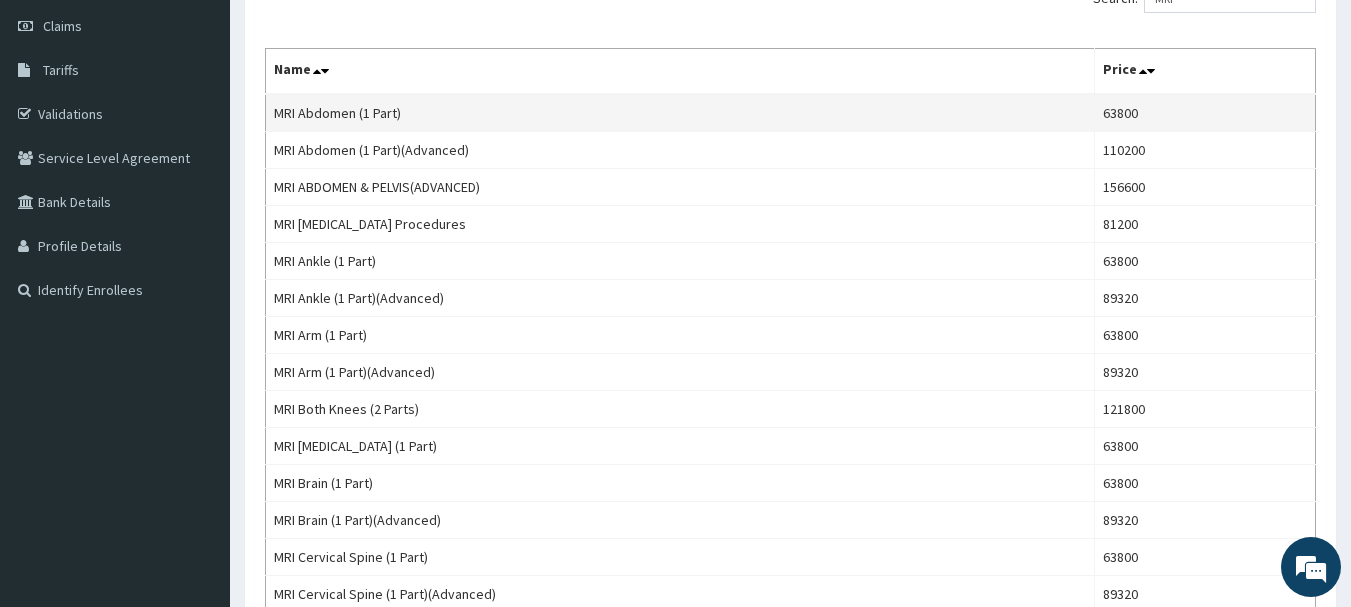 click on "MRI Abdomen (1 Part)" at bounding box center [680, 113] 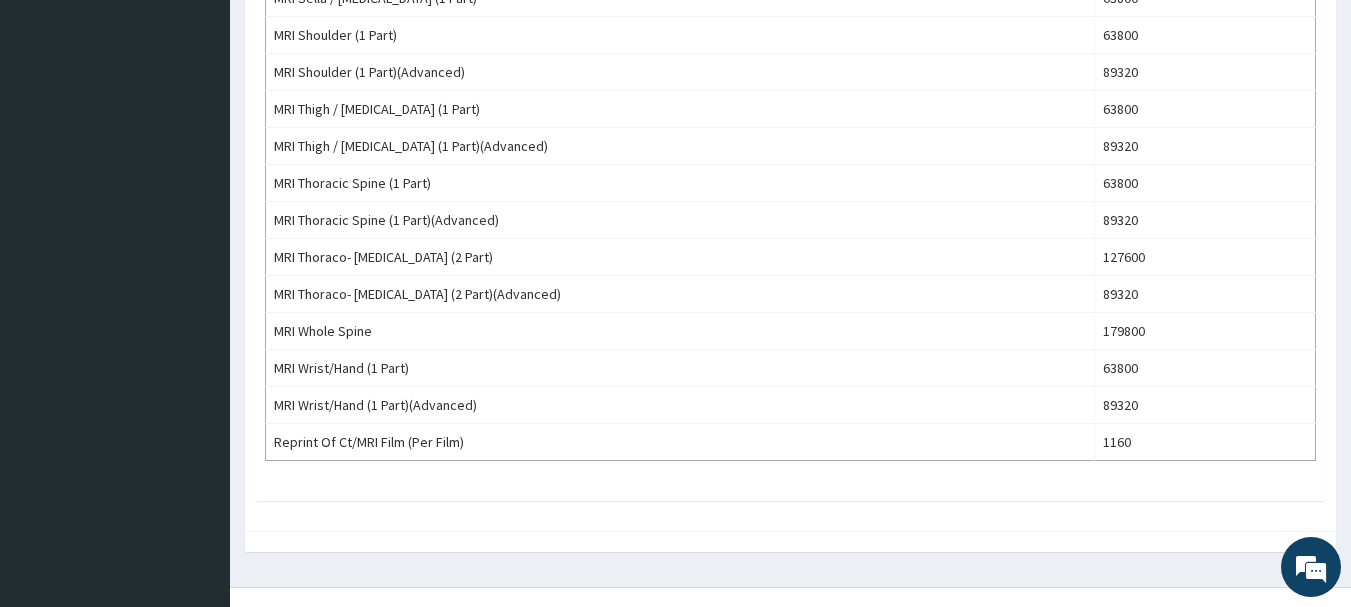 scroll, scrollTop: 1758, scrollLeft: 0, axis: vertical 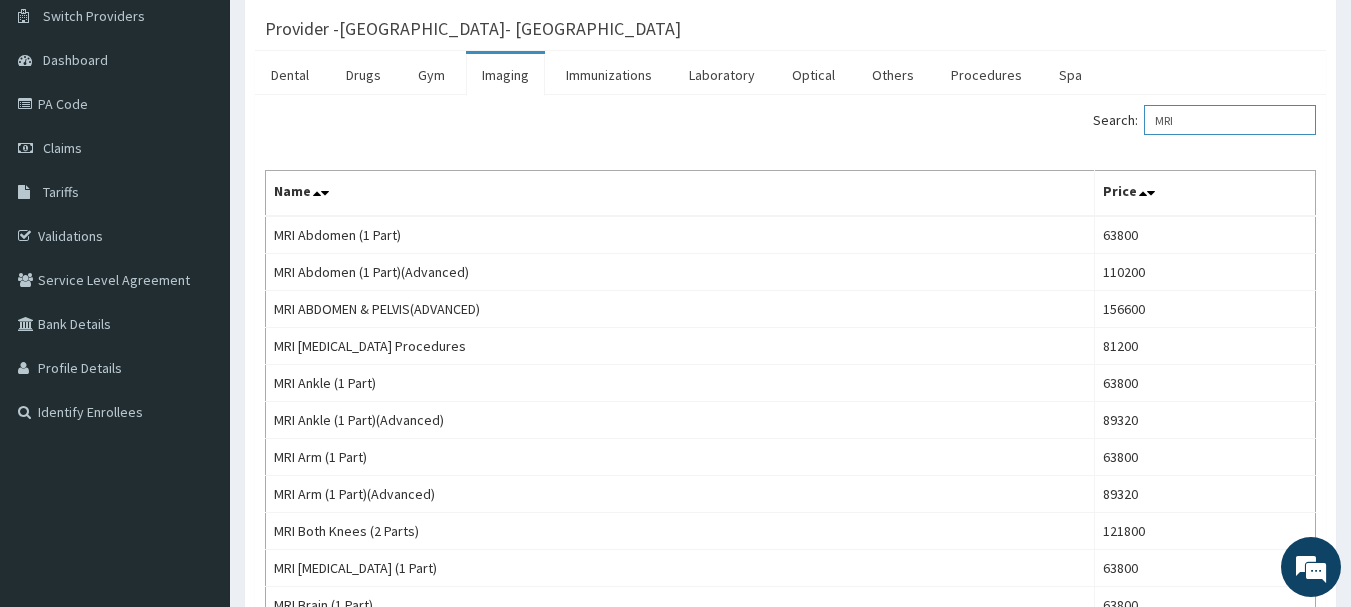click on "MRI" at bounding box center (1230, 120) 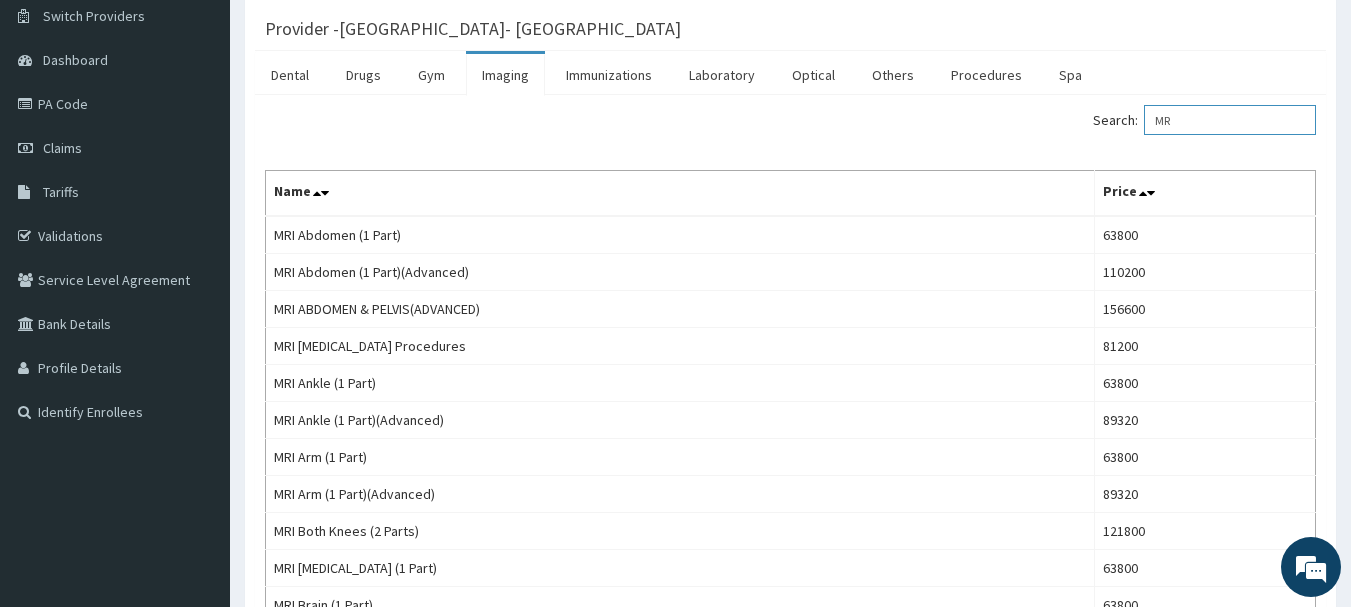 type on "M" 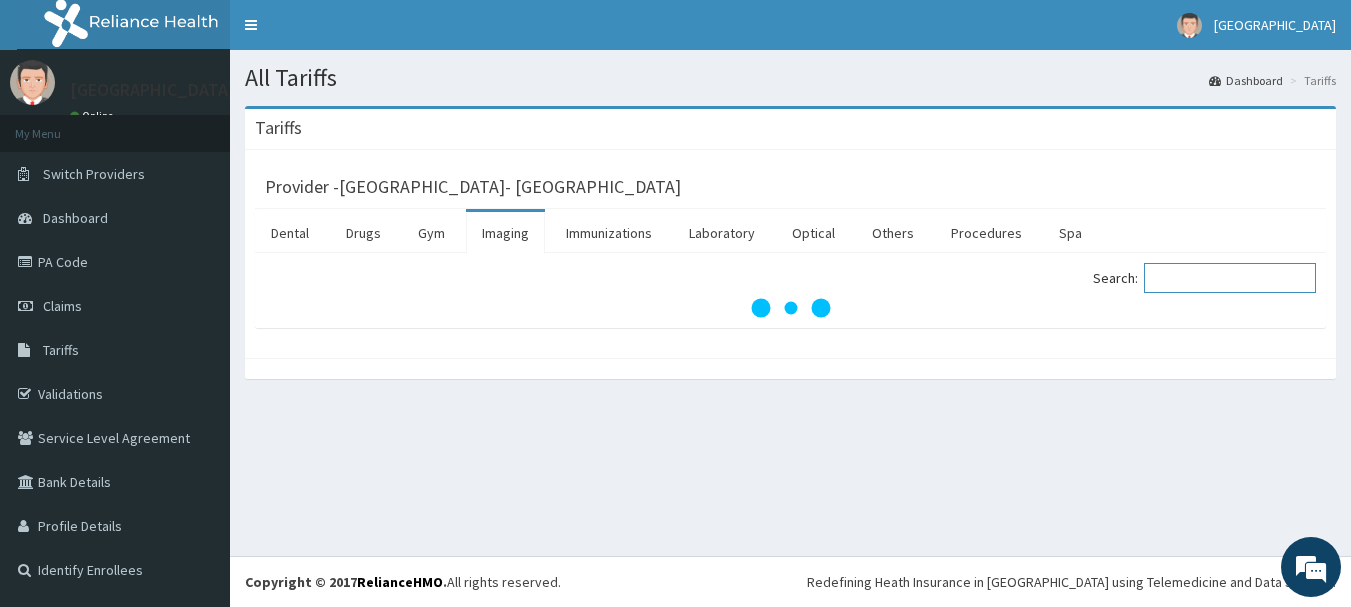 scroll, scrollTop: 0, scrollLeft: 0, axis: both 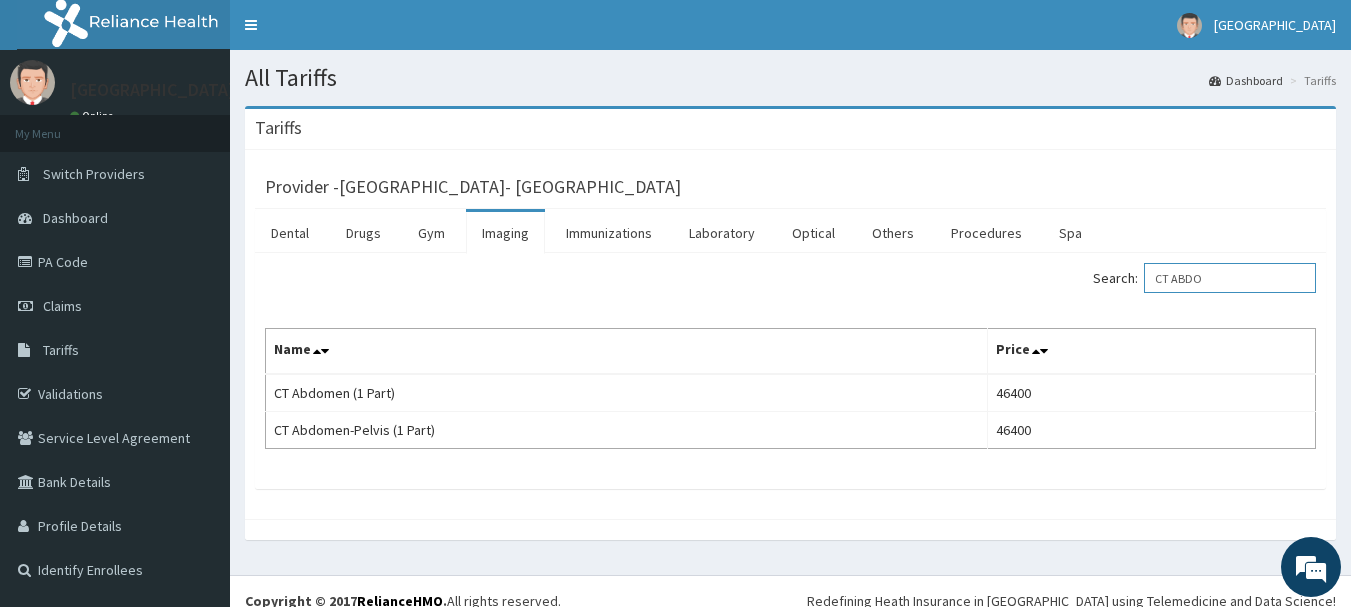 type on "CT ABDO" 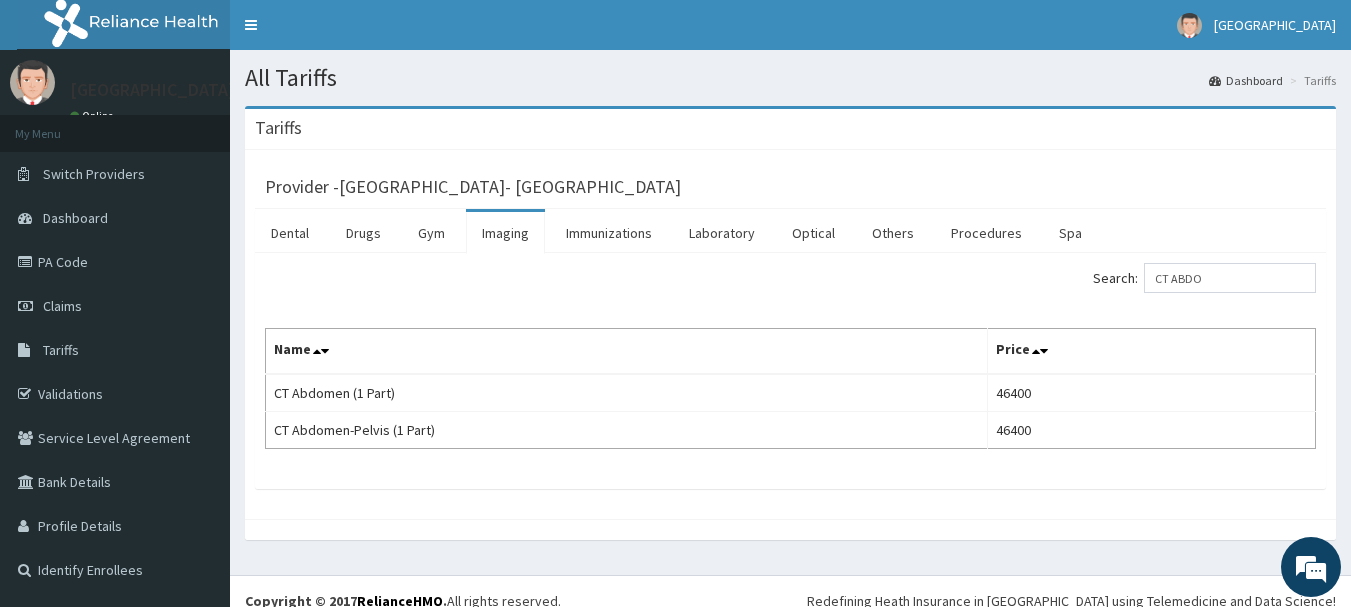 click on "Provider -  [GEOGRAPHIC_DATA]- [GEOGRAPHIC_DATA]" at bounding box center (473, 187) 